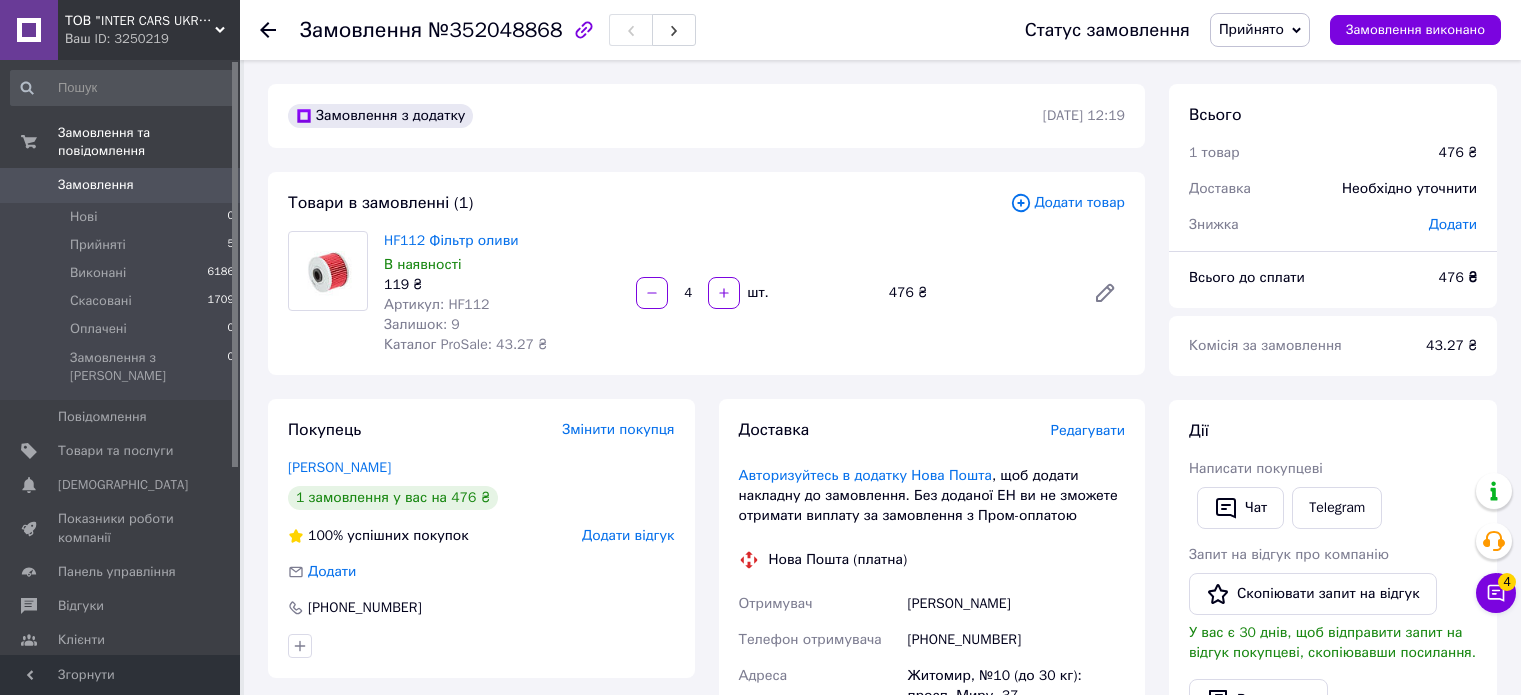 scroll, scrollTop: 0, scrollLeft: 0, axis: both 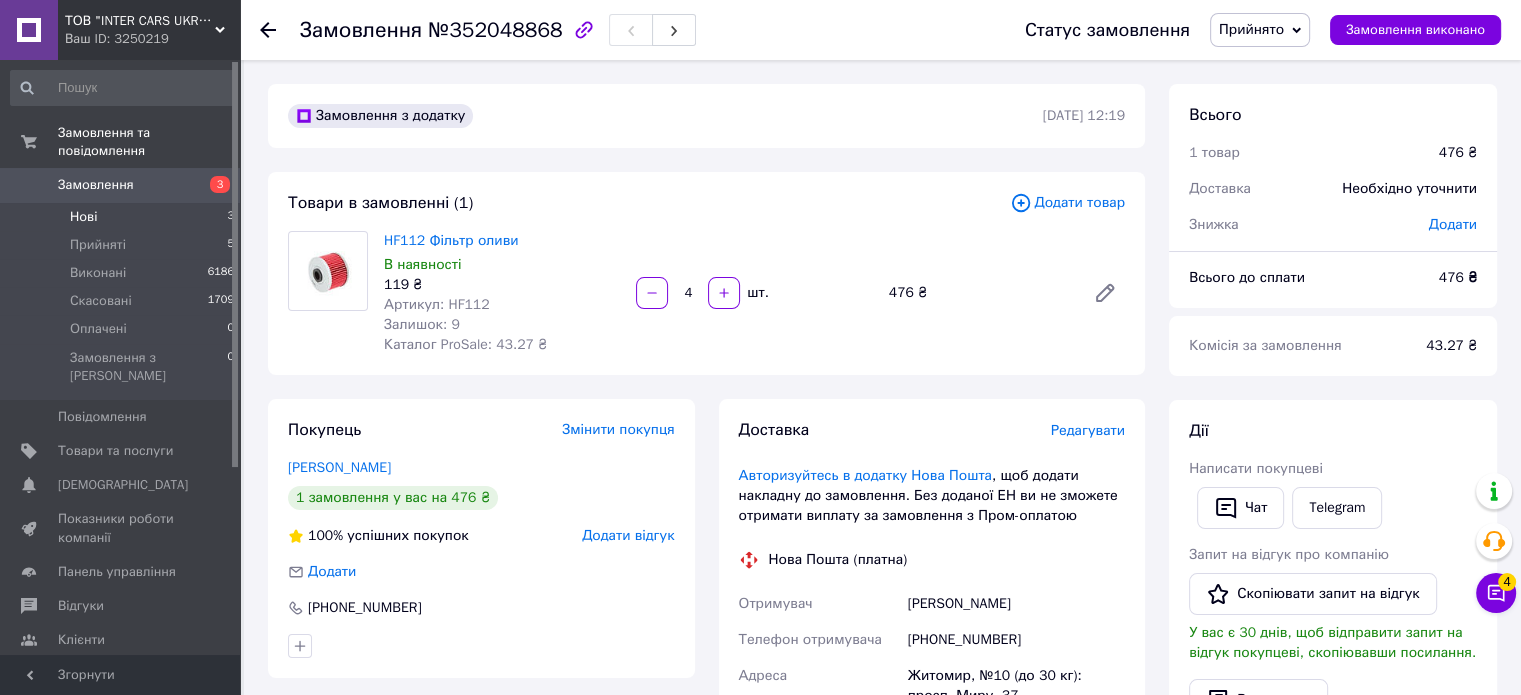 click on "Нові" at bounding box center (83, 217) 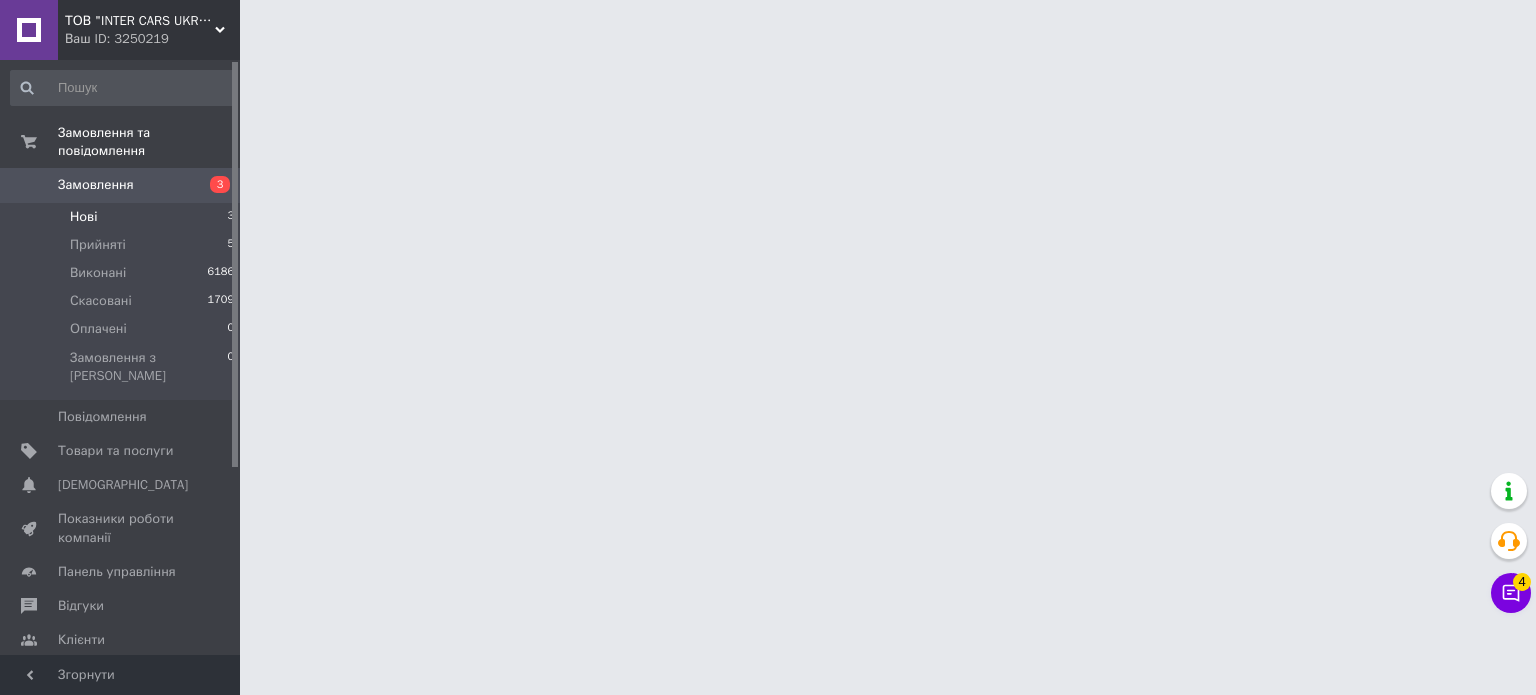 click on "Нові" at bounding box center [83, 217] 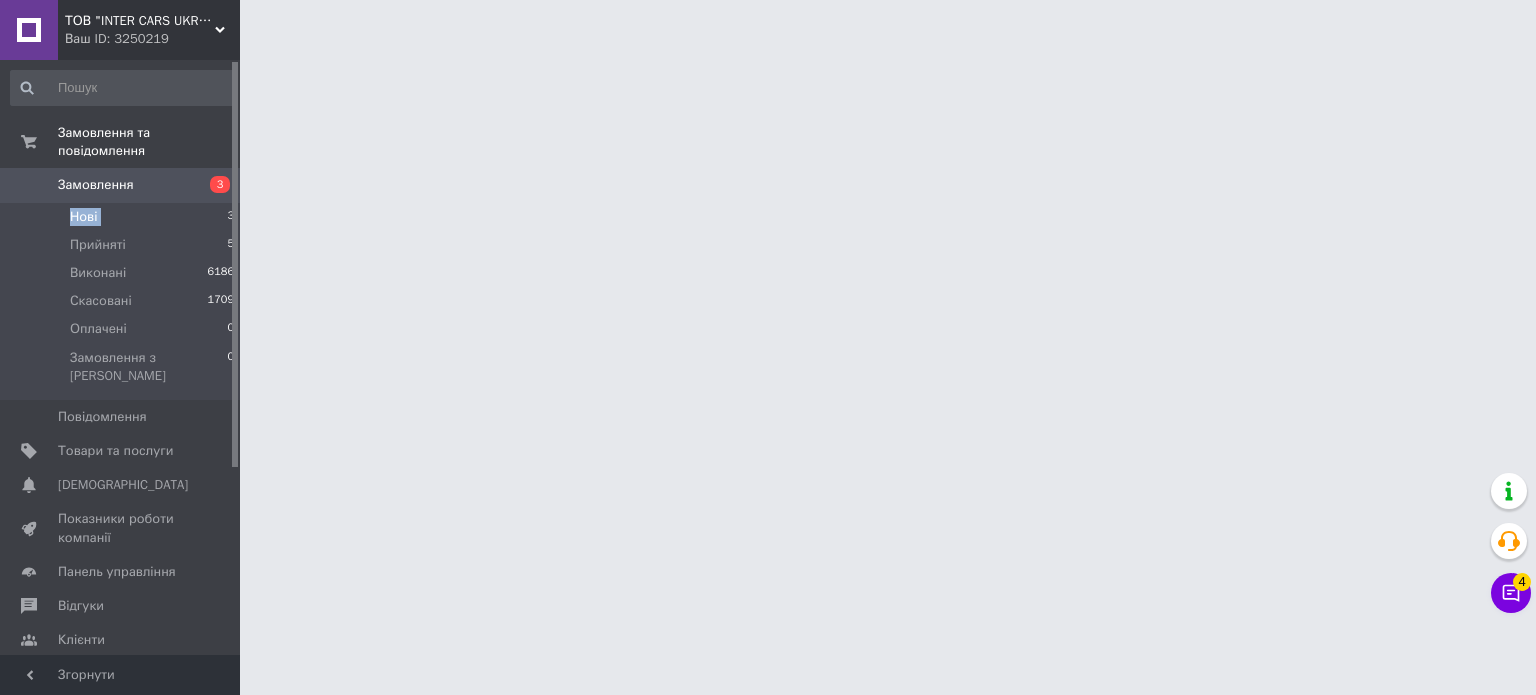 click on "Нові" at bounding box center (83, 217) 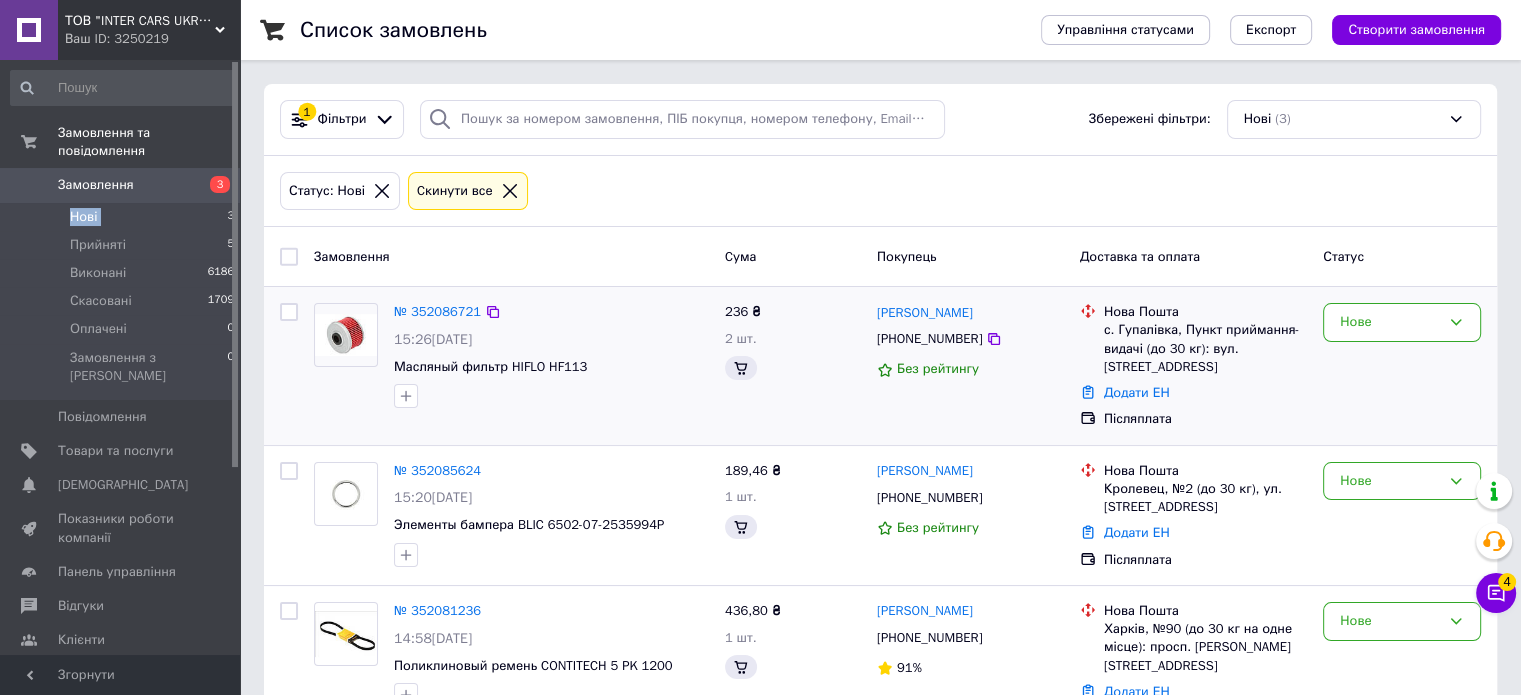 scroll, scrollTop: 52, scrollLeft: 0, axis: vertical 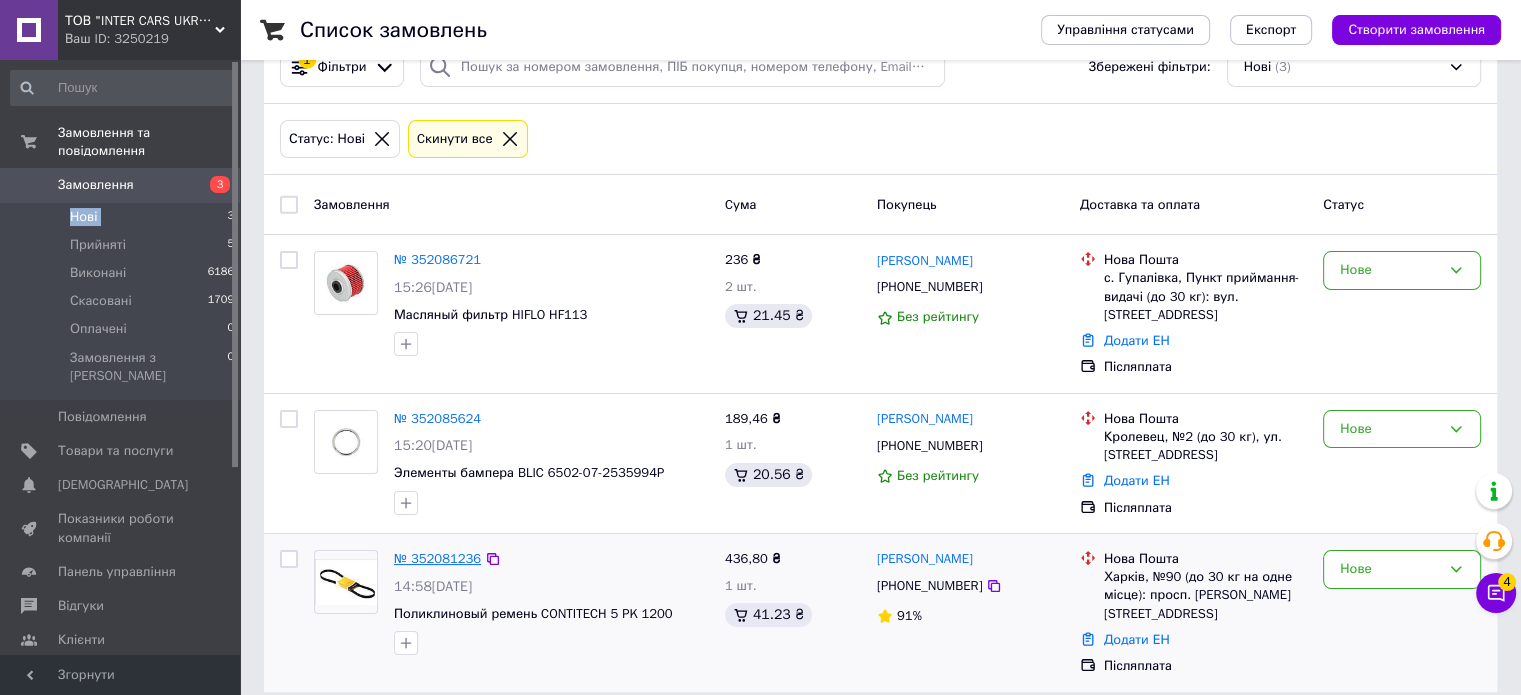click on "№ 352081236" at bounding box center (437, 558) 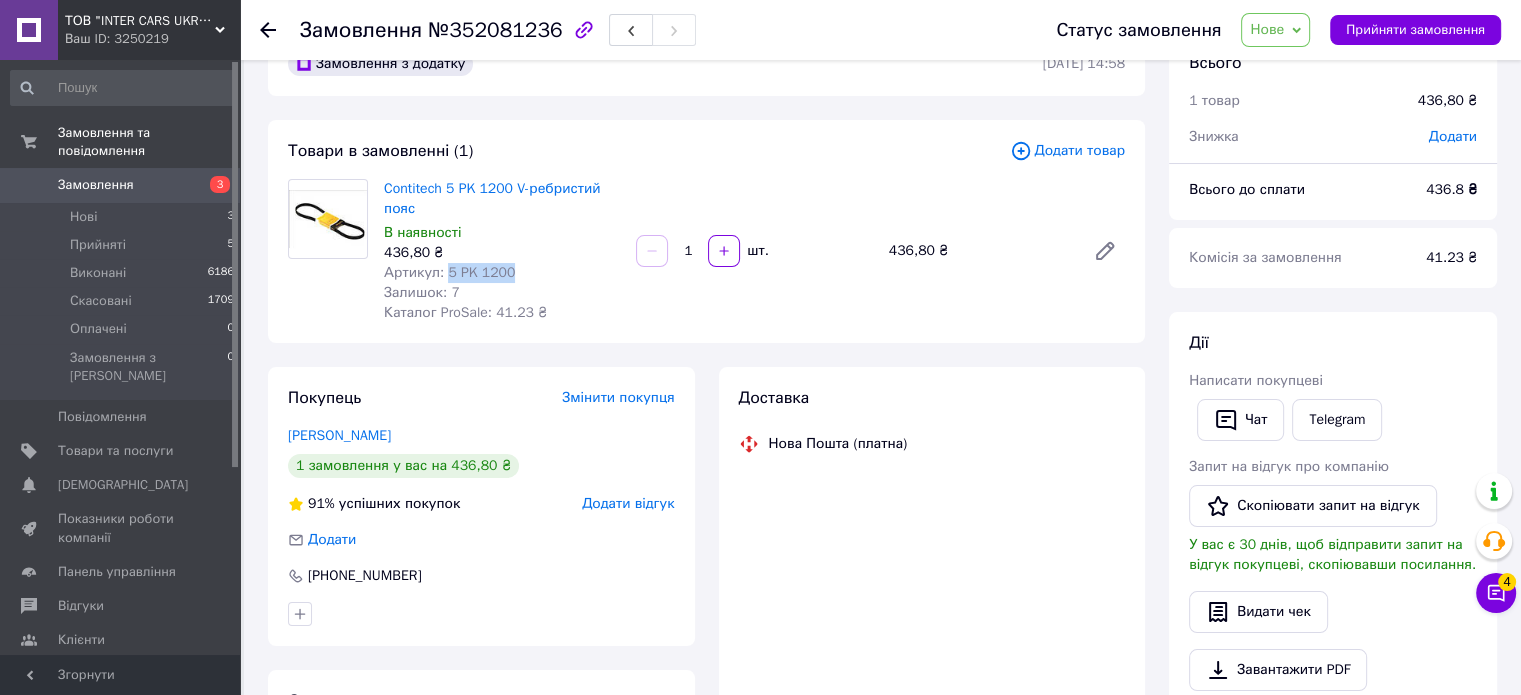 drag, startPoint x: 444, startPoint y: 271, endPoint x: 546, endPoint y: 263, distance: 102.31325 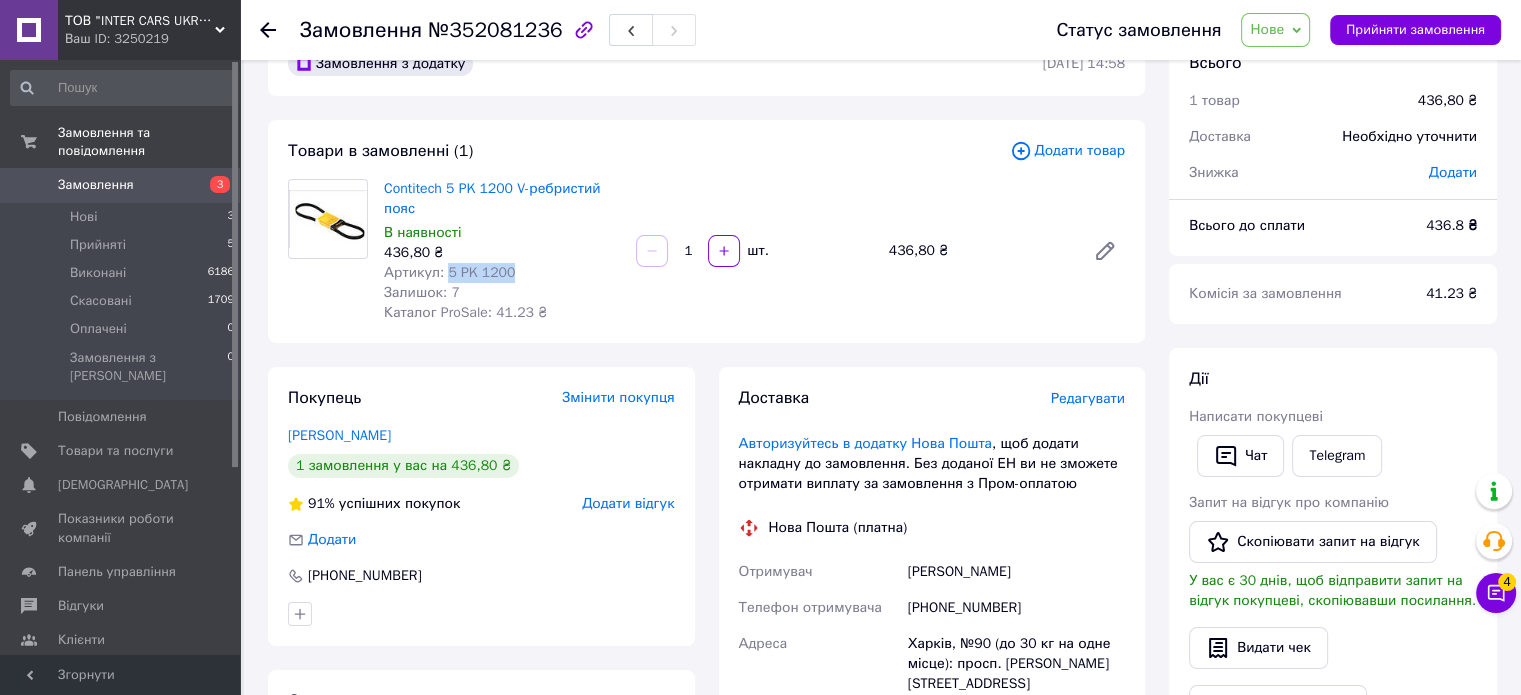 copy on "5 PK 1200" 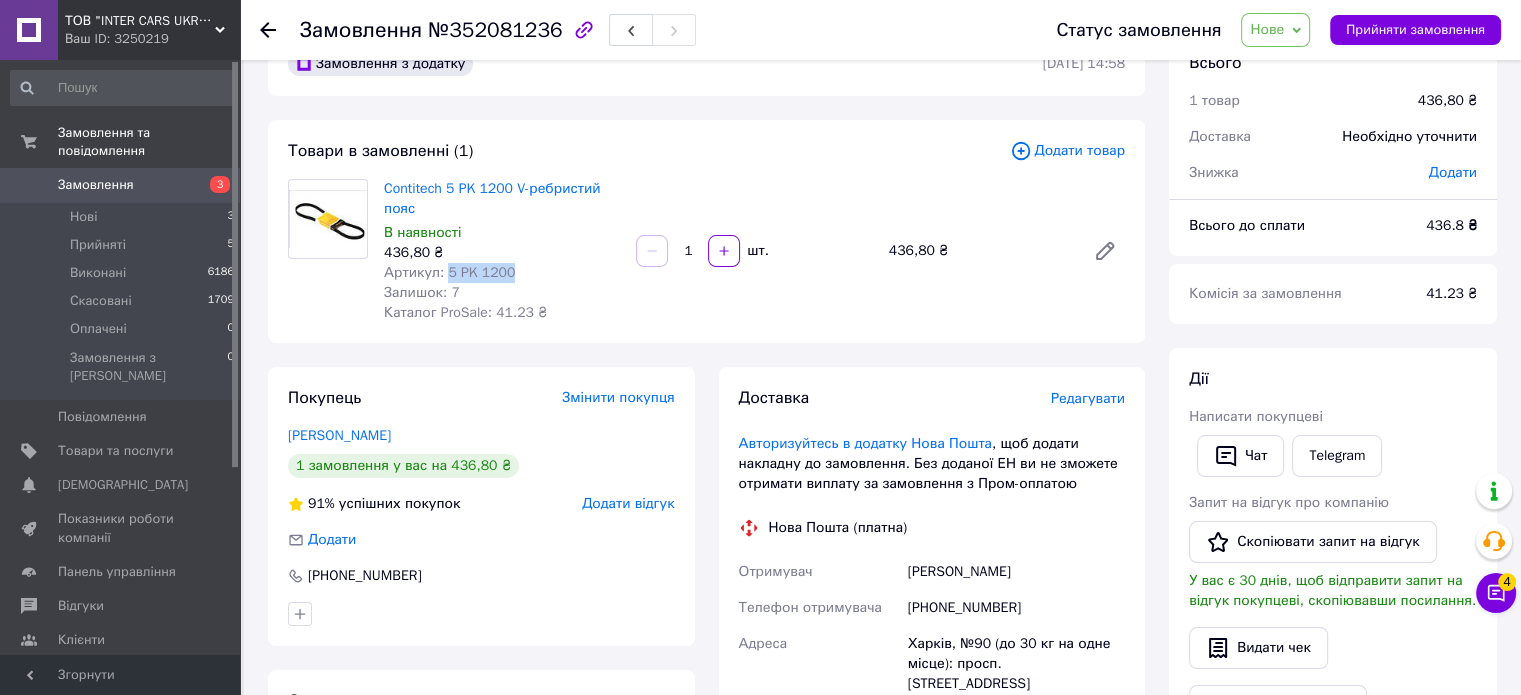 click on "Нове" at bounding box center [1267, 29] 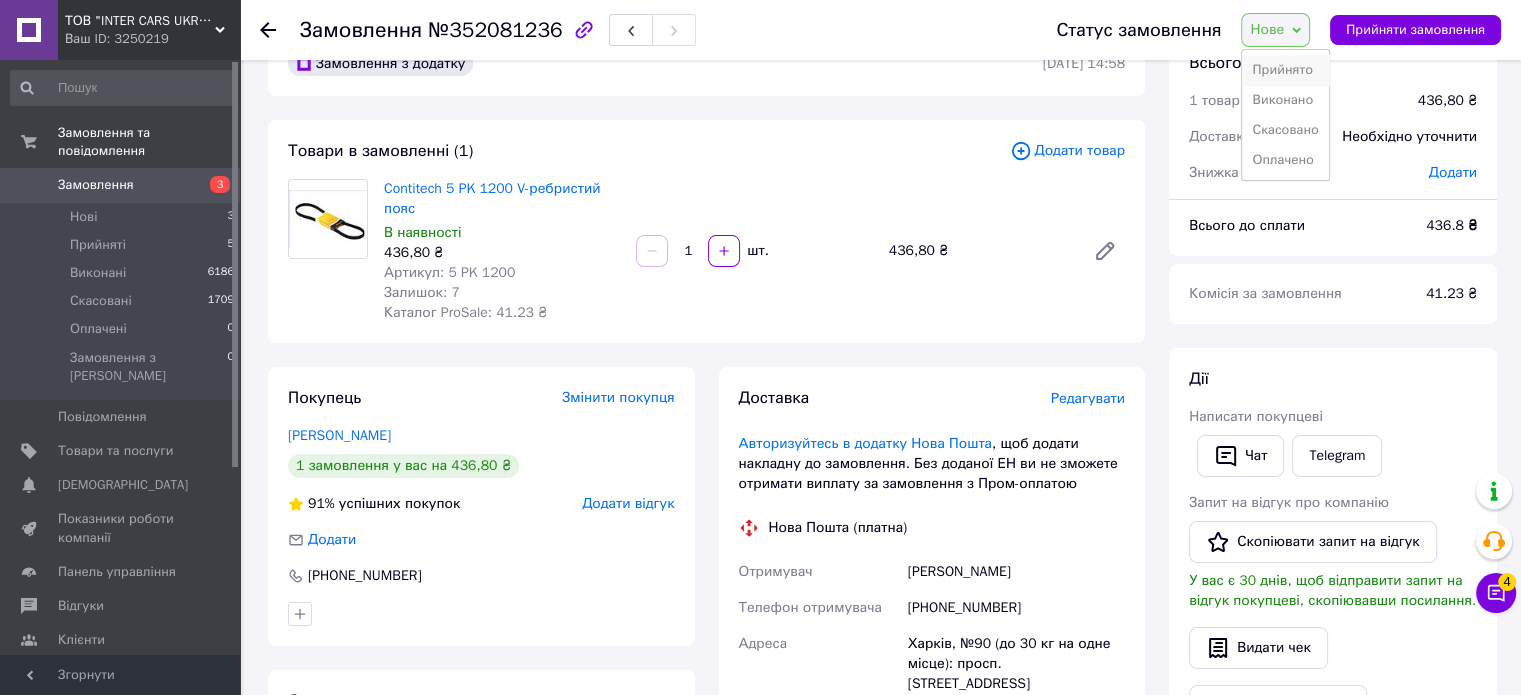 click on "Прийнято" at bounding box center [1285, 70] 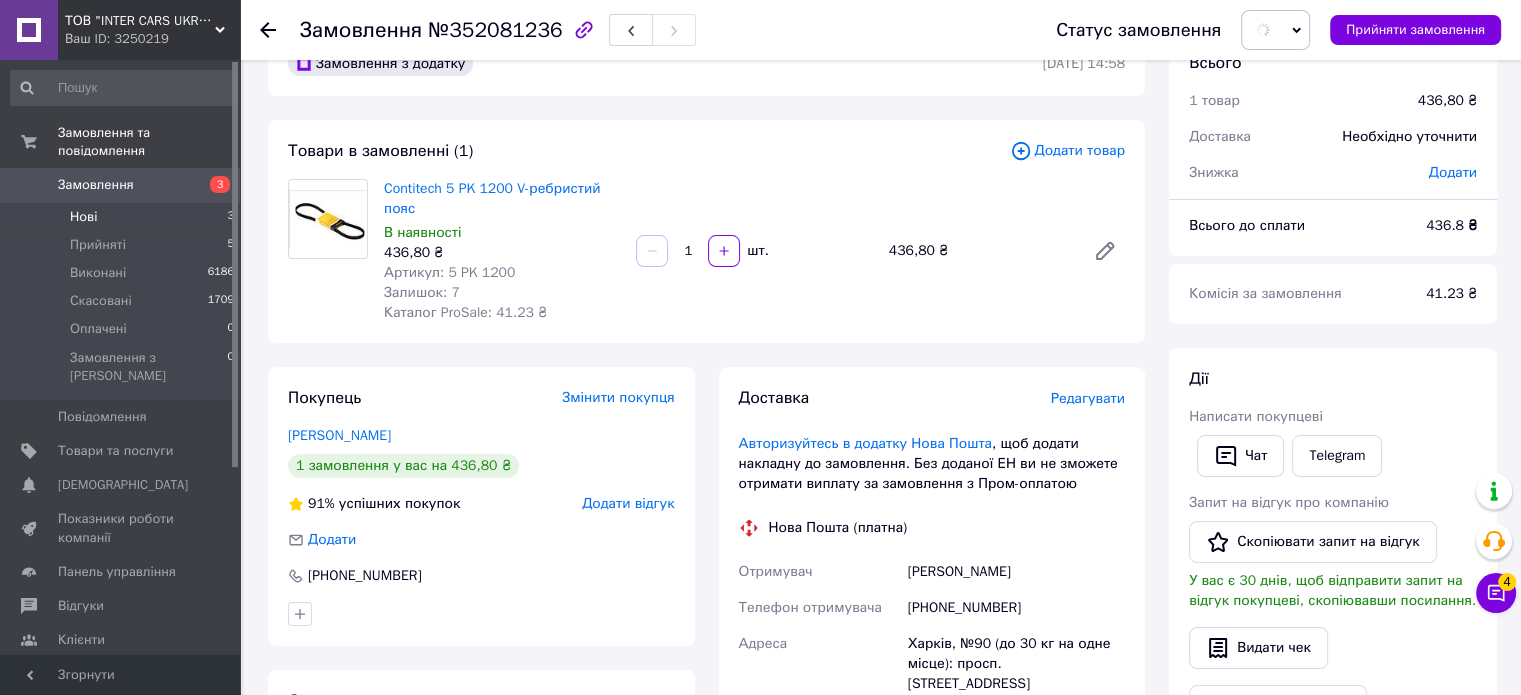 click on "Нові" at bounding box center (83, 217) 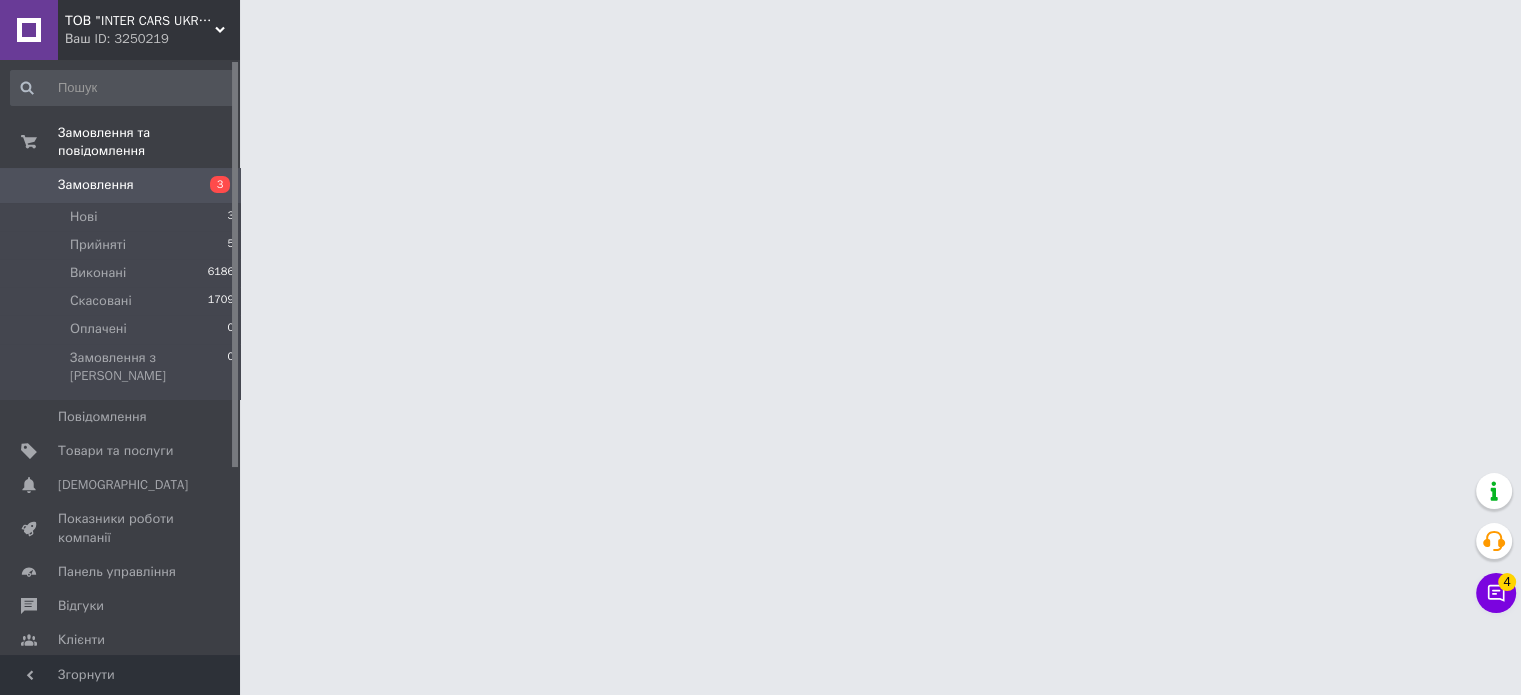 scroll, scrollTop: 0, scrollLeft: 0, axis: both 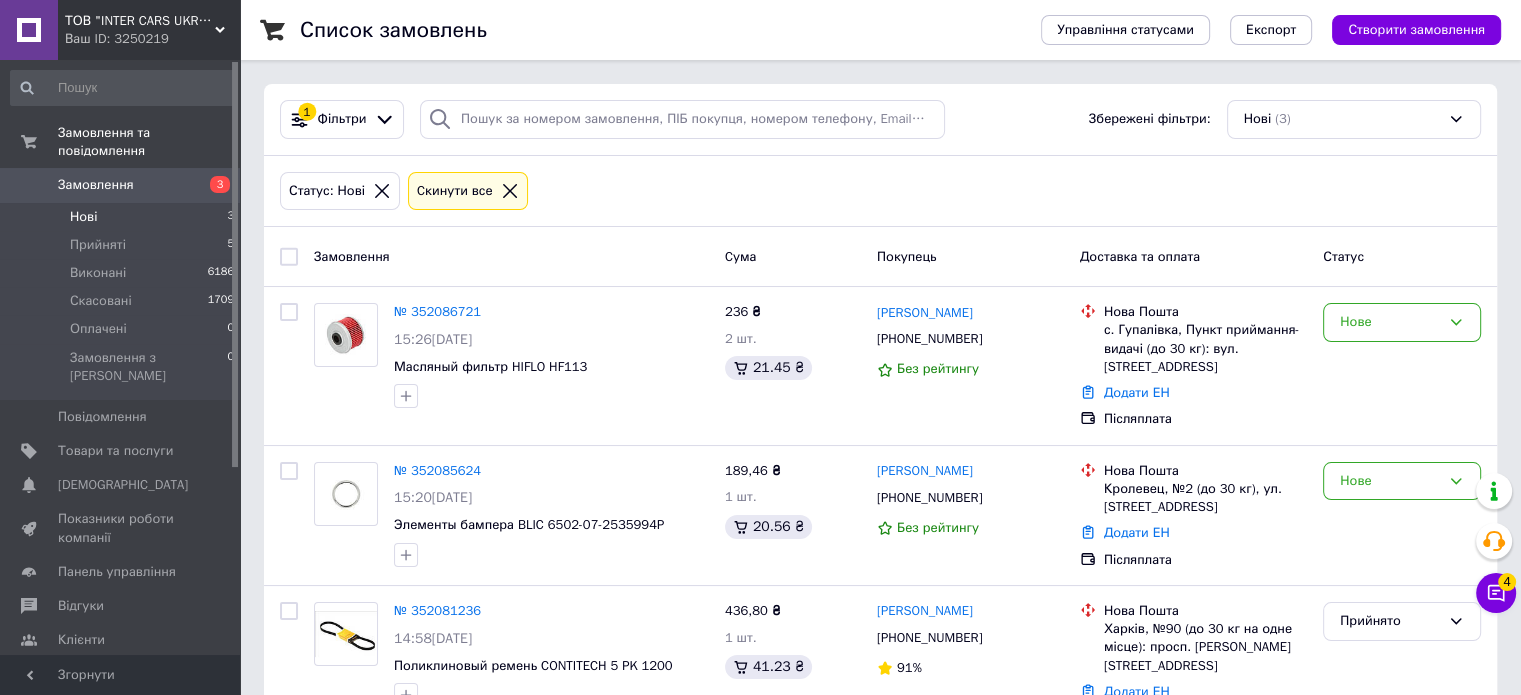click on "№ 352085624" at bounding box center [437, 470] 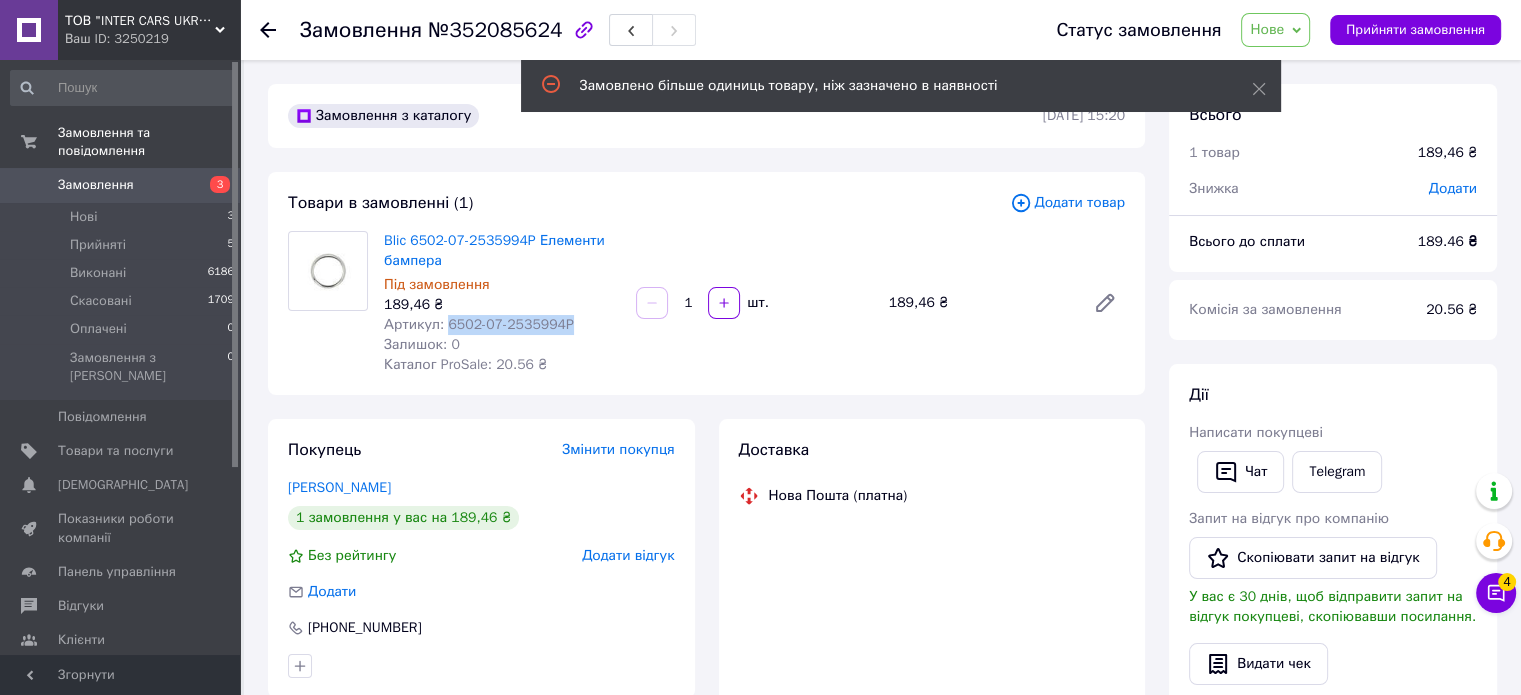 drag, startPoint x: 464, startPoint y: 323, endPoint x: 576, endPoint y: 317, distance: 112.1606 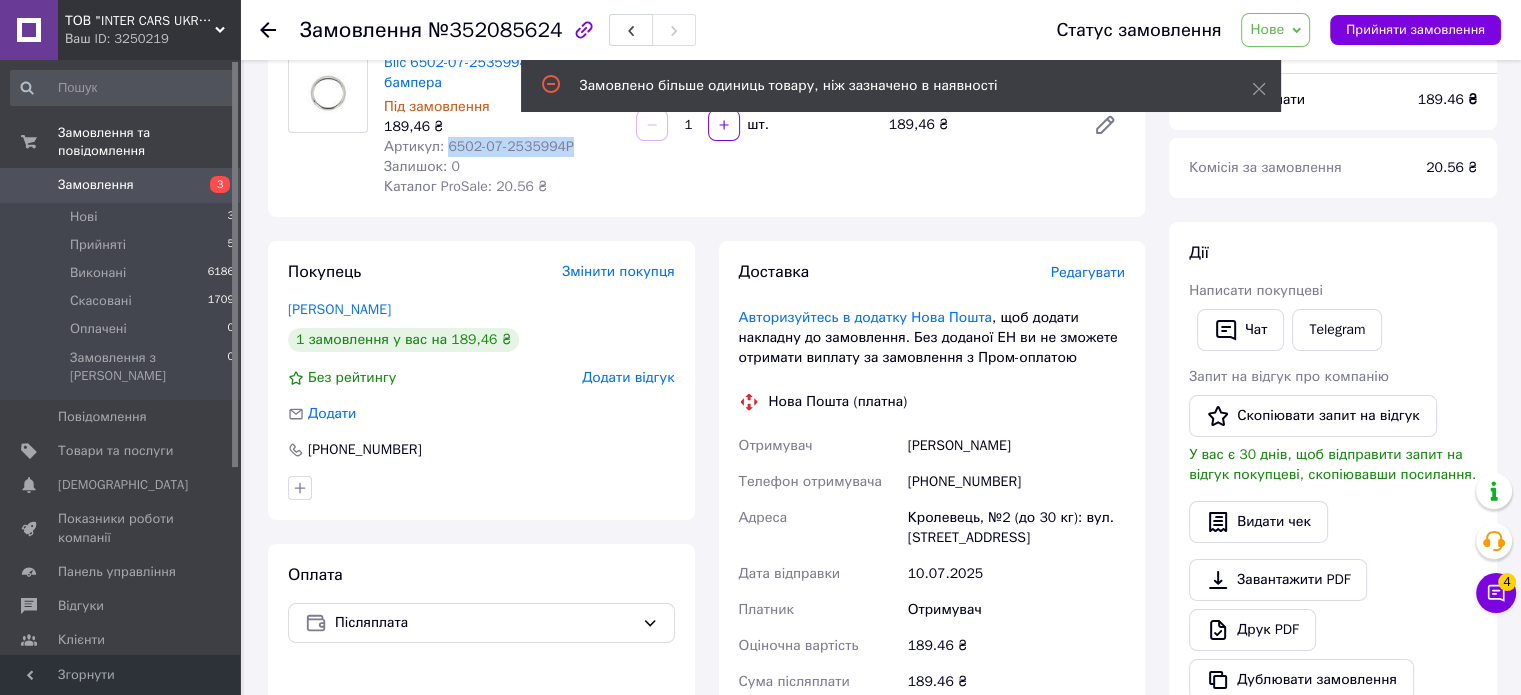 scroll, scrollTop: 300, scrollLeft: 0, axis: vertical 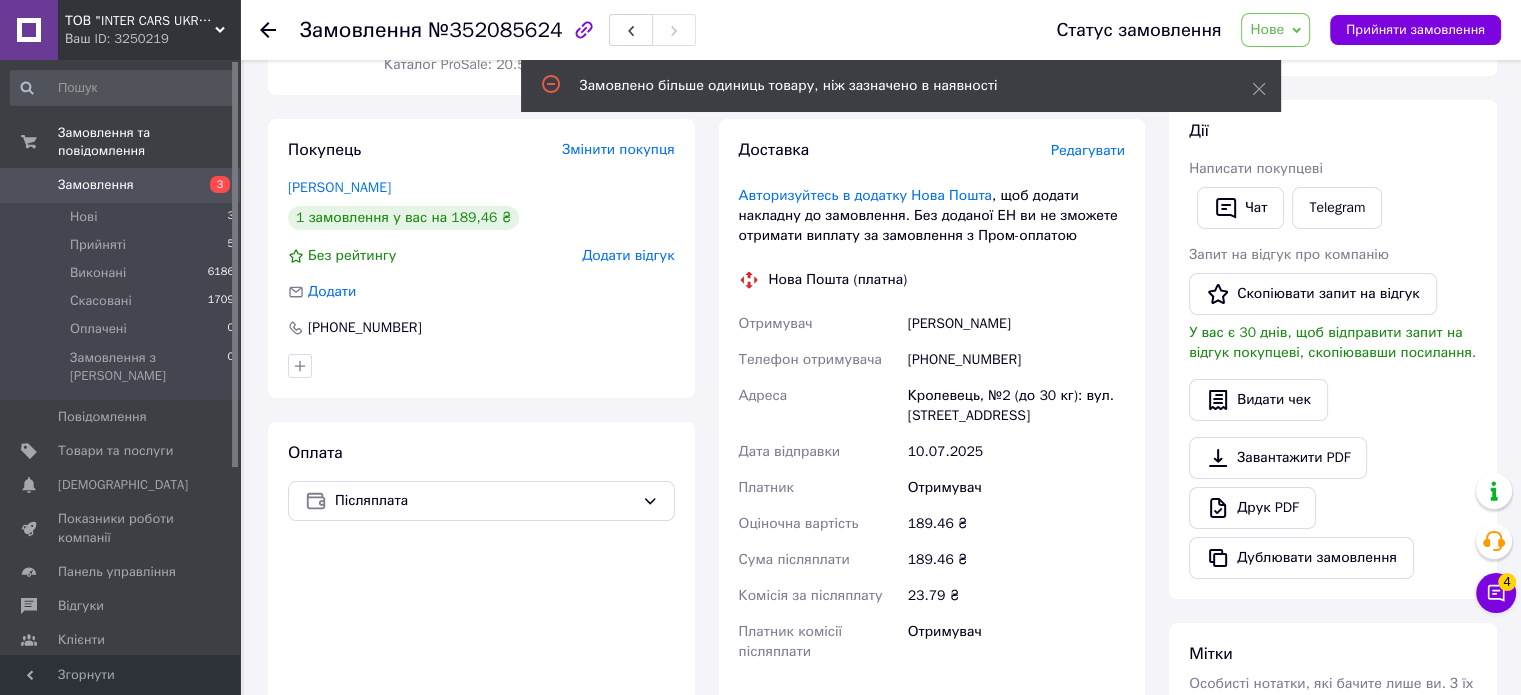 click on "Нове" at bounding box center [1267, 29] 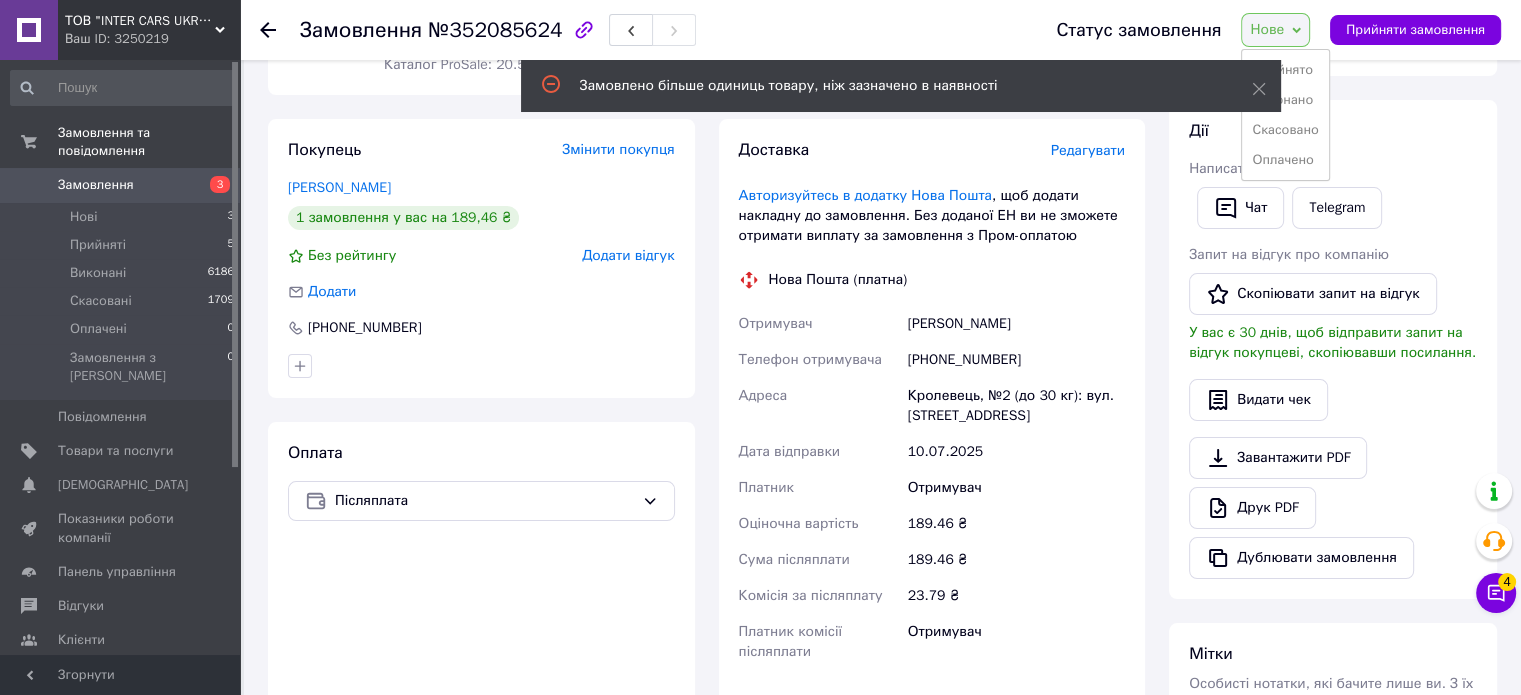 click on "Замовлено більше одиниць товару, ніж зазначено в наявності" at bounding box center [901, 86] 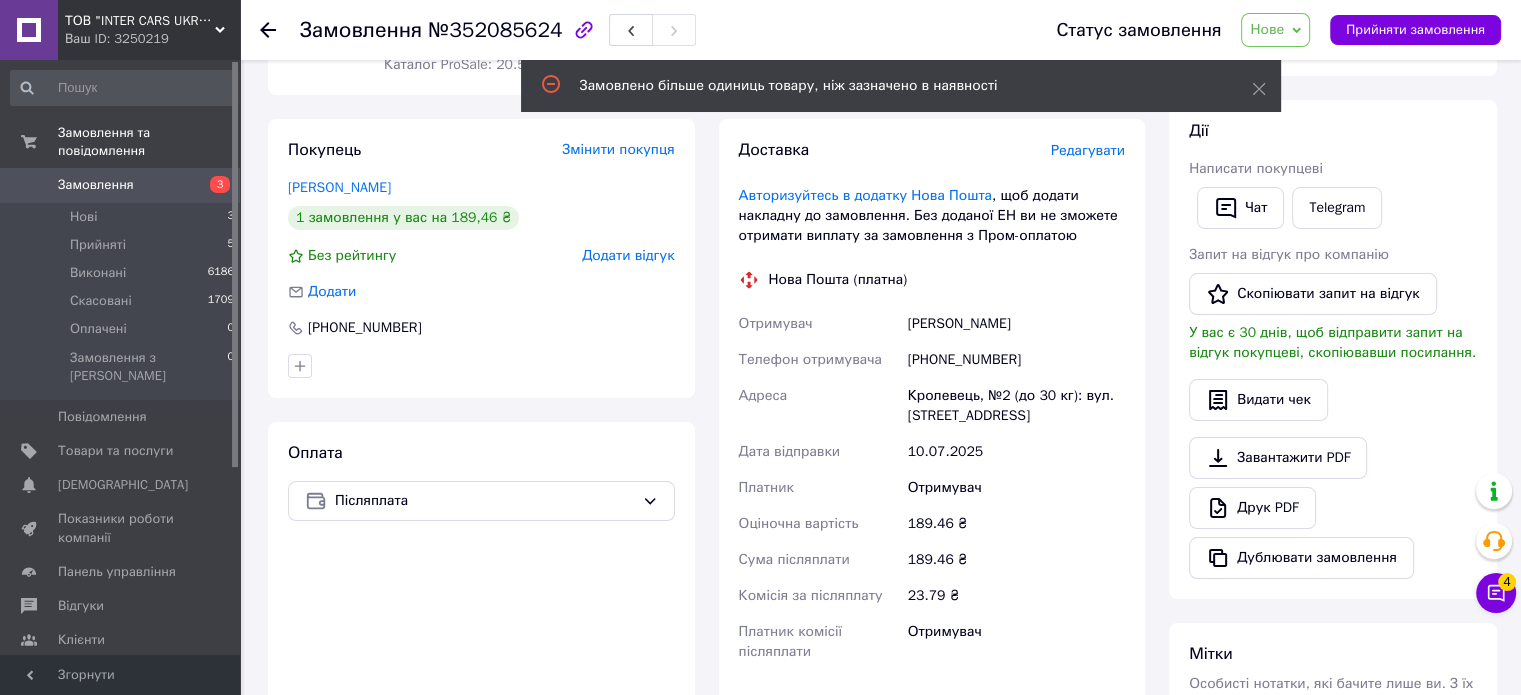 click on "Замовлено більше одиниць товару, ніж зазначено в наявності" at bounding box center [901, 86] 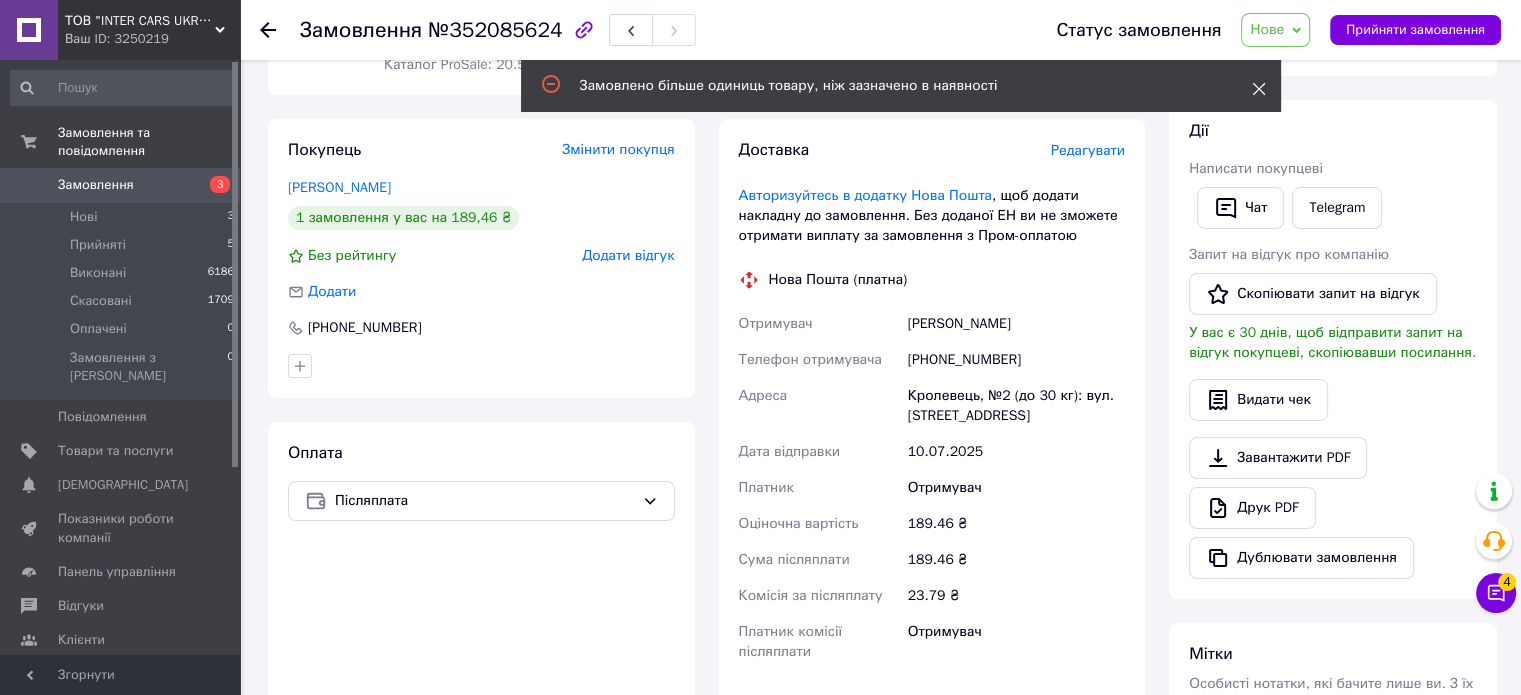 click 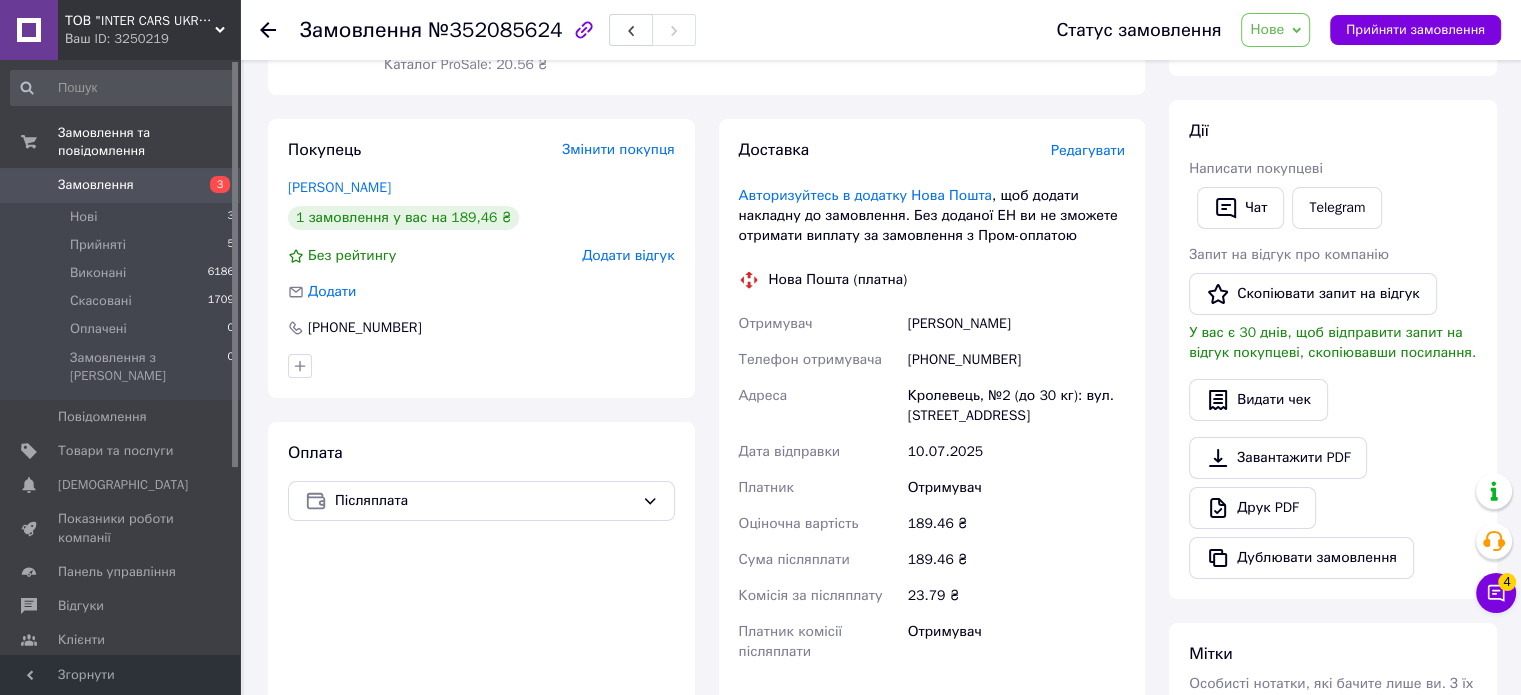 click on "Нове" at bounding box center [1267, 29] 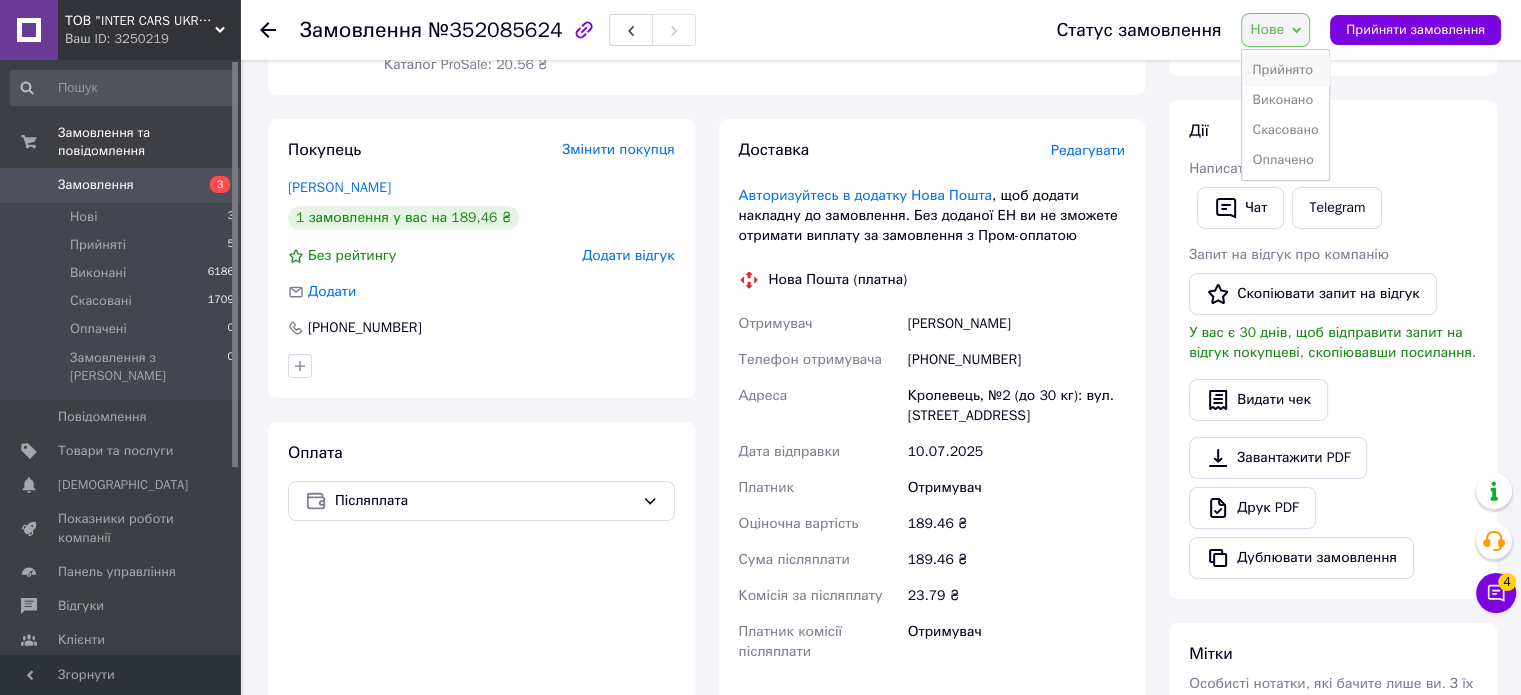click on "Прийнято" at bounding box center (1285, 70) 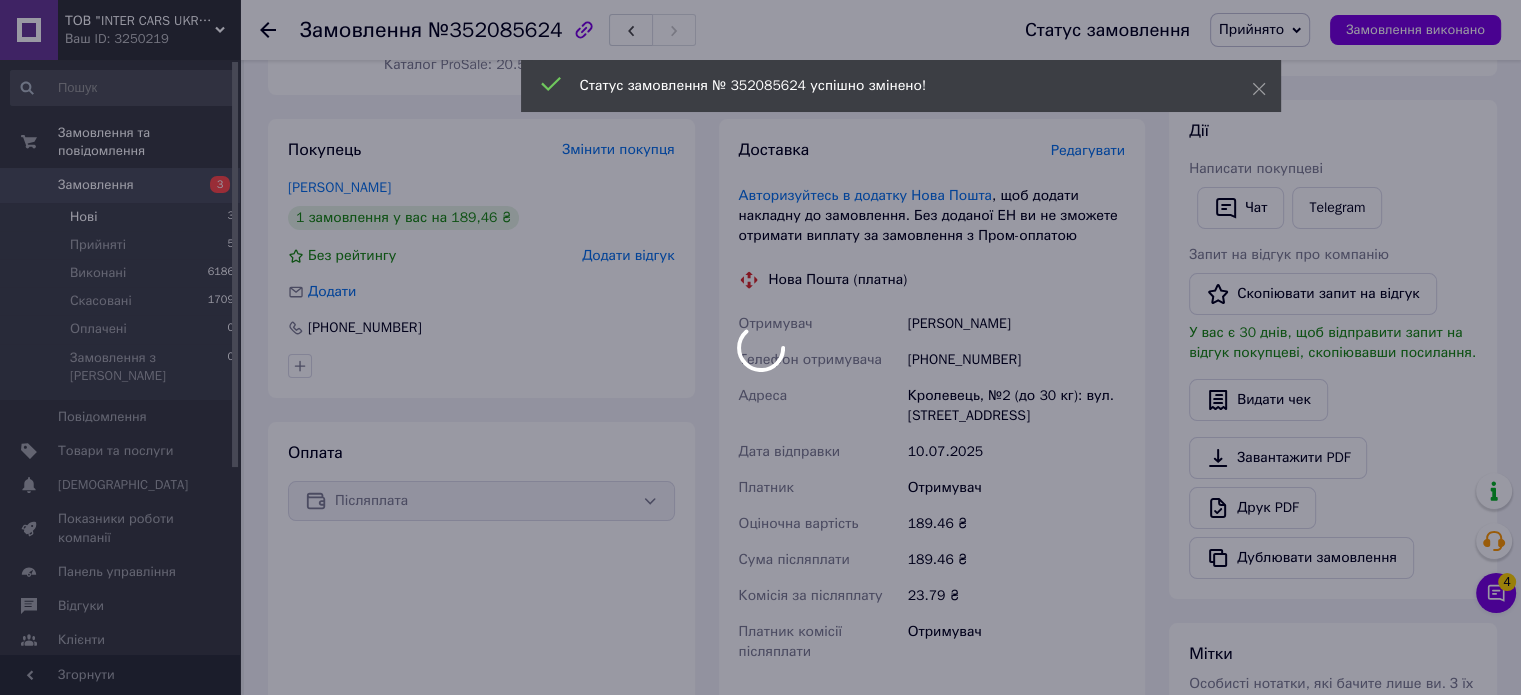 click at bounding box center (760, 347) 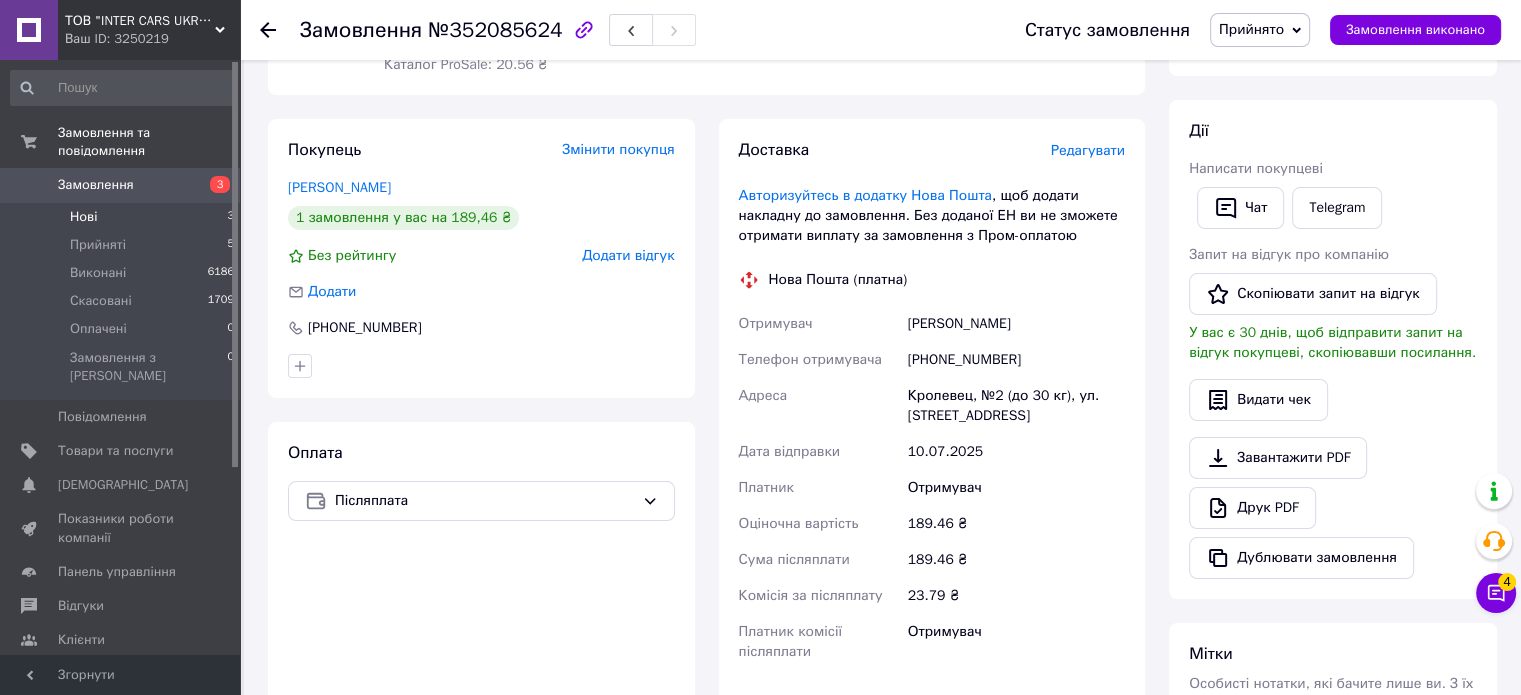 click on "Нові 3" at bounding box center [123, 217] 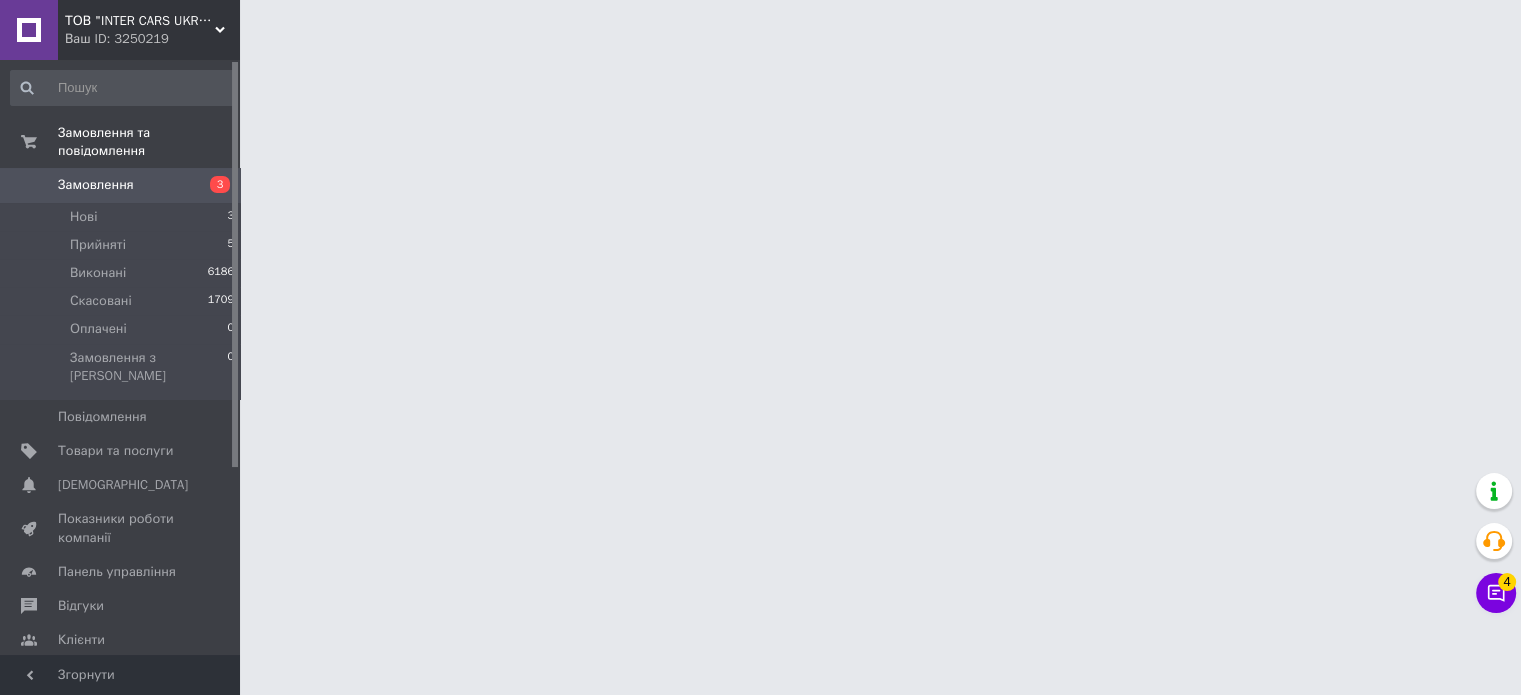 scroll, scrollTop: 0, scrollLeft: 0, axis: both 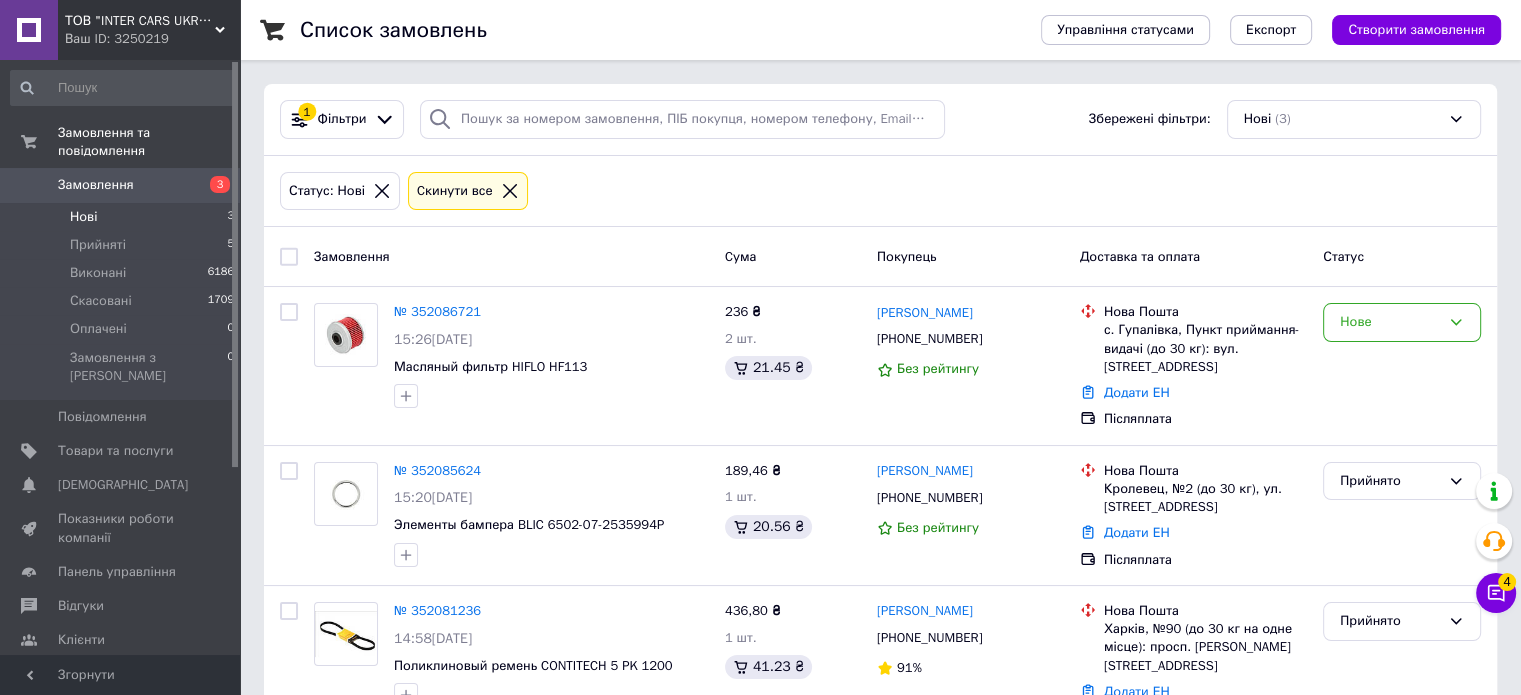 click on "№ 352086721" at bounding box center [437, 311] 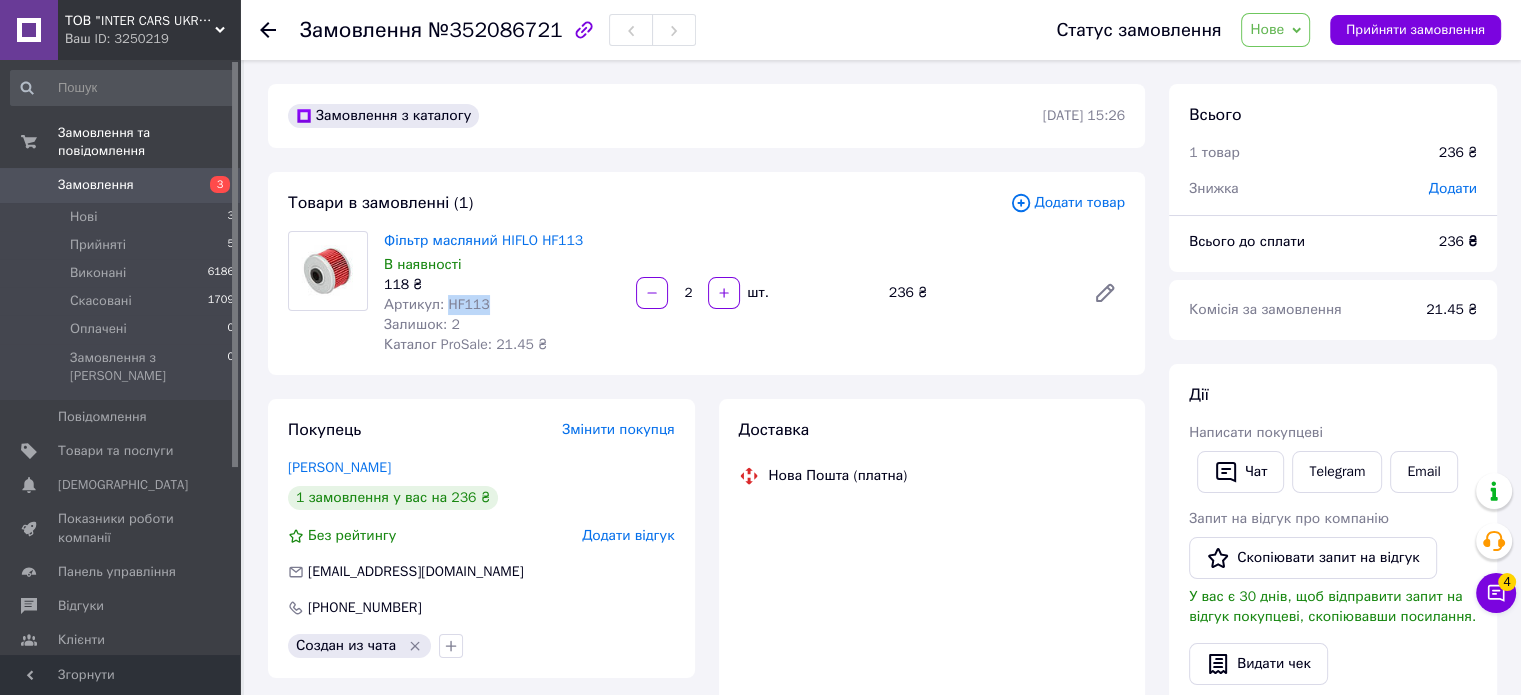 drag, startPoint x: 445, startPoint y: 306, endPoint x: 505, endPoint y: 308, distance: 60.033325 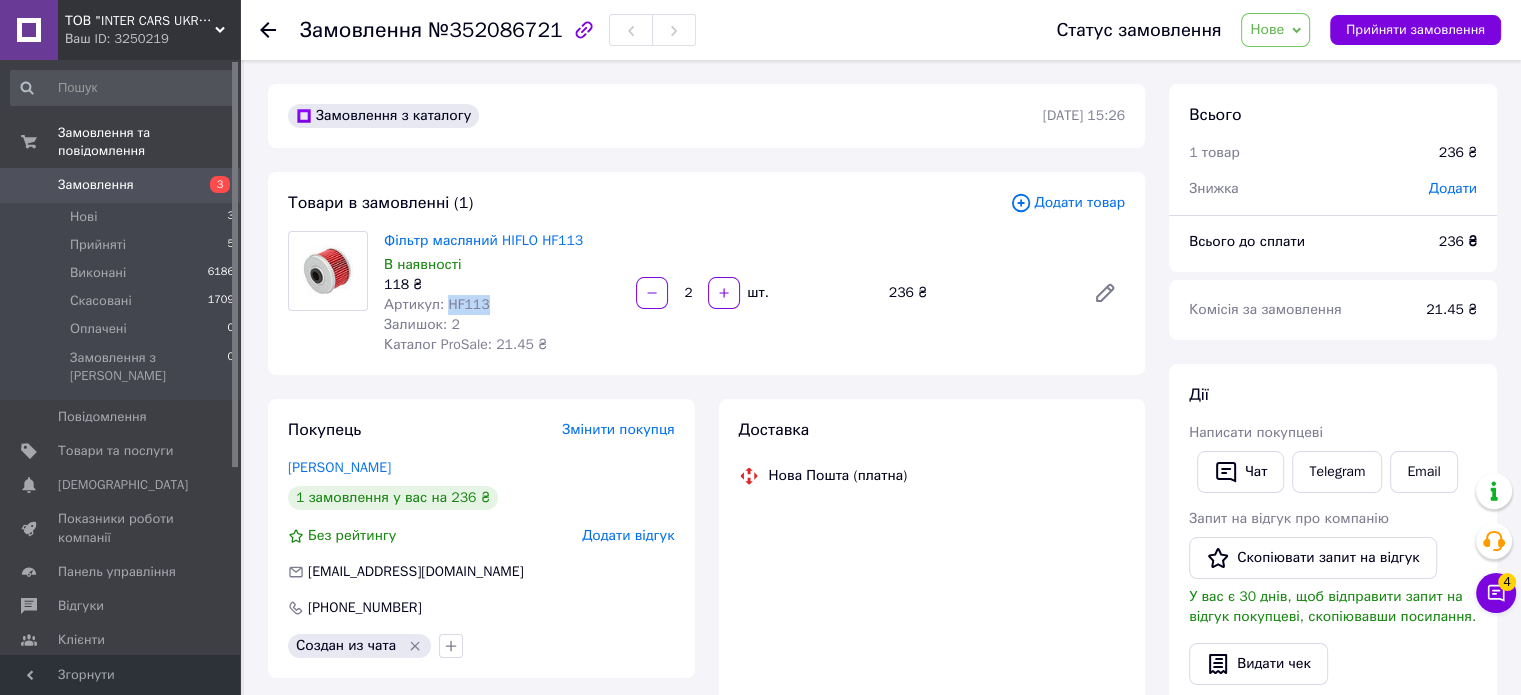 click on "Артикул: HF113" at bounding box center (502, 305) 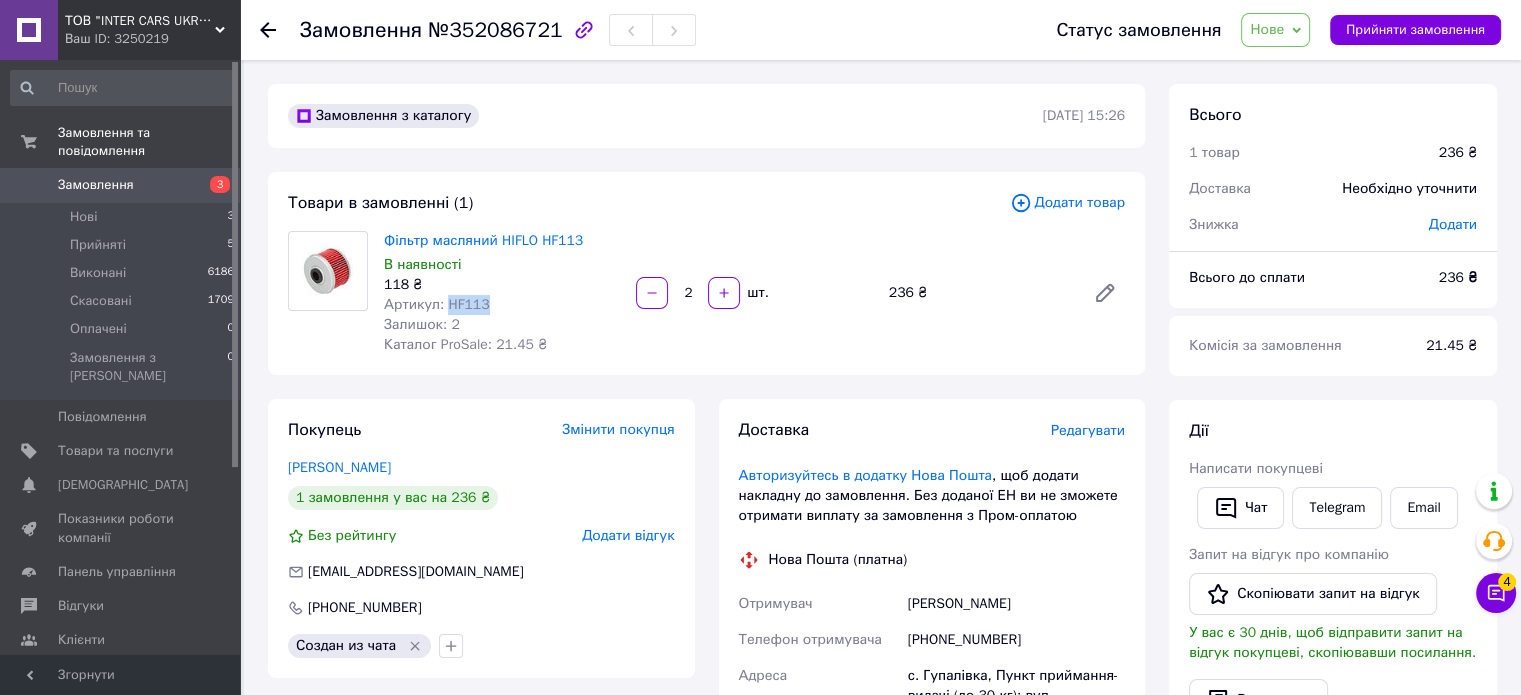 click on "Нове" at bounding box center [1267, 29] 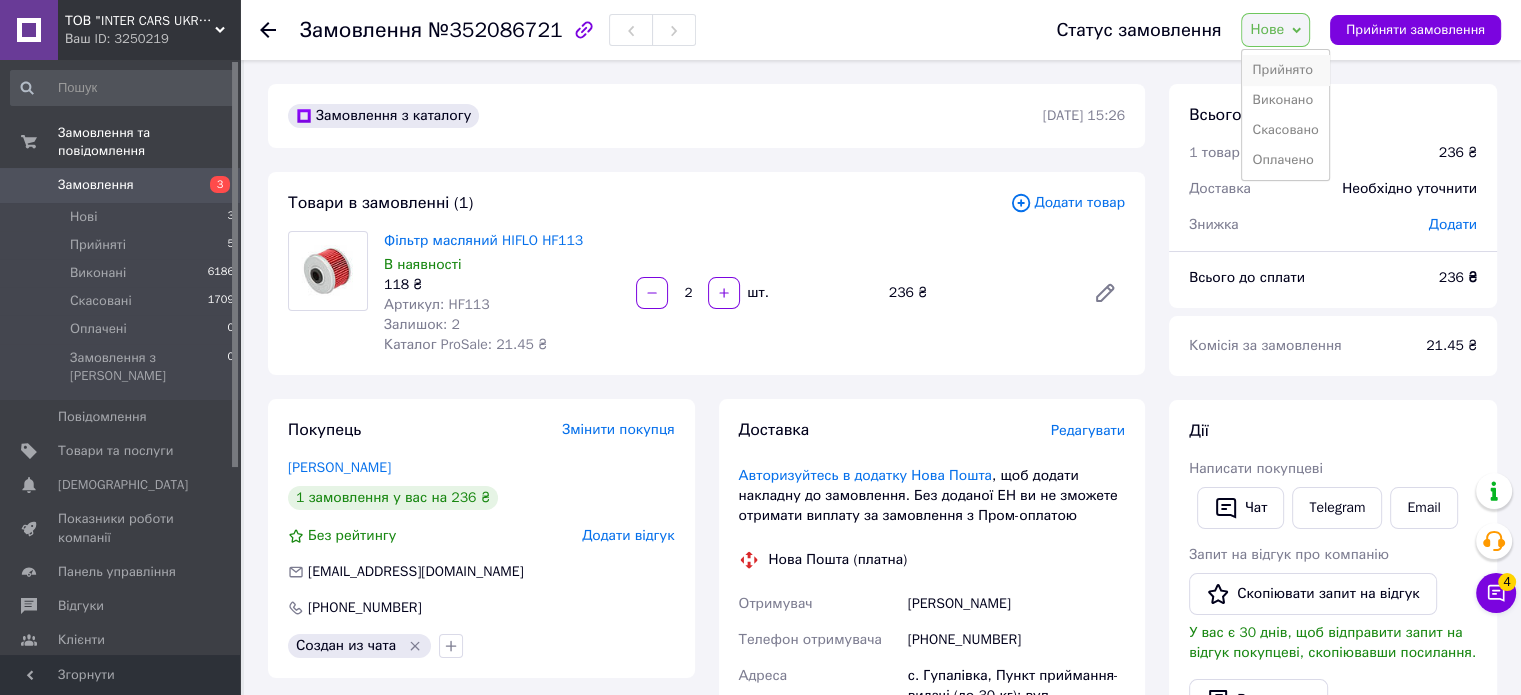 click on "Прийнято" at bounding box center [1285, 70] 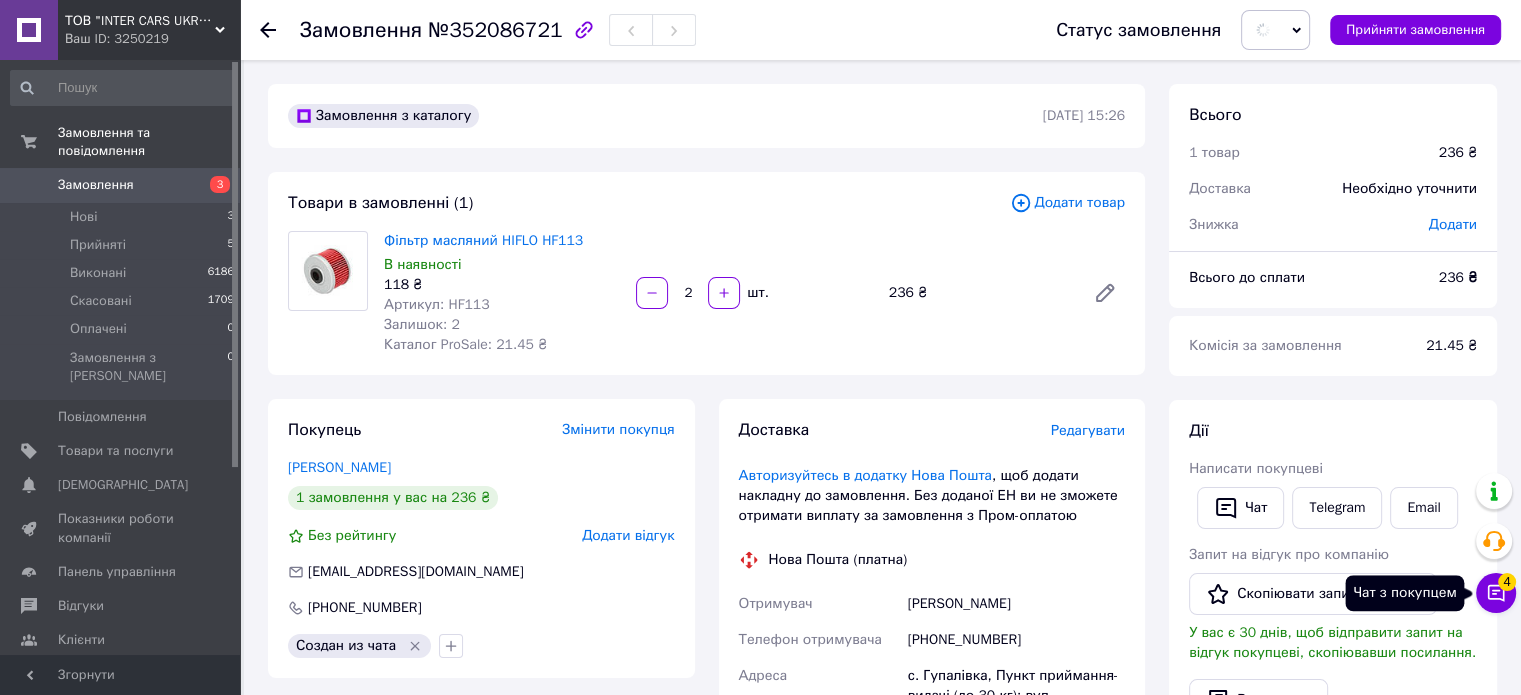 click 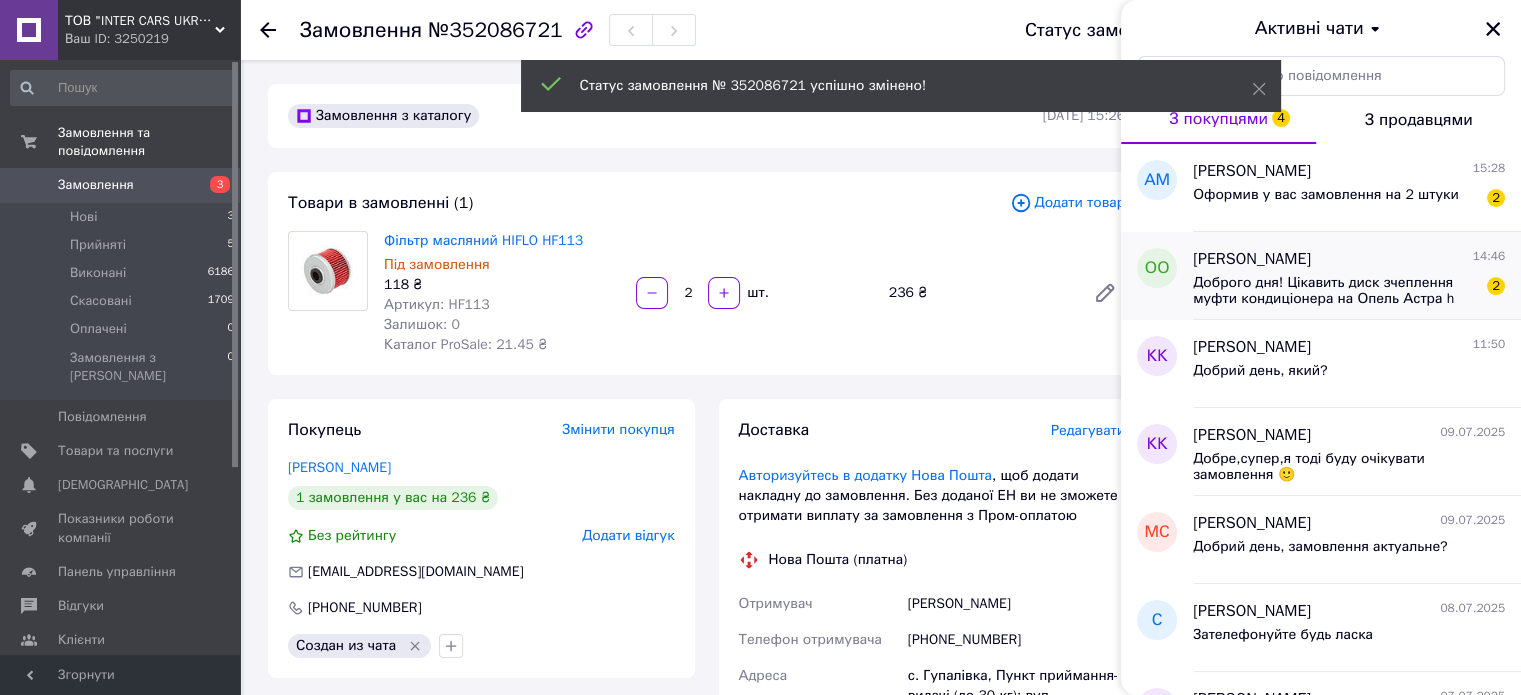 click on "Доброго дня! Цікавить диск зчеплення муфти кондиціонера на Опель Астра h 1.7cdti 2004р 2" at bounding box center (1349, 289) 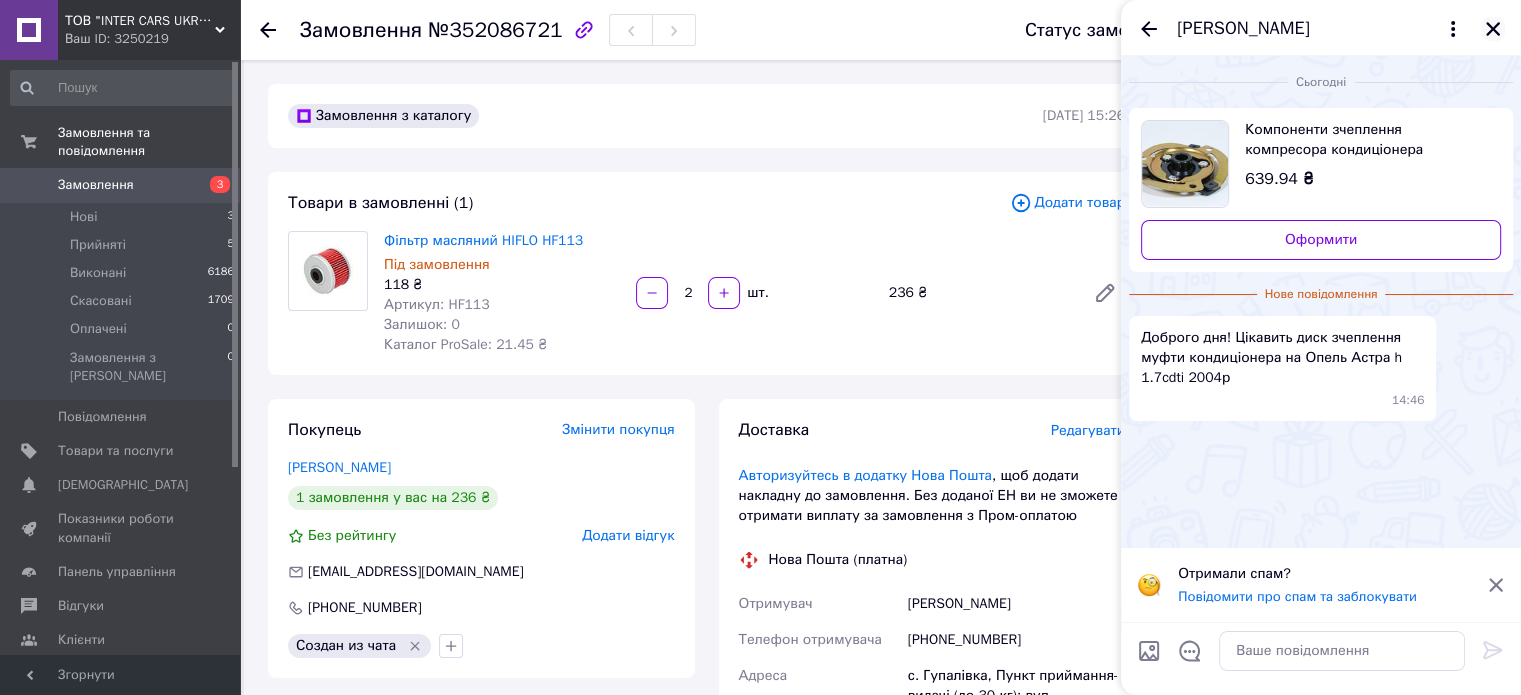 click 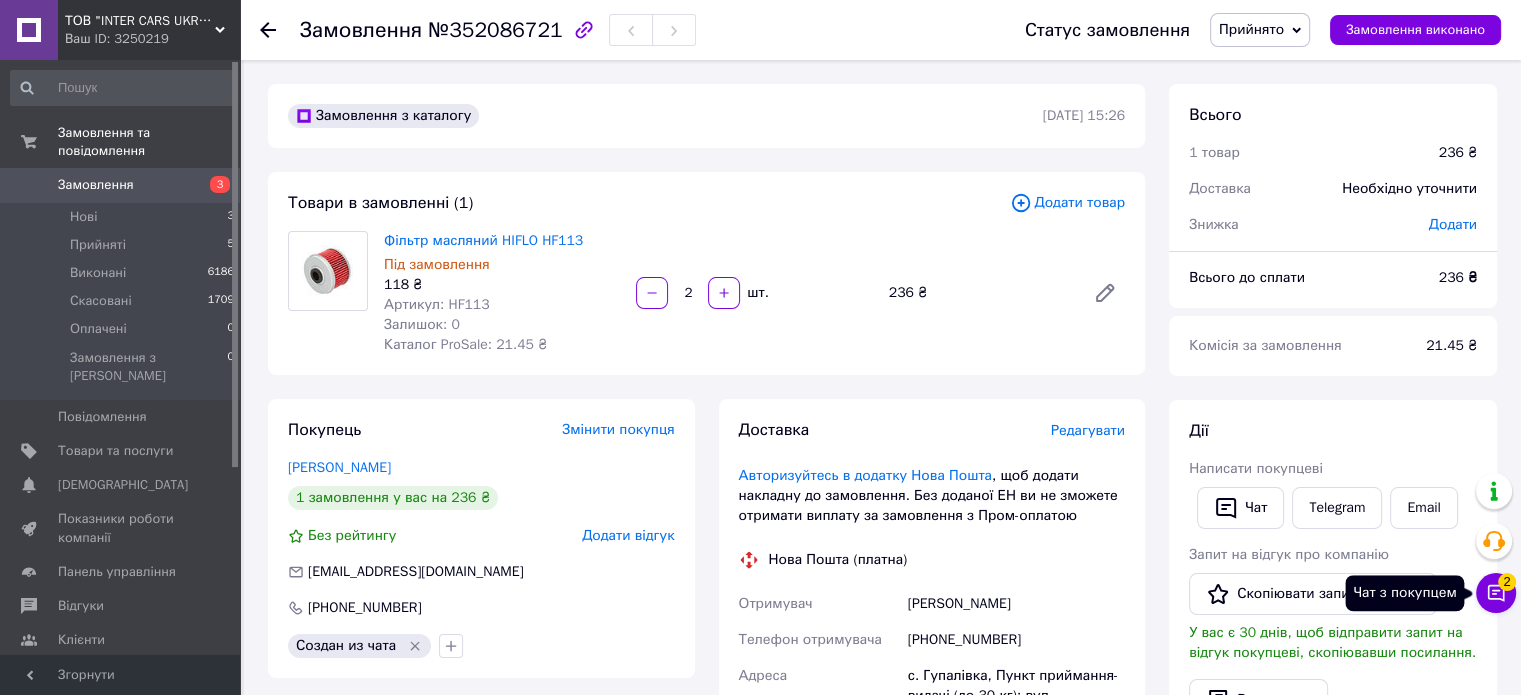 click on "Чат з покупцем 2" at bounding box center (1496, 593) 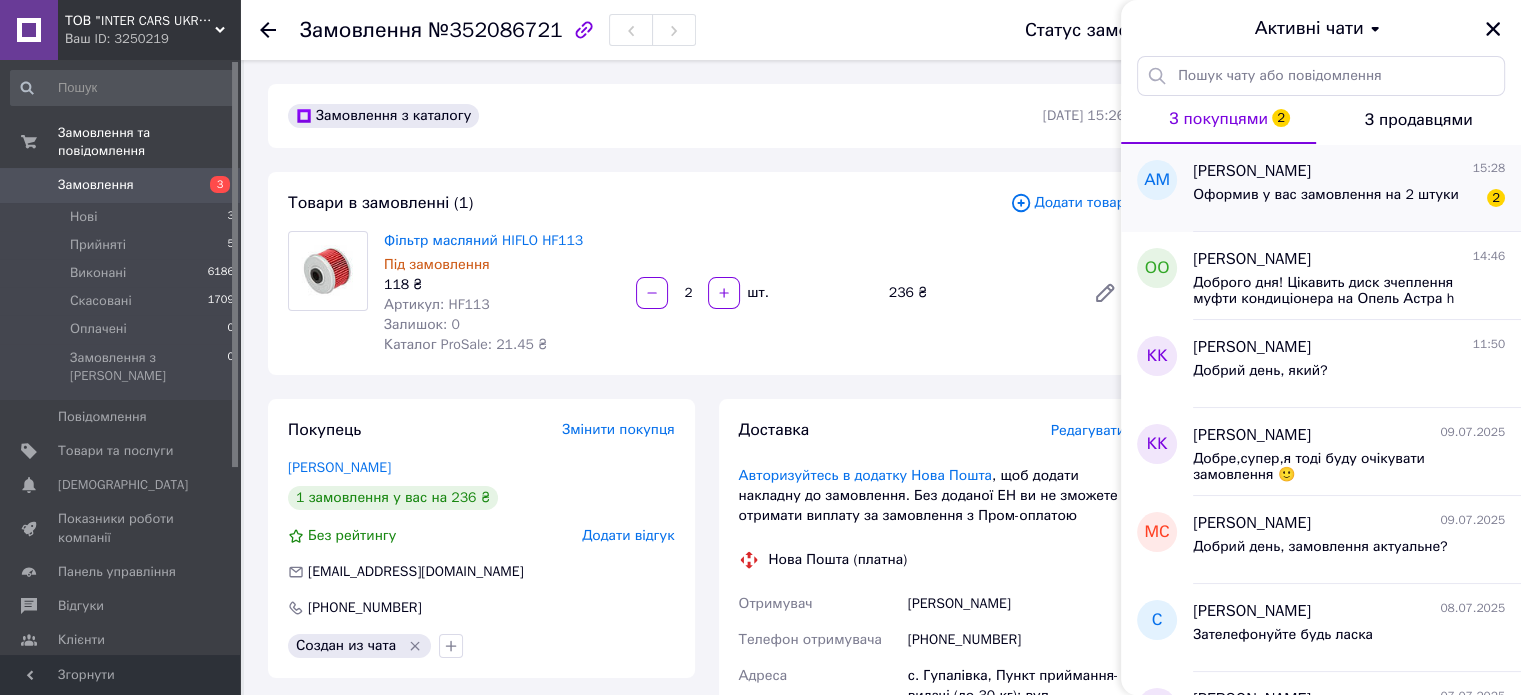 click on "Оформив у вас замовлення на 2 штуки" at bounding box center (1326, 195) 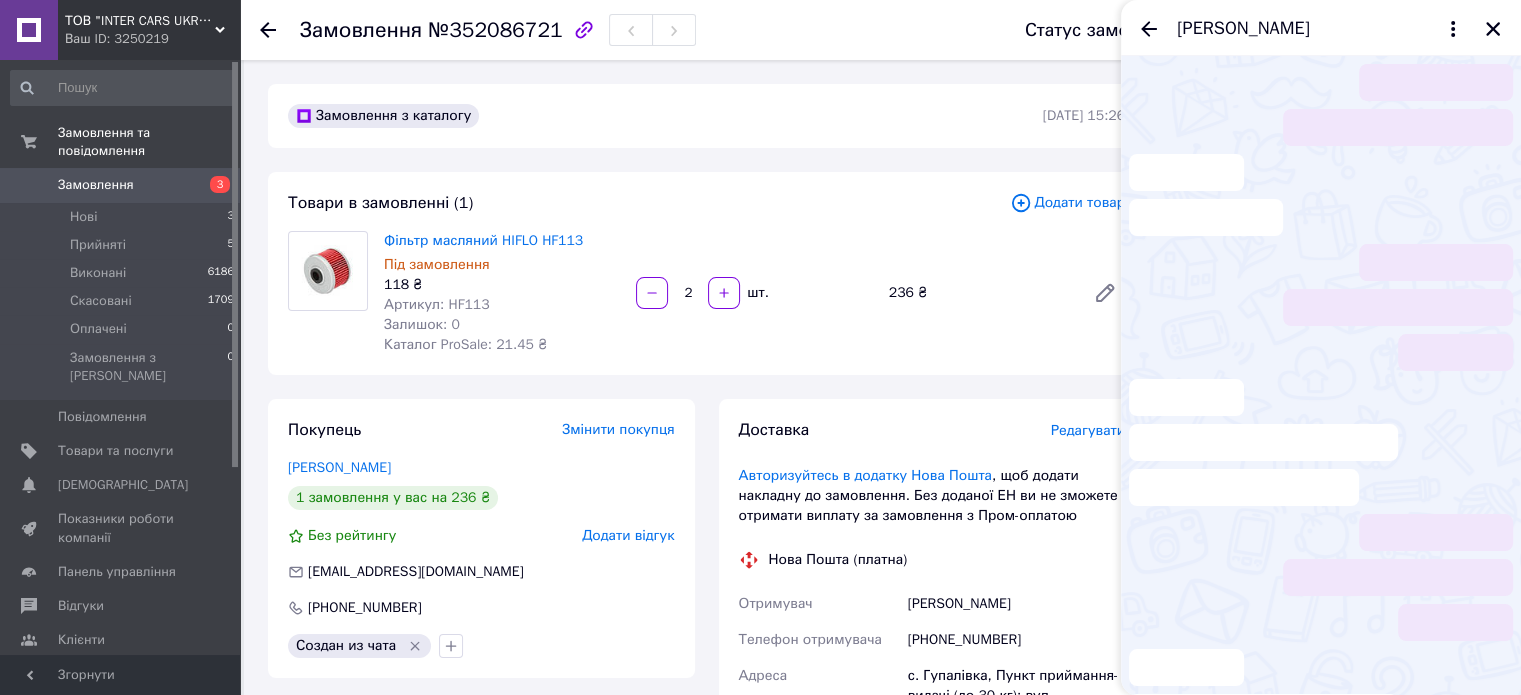 scroll, scrollTop: 164, scrollLeft: 0, axis: vertical 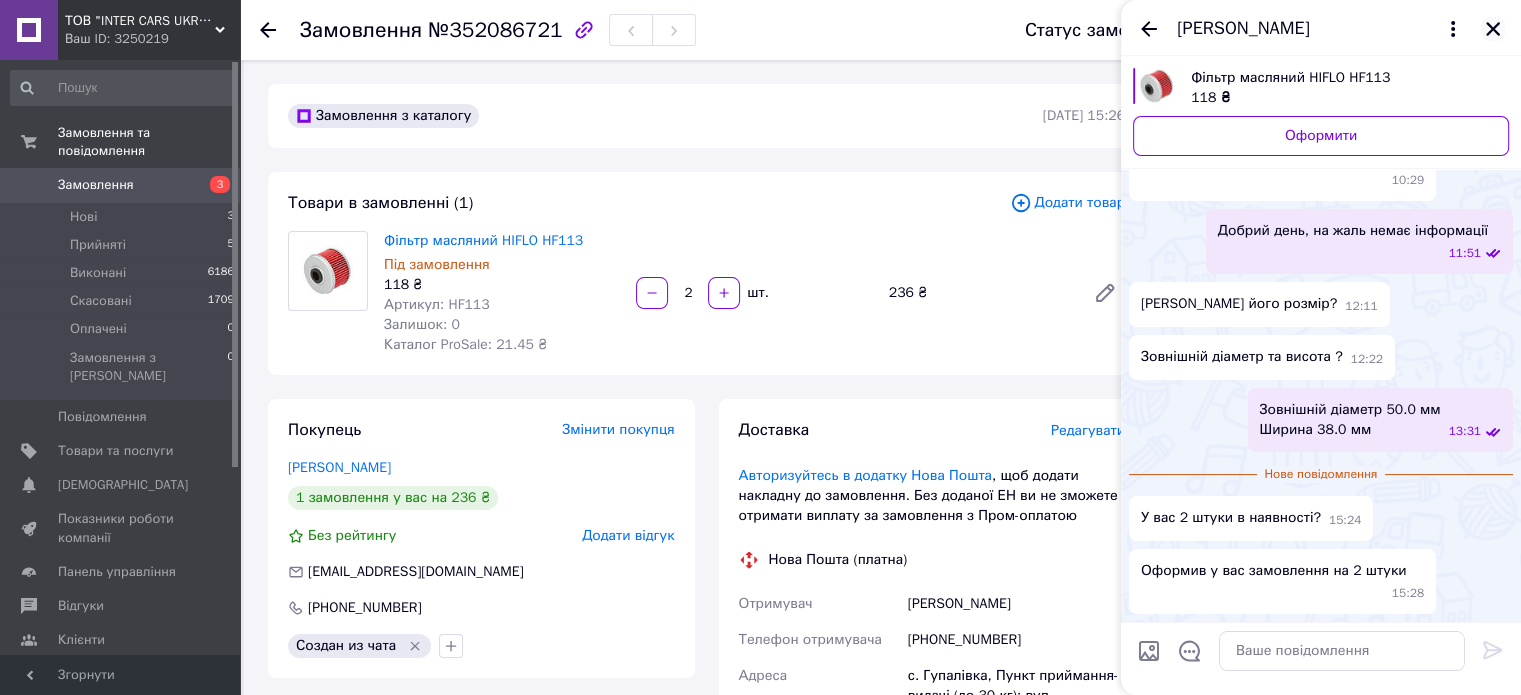 click 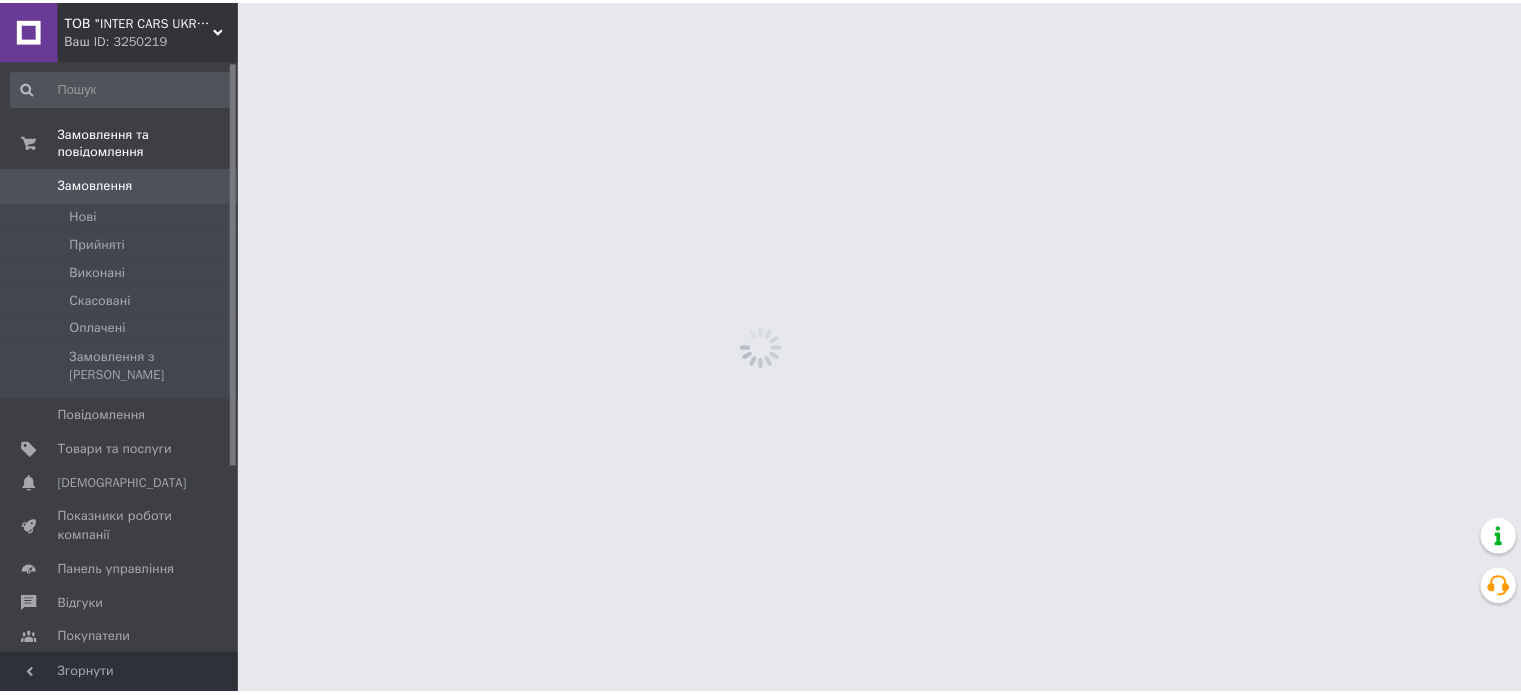 scroll, scrollTop: 0, scrollLeft: 0, axis: both 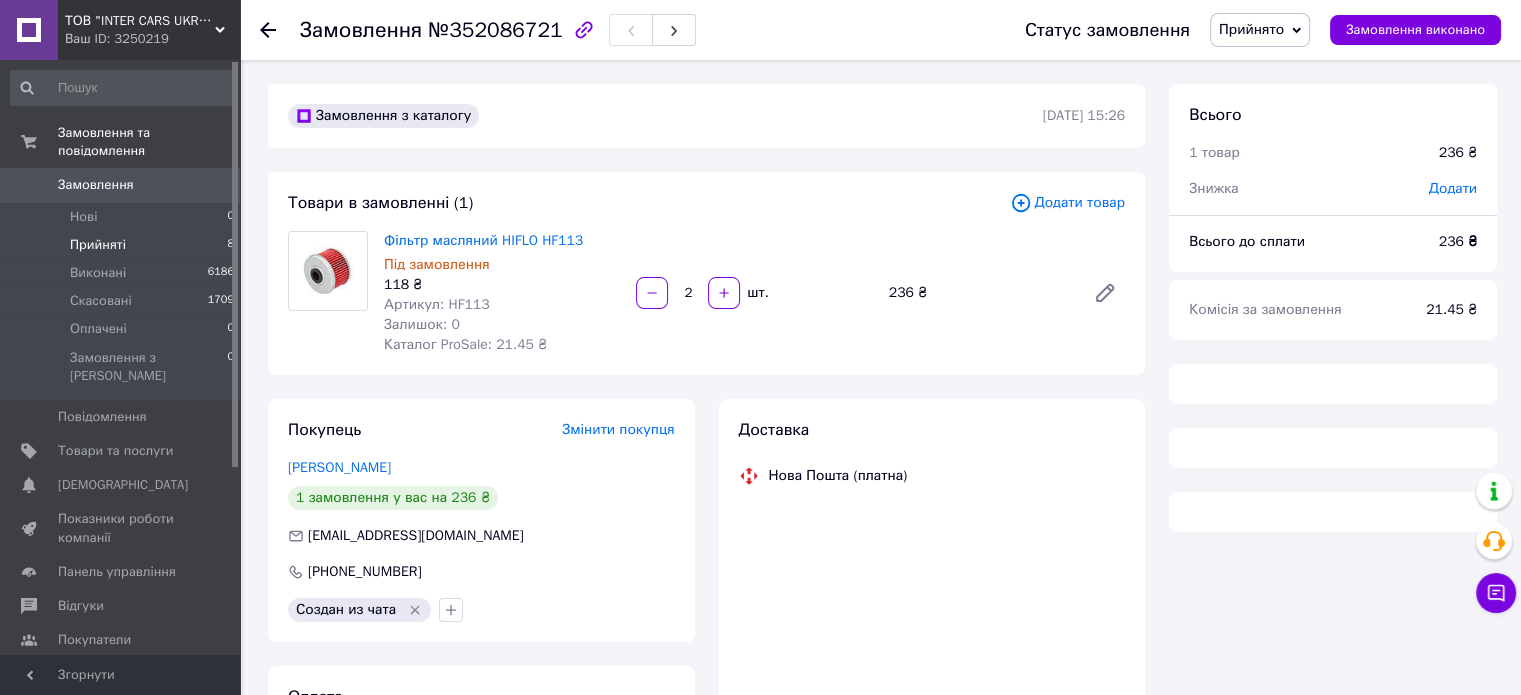 click on "Прийняті" at bounding box center [98, 245] 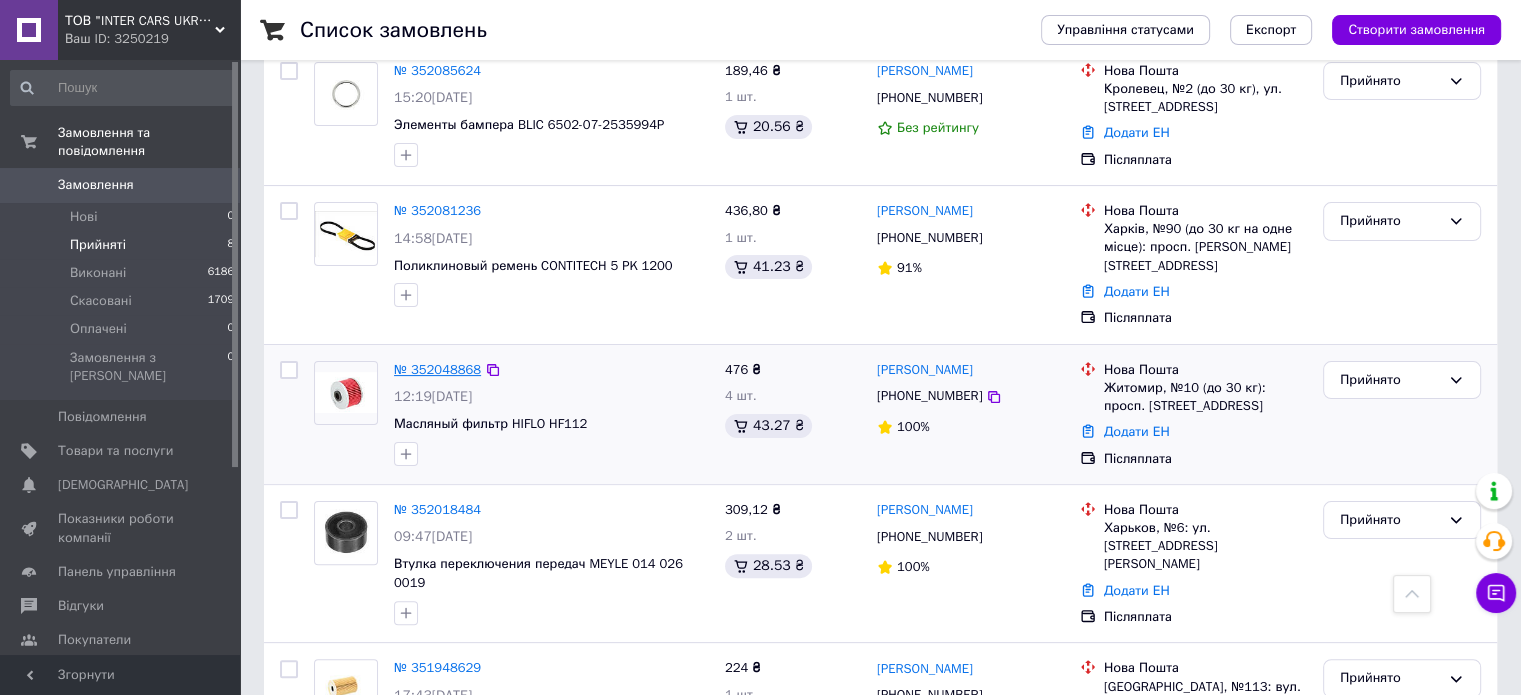 click on "№ 352048868" at bounding box center (437, 369) 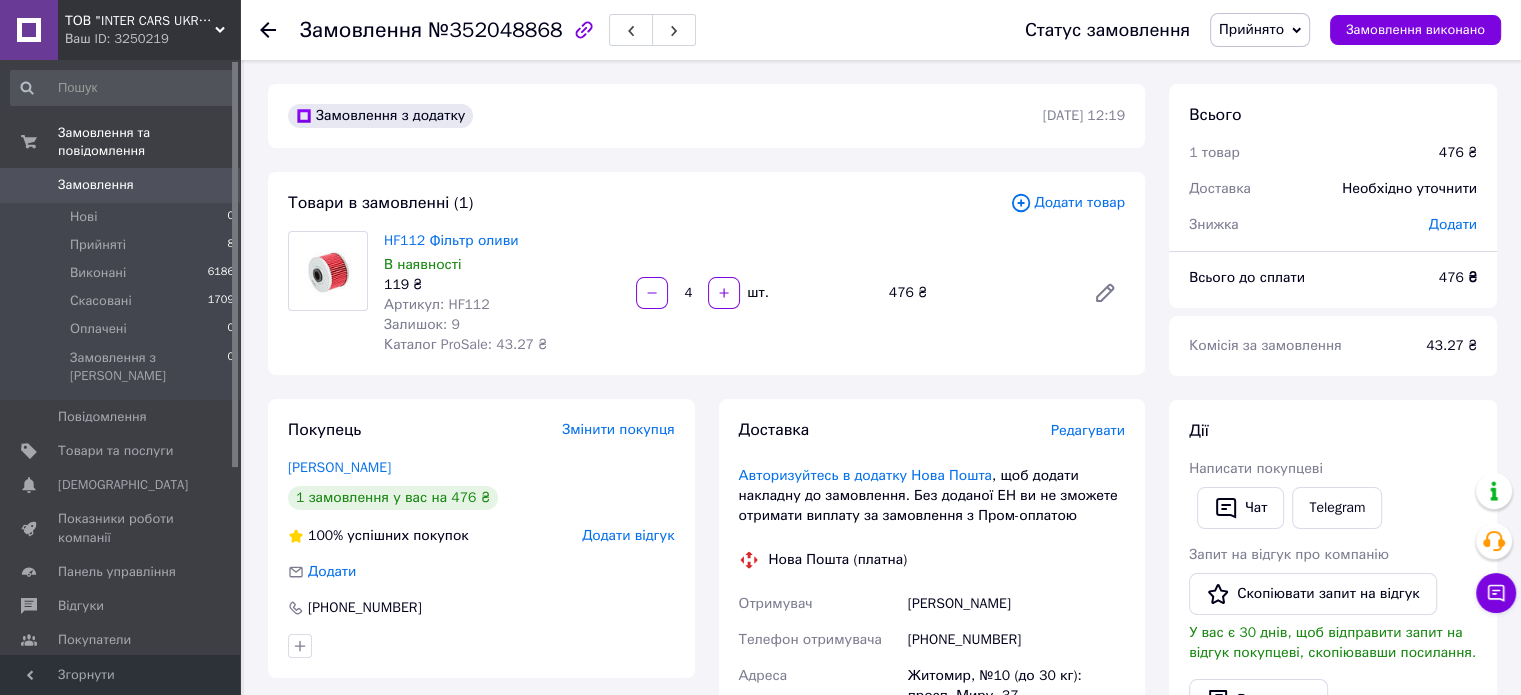 scroll, scrollTop: 400, scrollLeft: 0, axis: vertical 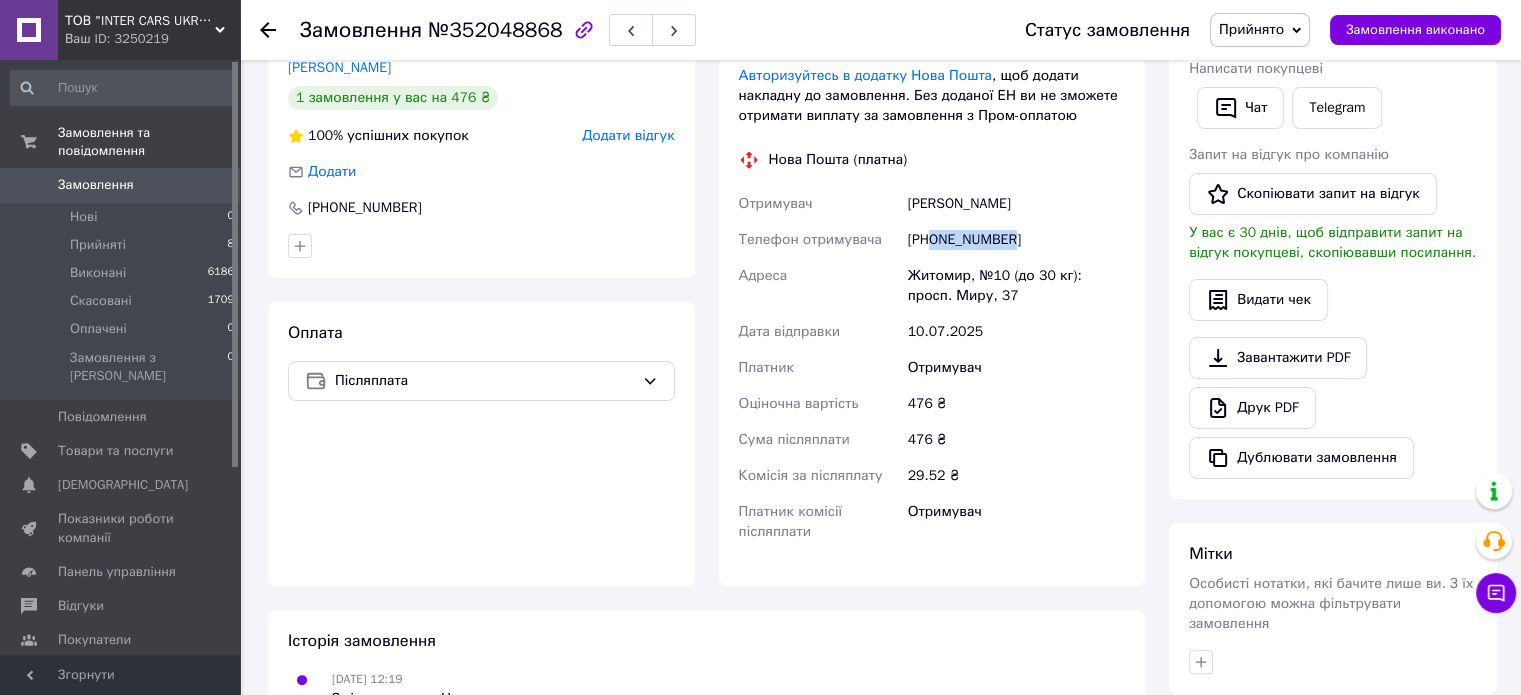 drag, startPoint x: 930, startPoint y: 236, endPoint x: 1078, endPoint y: 239, distance: 148.0304 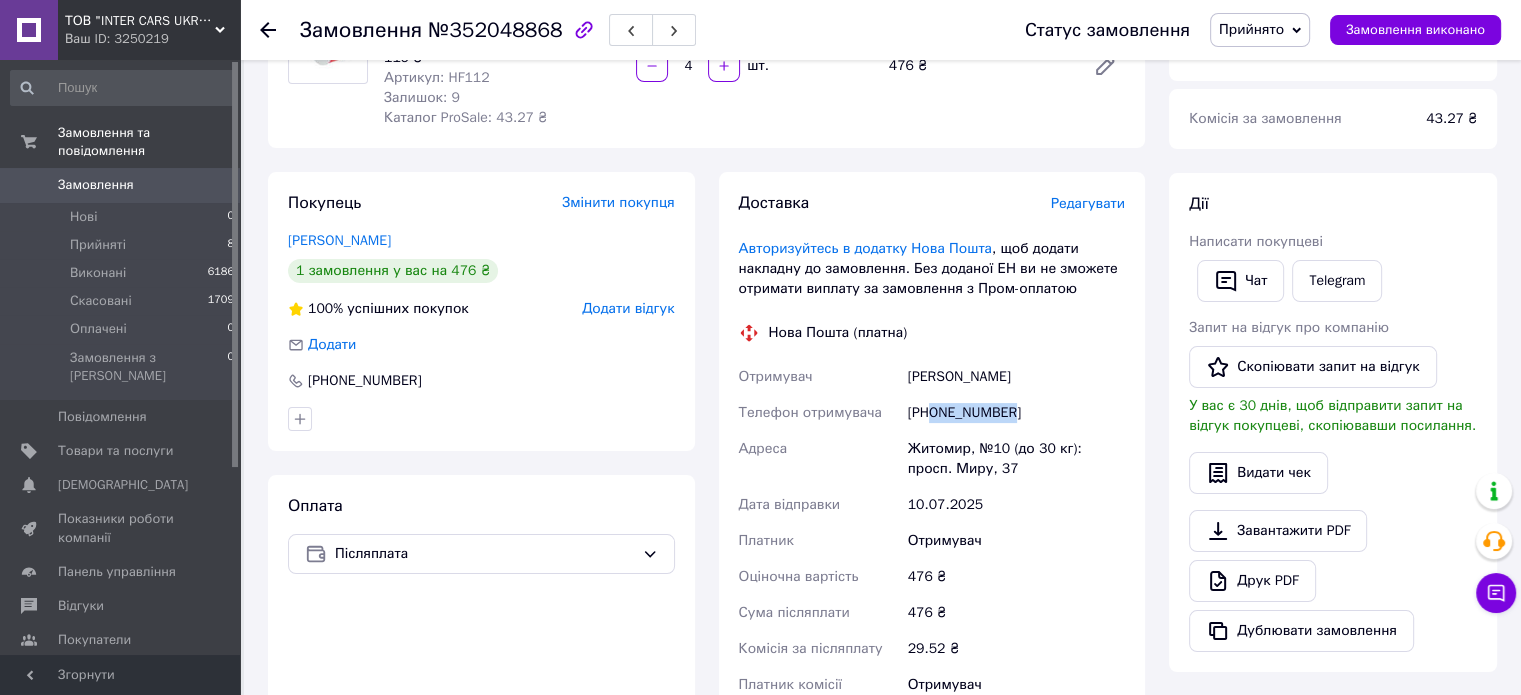 scroll, scrollTop: 100, scrollLeft: 0, axis: vertical 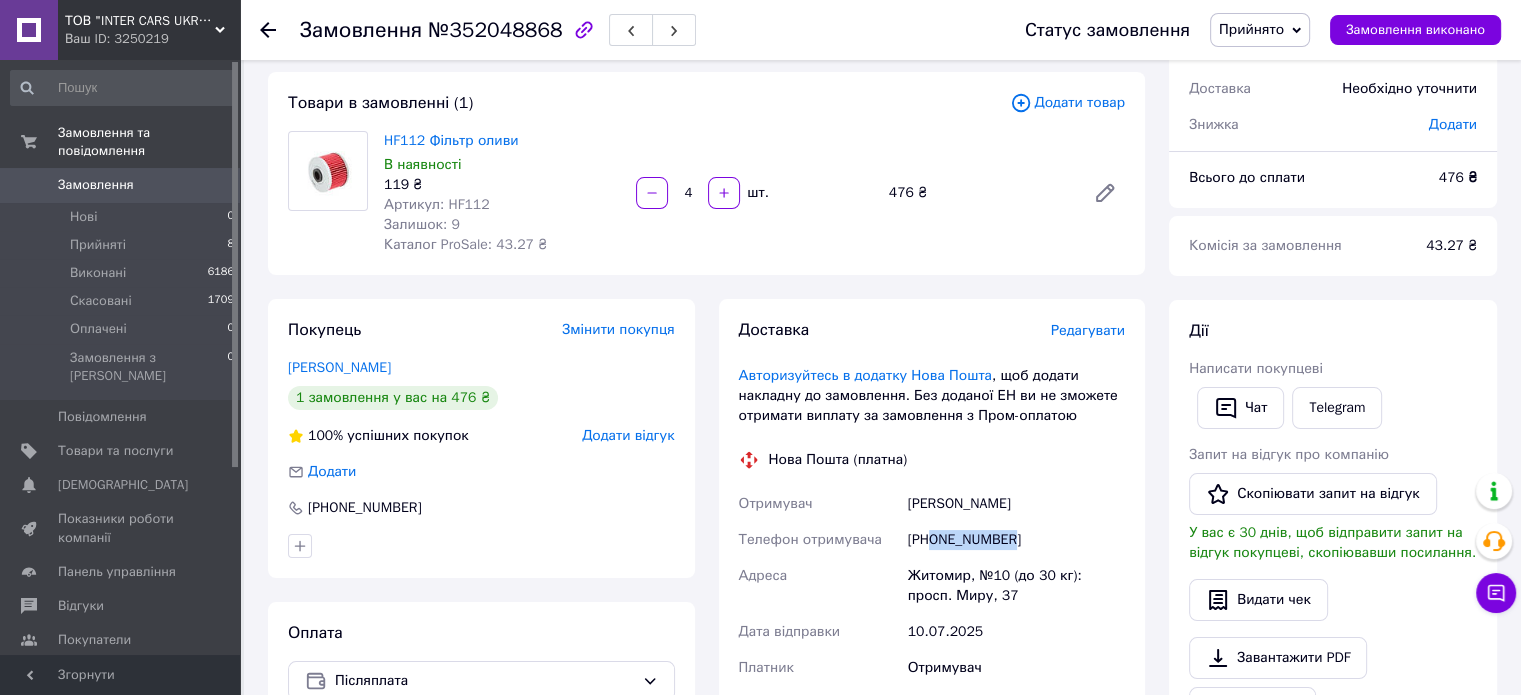 copy on "0993826460" 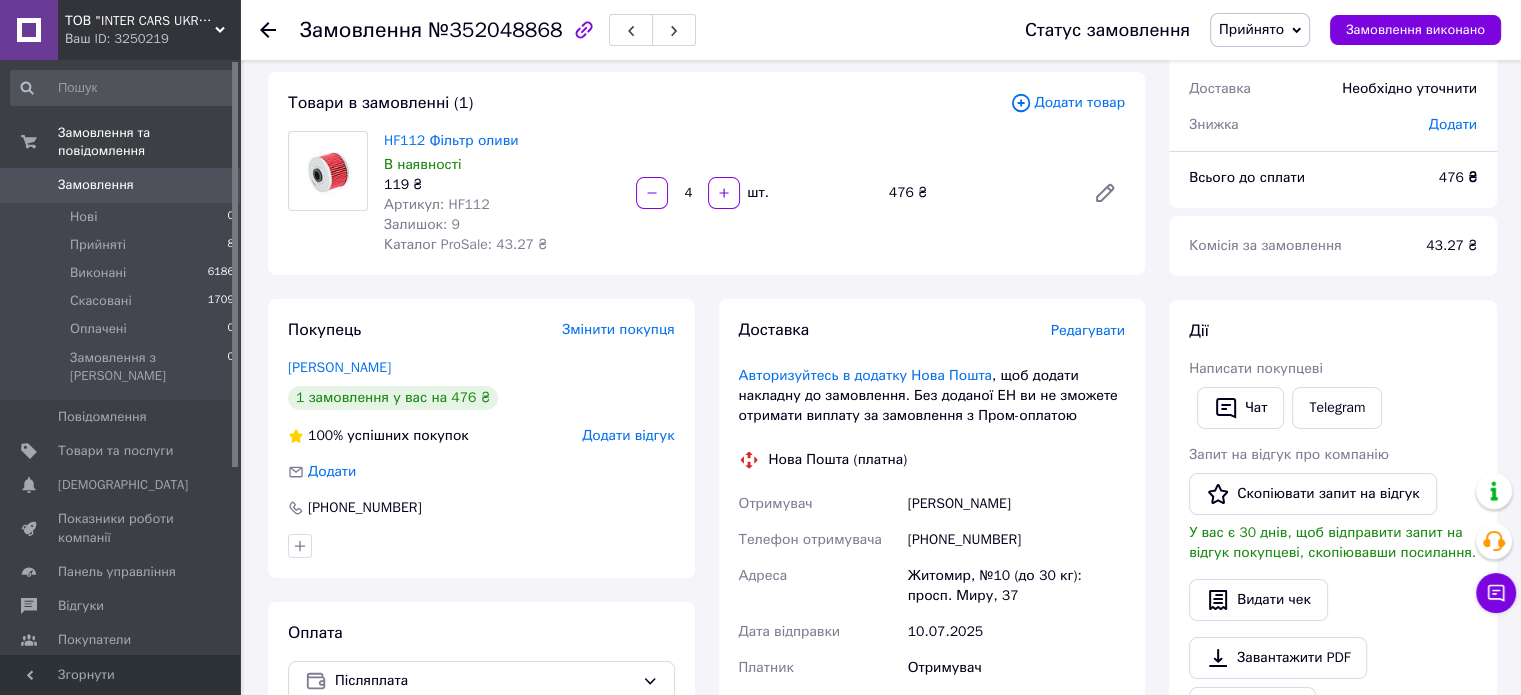 click on "Нова Пошта (платна)" at bounding box center [932, 460] 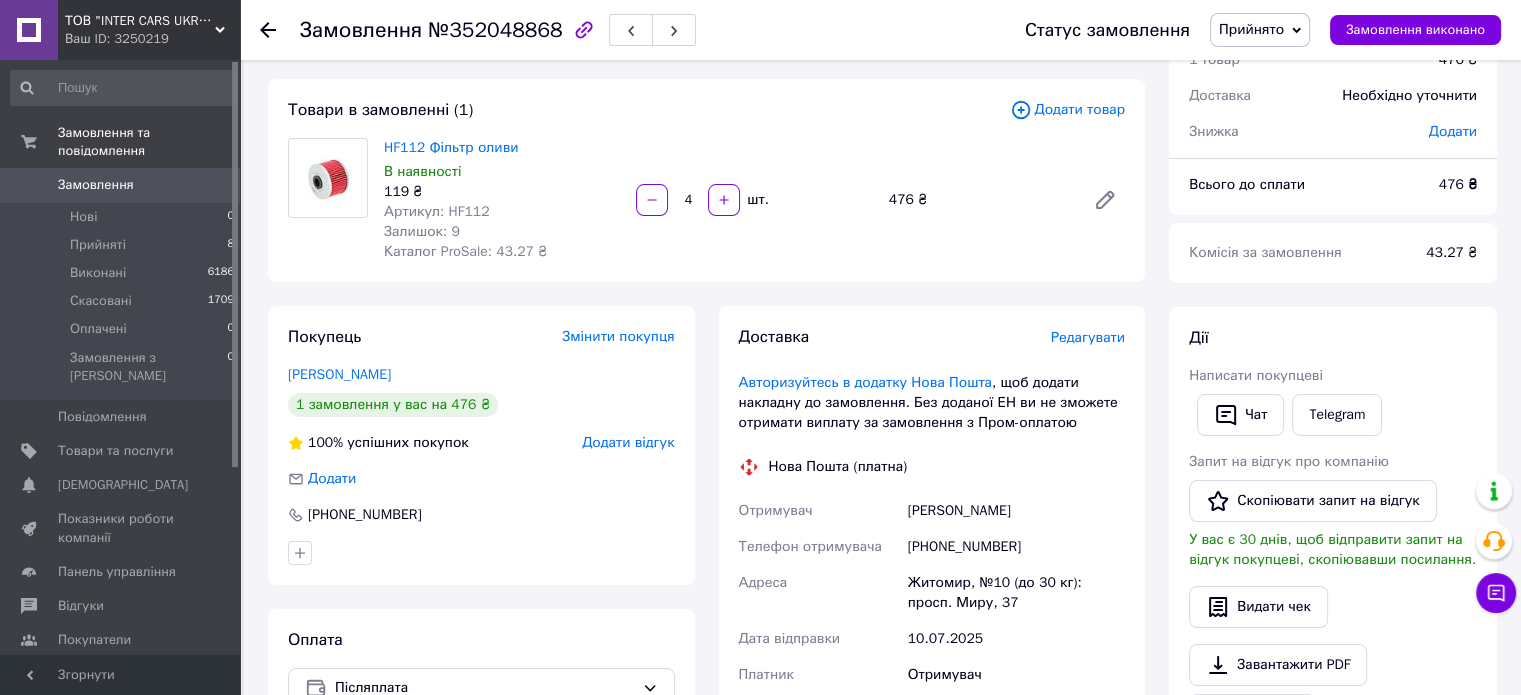 scroll, scrollTop: 200, scrollLeft: 0, axis: vertical 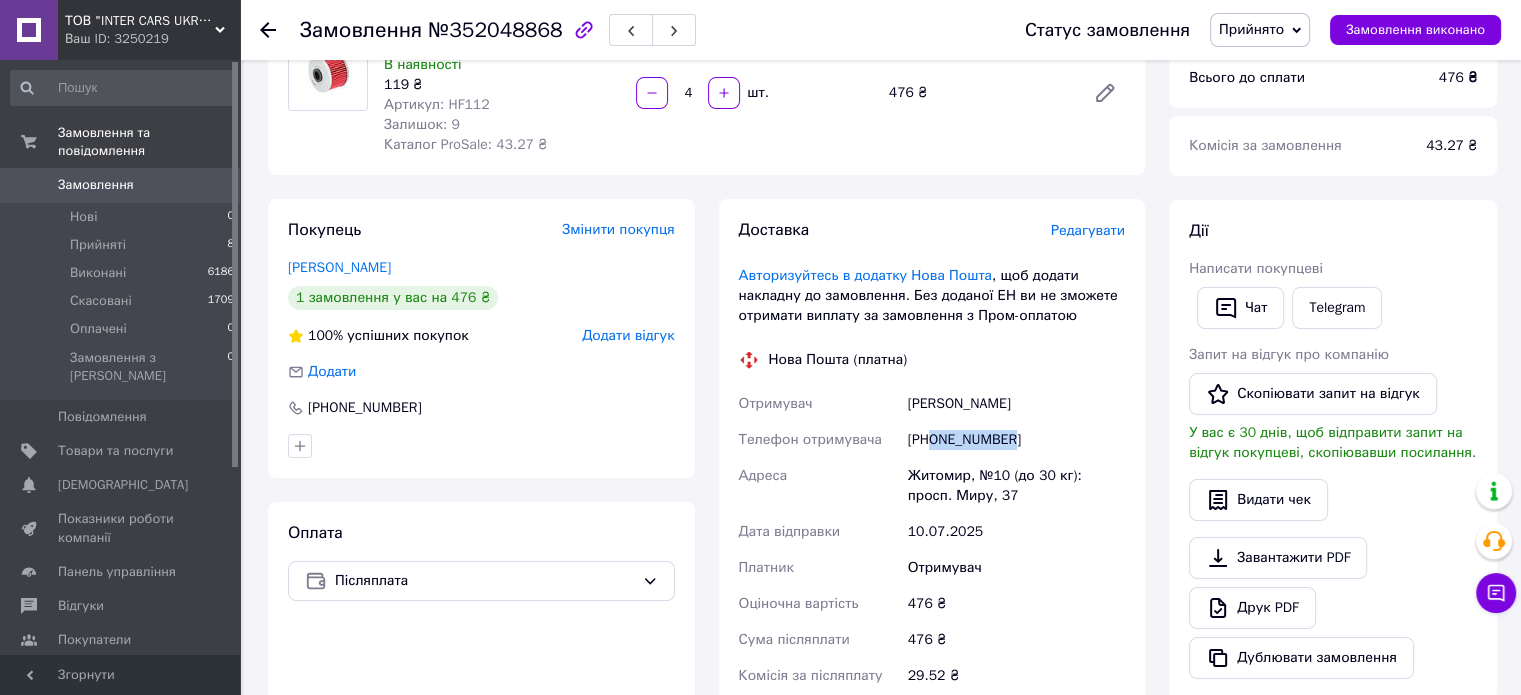 drag, startPoint x: 929, startPoint y: 438, endPoint x: 1051, endPoint y: 435, distance: 122.03688 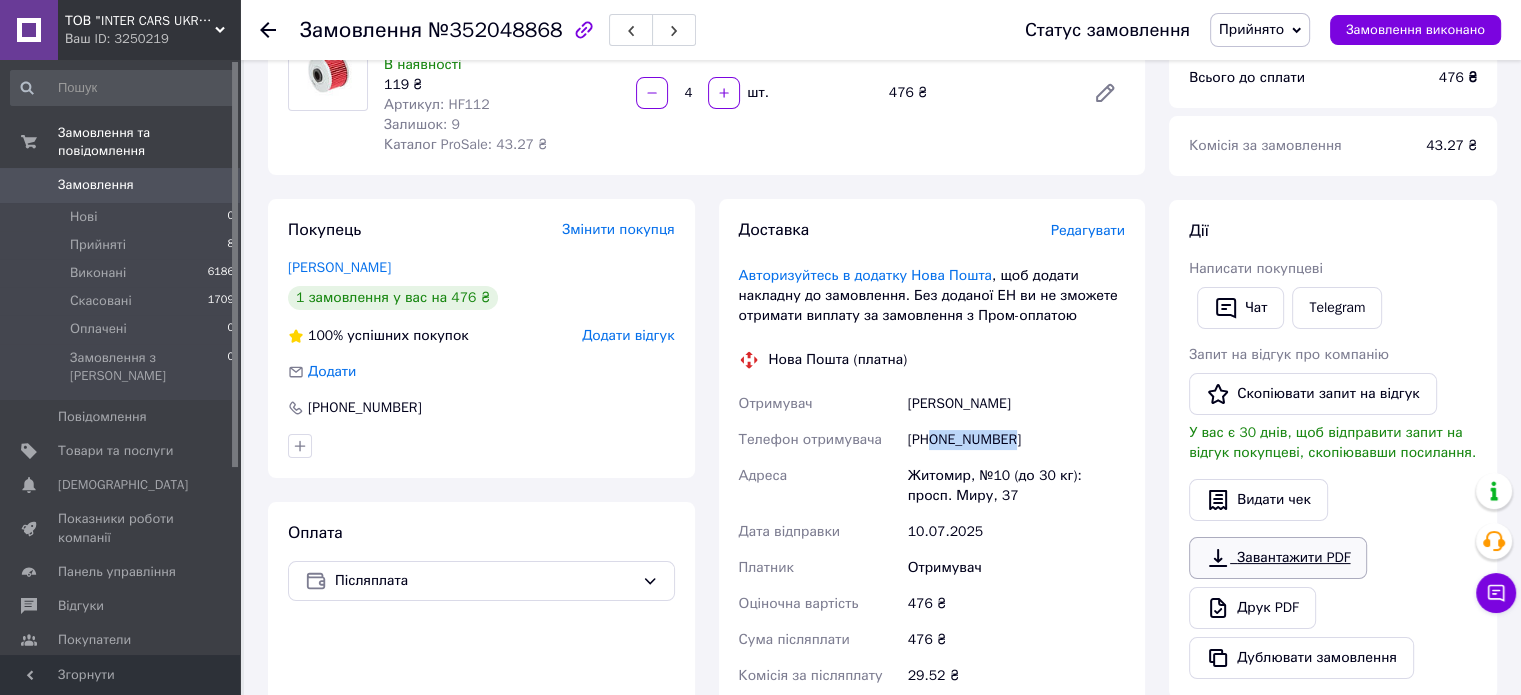 copy on "0993826460" 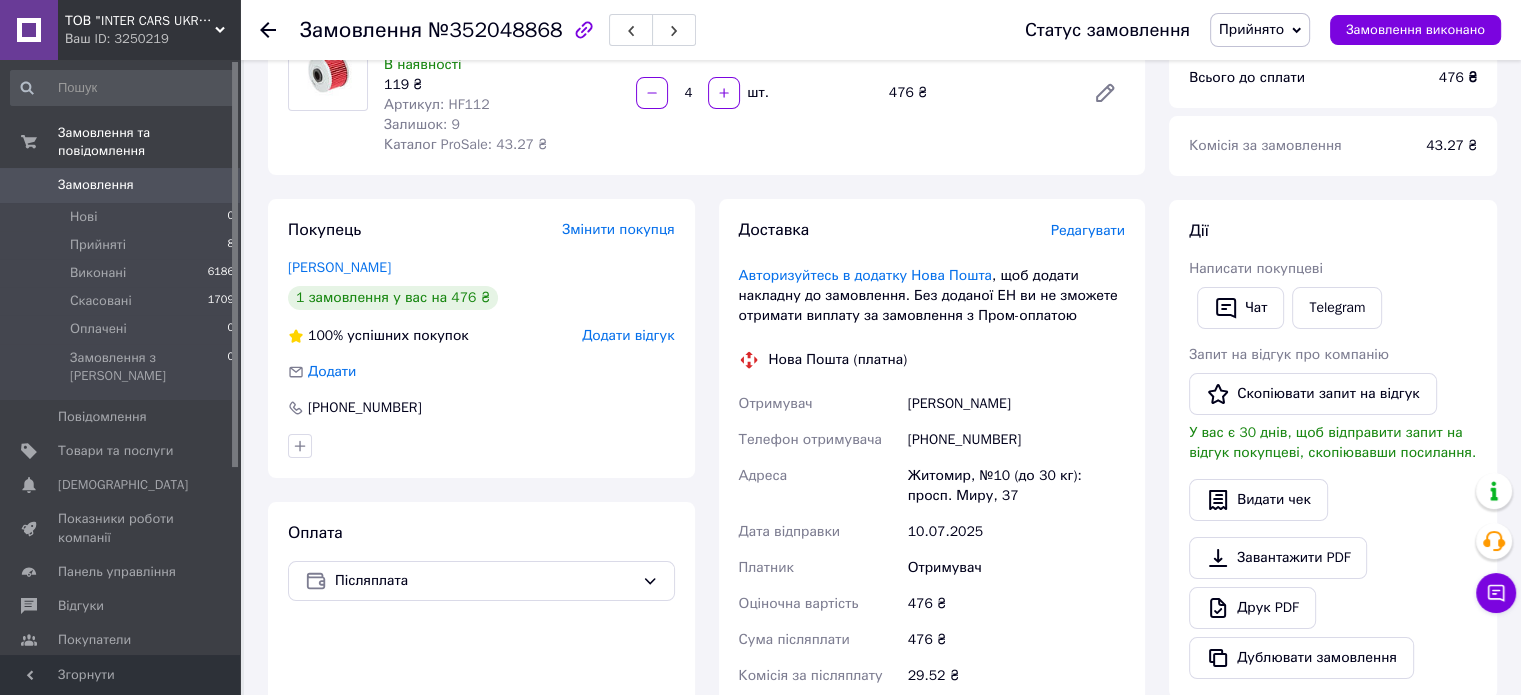 click at bounding box center [328, 93] 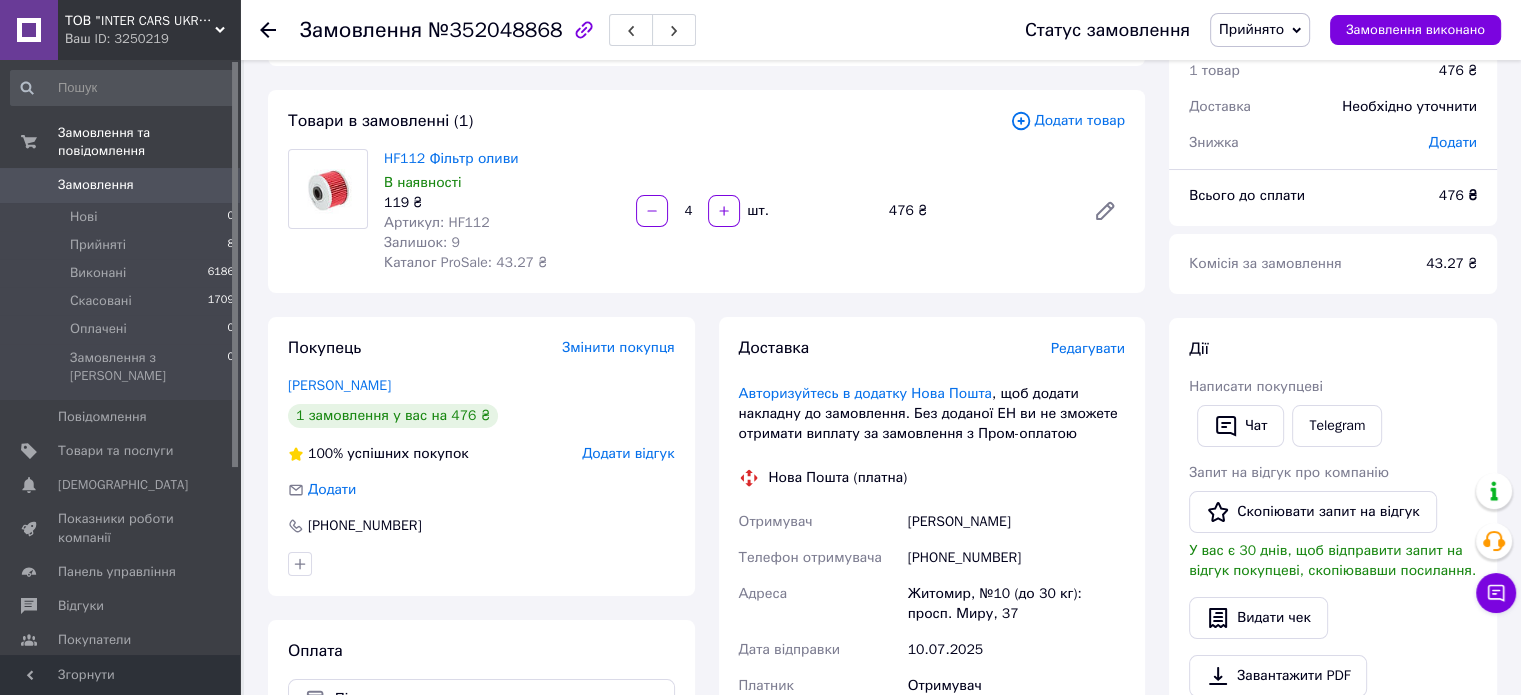 scroll, scrollTop: 0, scrollLeft: 0, axis: both 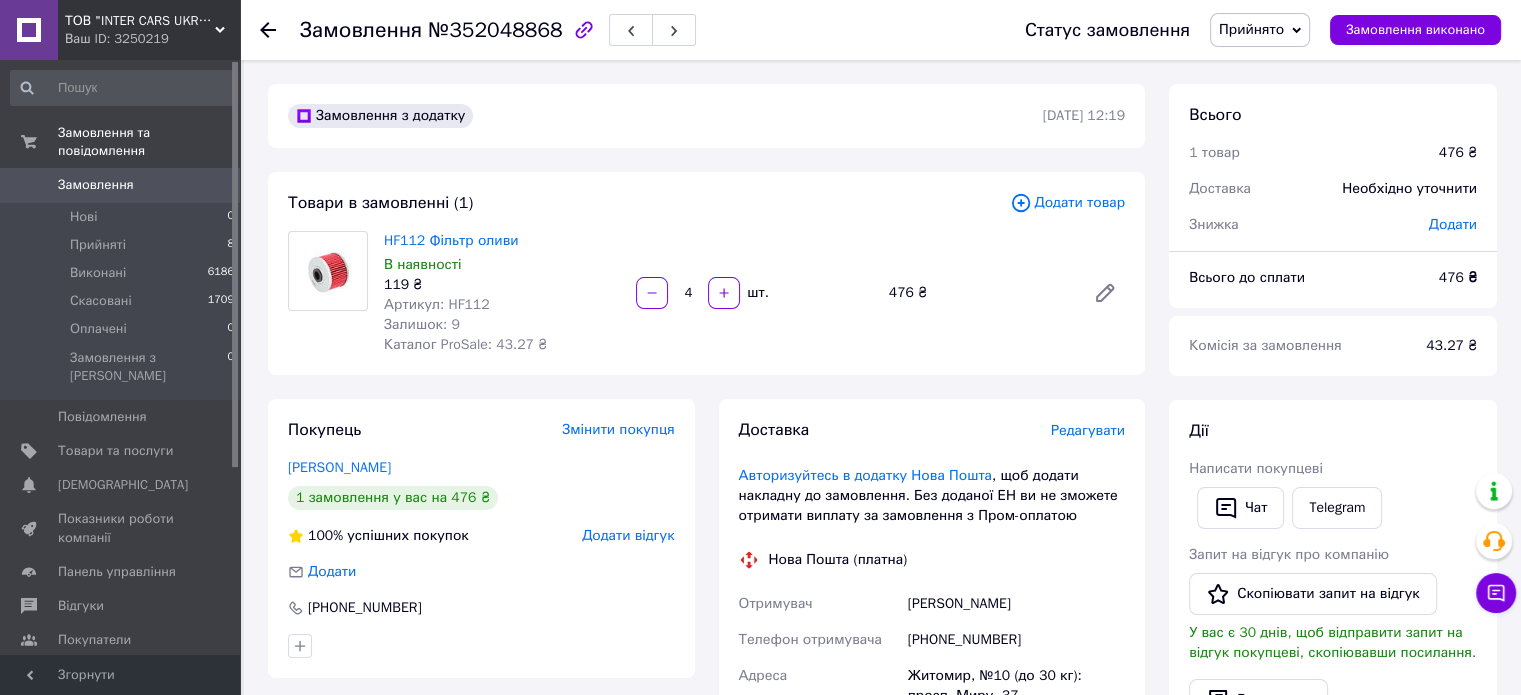 click at bounding box center (328, 293) 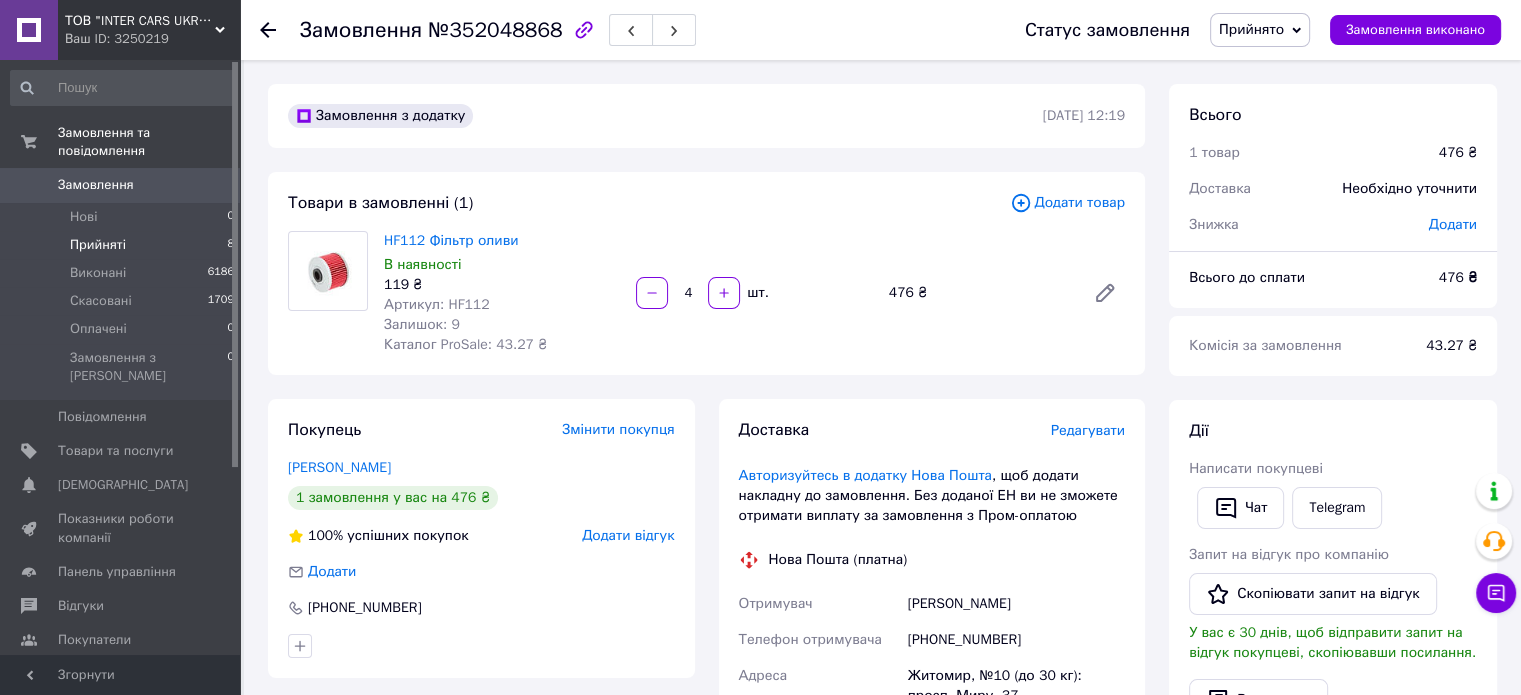 click on "Прийняті" at bounding box center [98, 245] 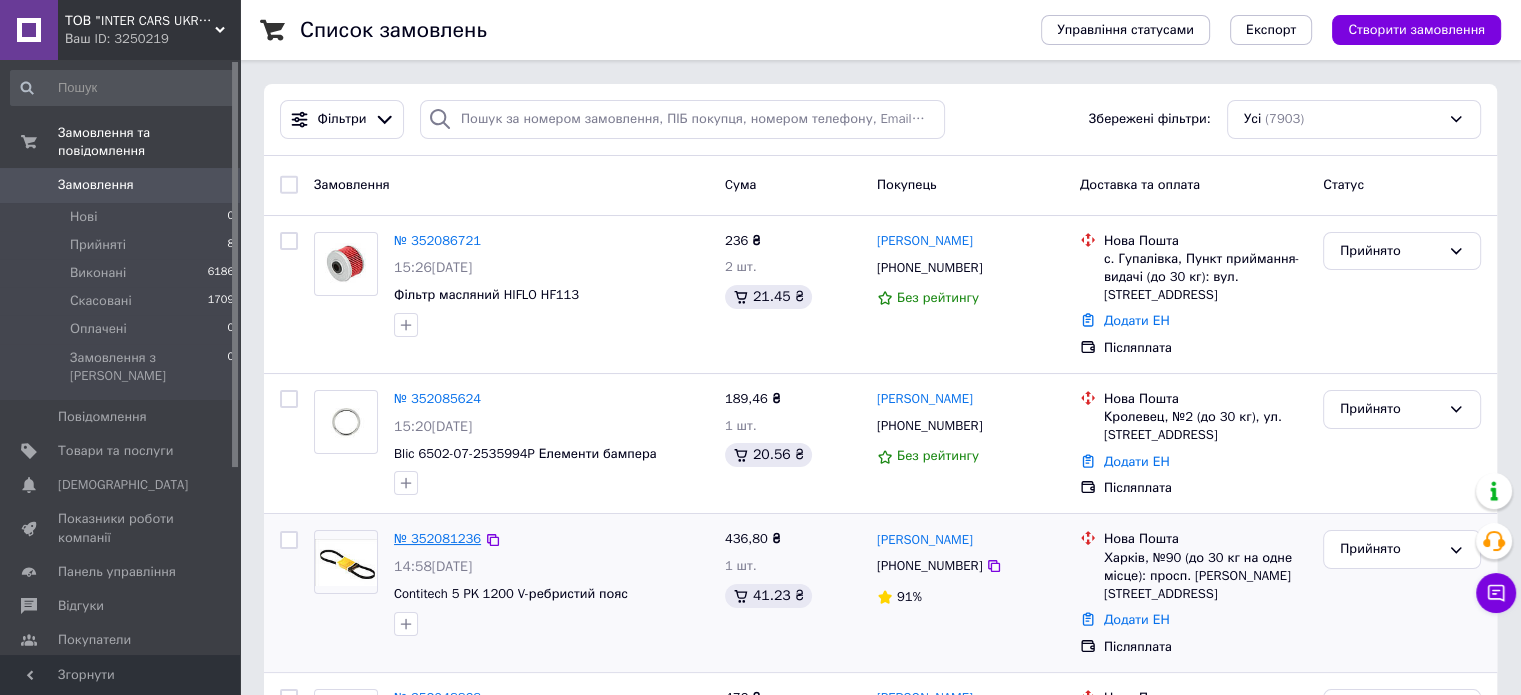 click on "№ 352081236" at bounding box center (437, 538) 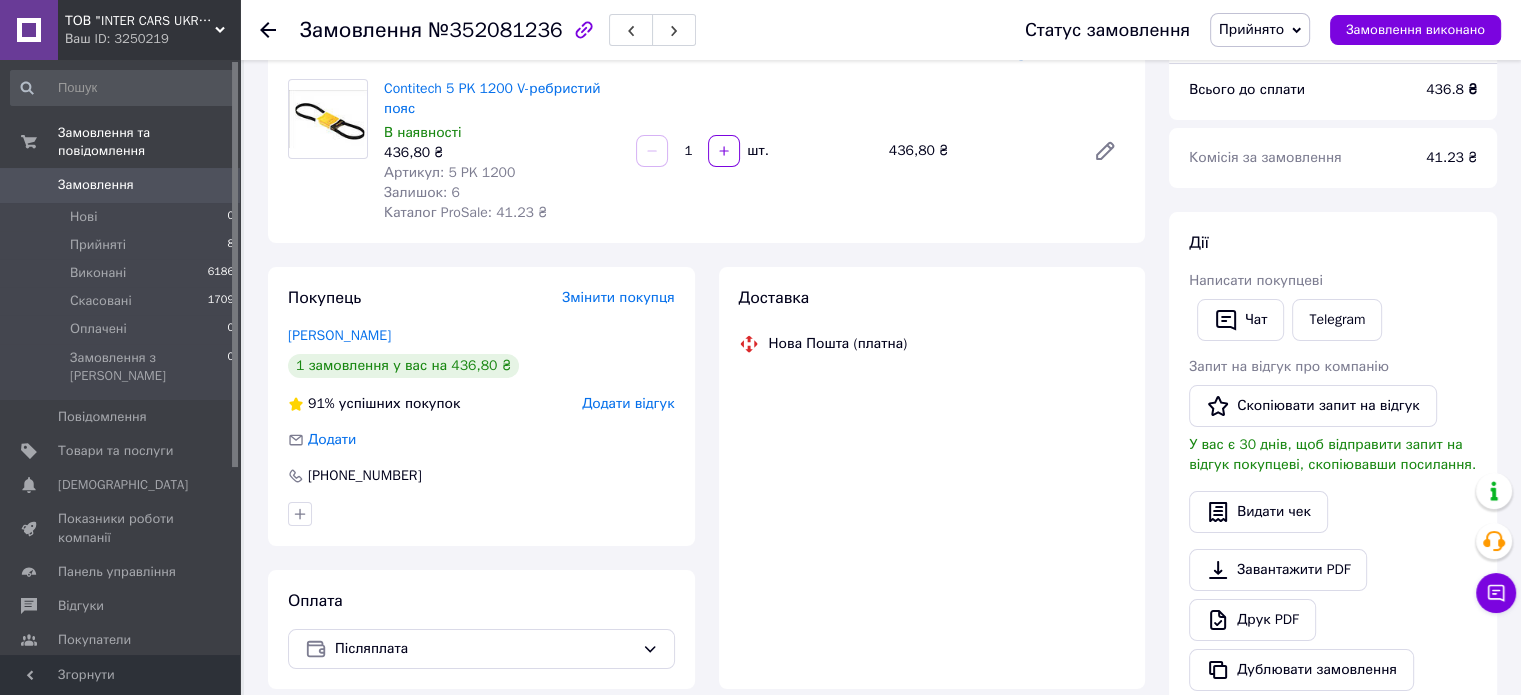 scroll, scrollTop: 200, scrollLeft: 0, axis: vertical 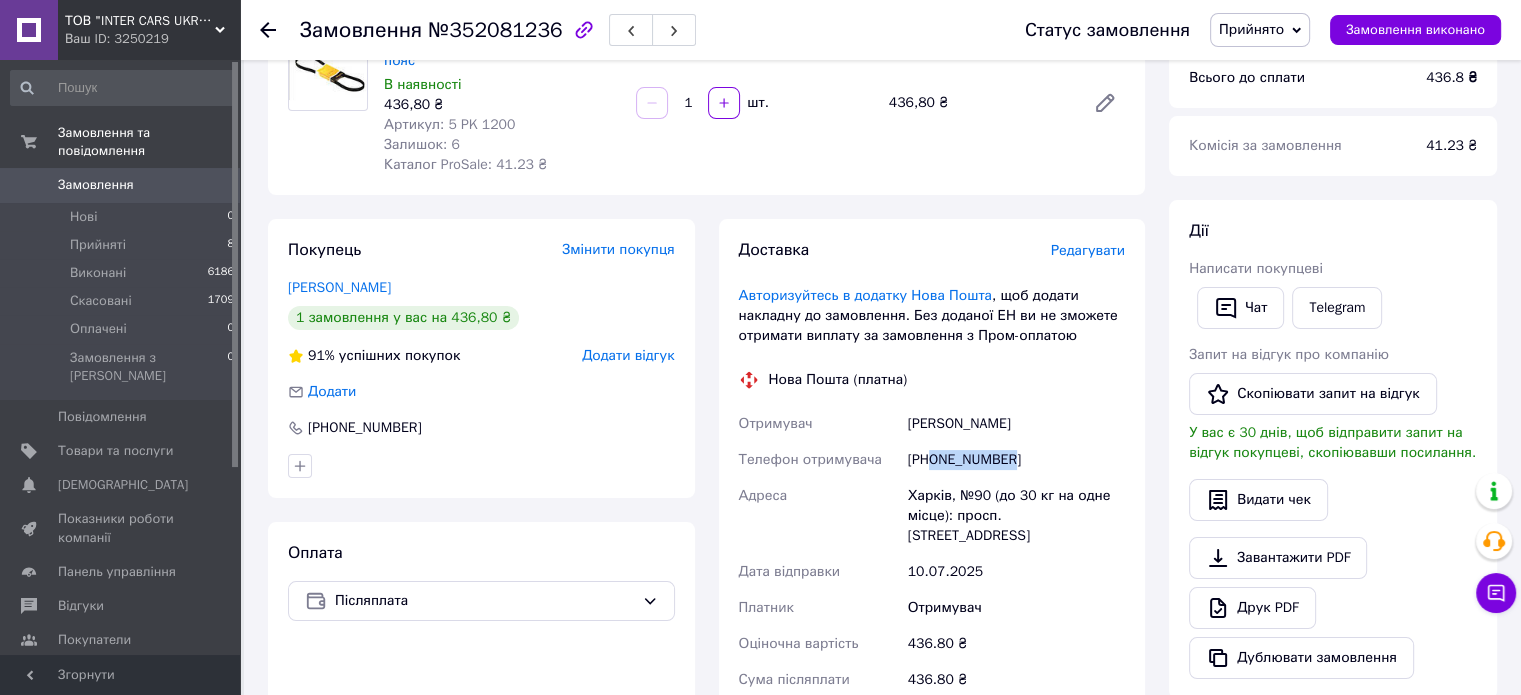 drag, startPoint x: 931, startPoint y: 455, endPoint x: 1037, endPoint y: 449, distance: 106.16968 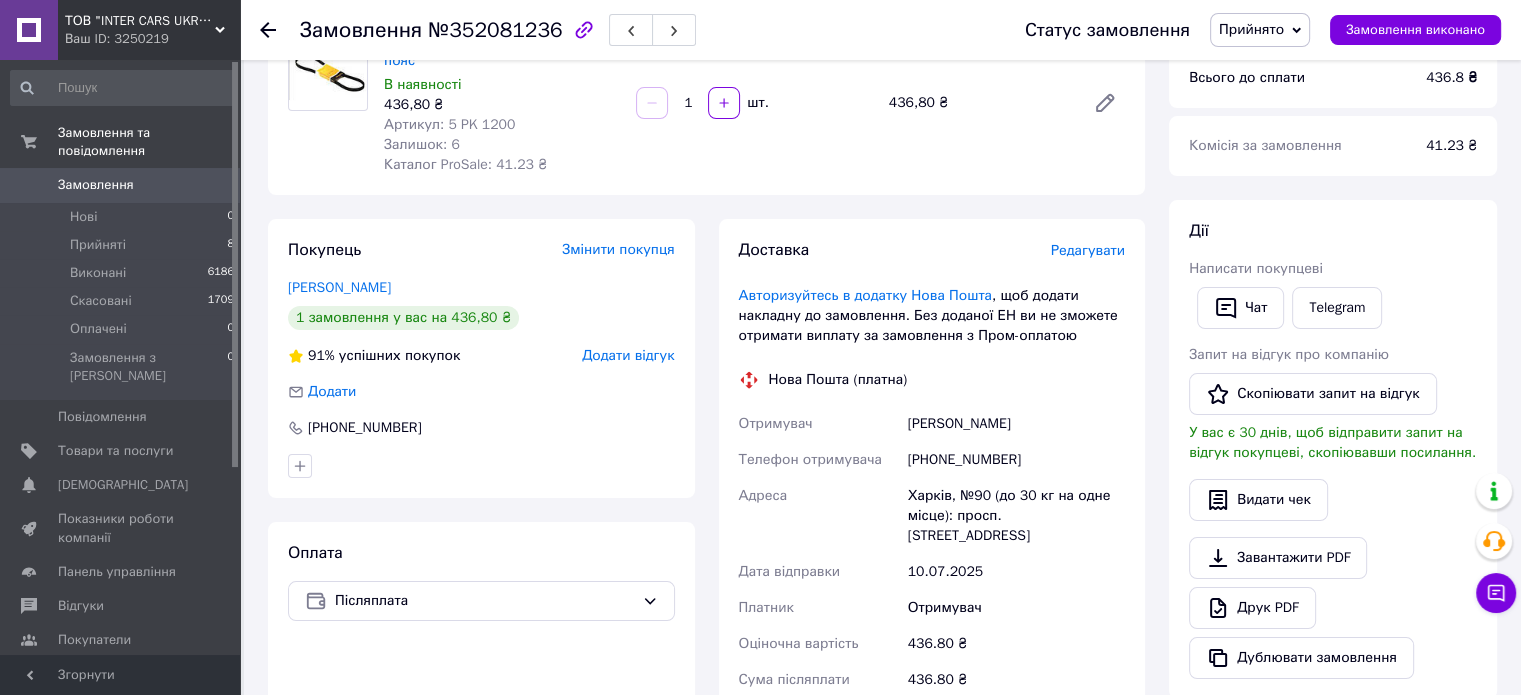 click on "Струкова Алёнка" at bounding box center [1016, 424] 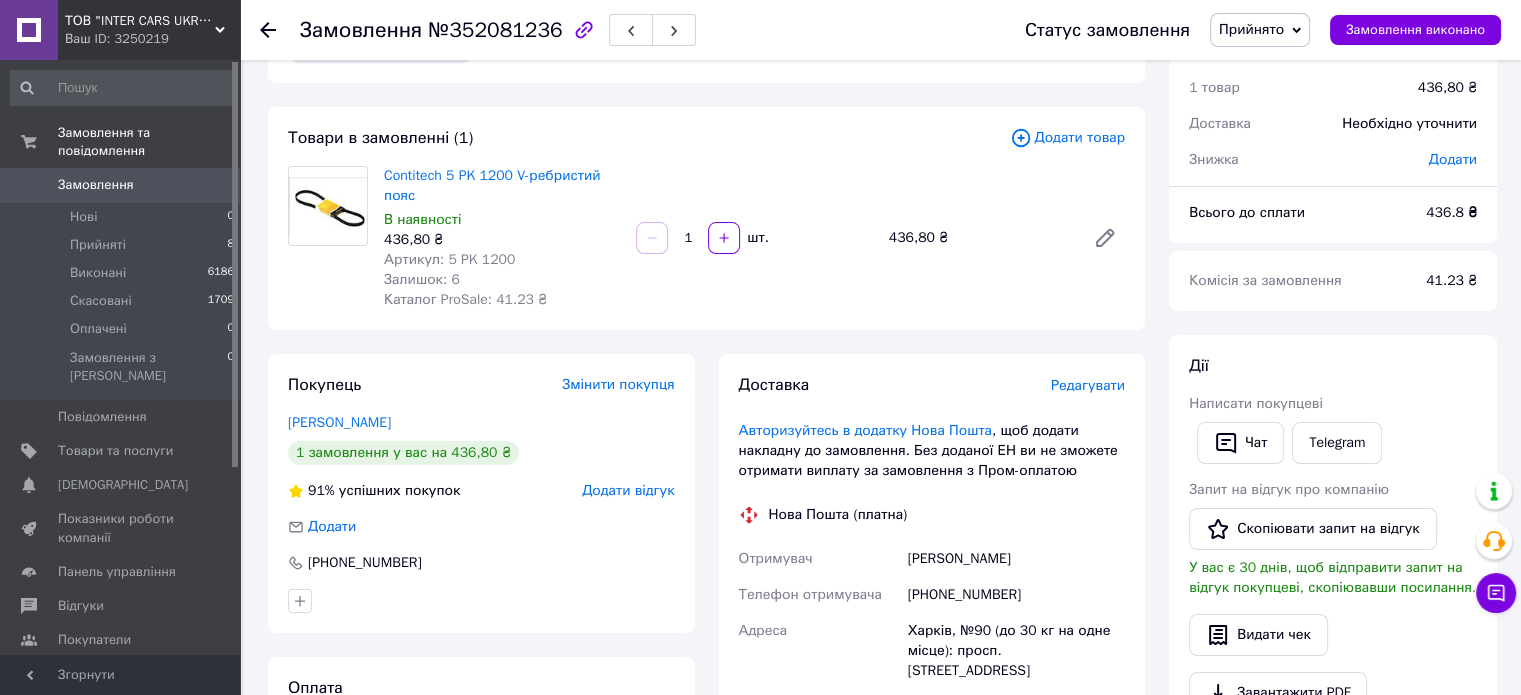 scroll, scrollTop: 0, scrollLeft: 0, axis: both 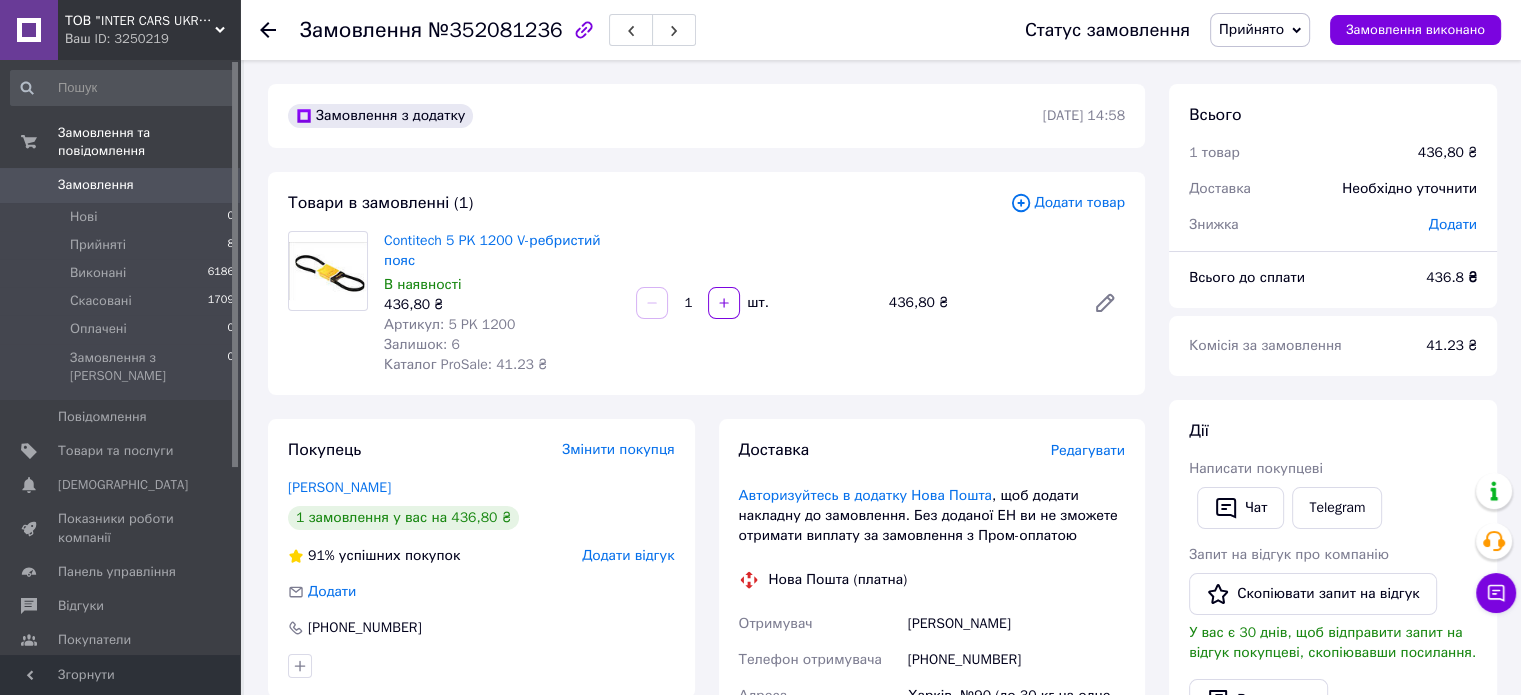 click at bounding box center (328, 303) 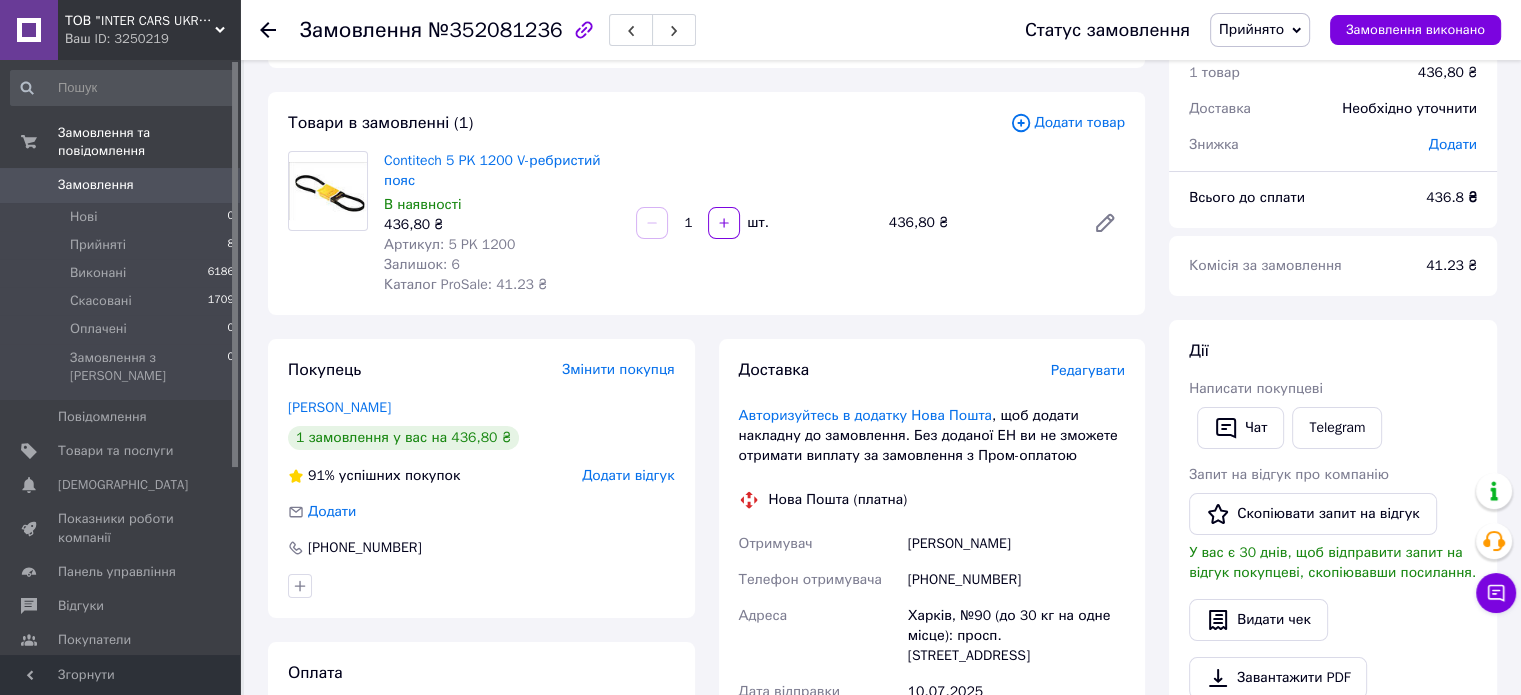 scroll, scrollTop: 0, scrollLeft: 0, axis: both 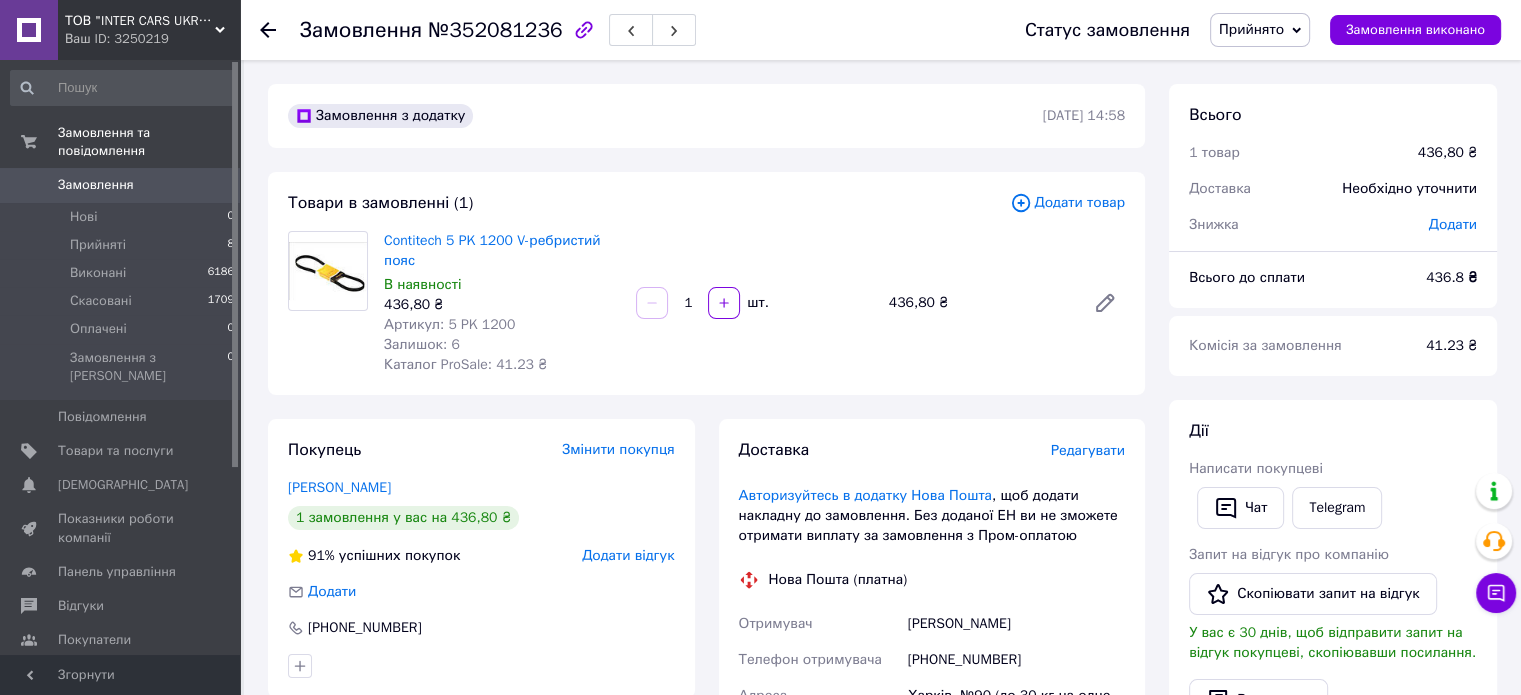 click on "Доставка Редагувати Авторизуйтесь в додатку Нова Пошта , щоб додати накладну до замовлення. Без доданої ЕН ви не зможете отримати виплату за замовлення з Пром-оплатою Нова Пошта (платна) Отримувач Струкова Алёнка Телефон отримувача +380664915594 Адреса Харків, №90 (до 30 кг на одне місце): просп. Аерокосмічний, 199 Дата відправки 10.07.2025 Платник Отримувач Оціночна вартість 436.80 ₴ Сума післяплати 436.80 ₴ Комісія за післяплату 28.74 ₴ Платник комісії післяплати Отримувач Платник Отримувач Відправник Прізвище отримувача Струкова Ім'я отримувача Алёнка +380664915594 Кур'єром" at bounding box center (932, 722) 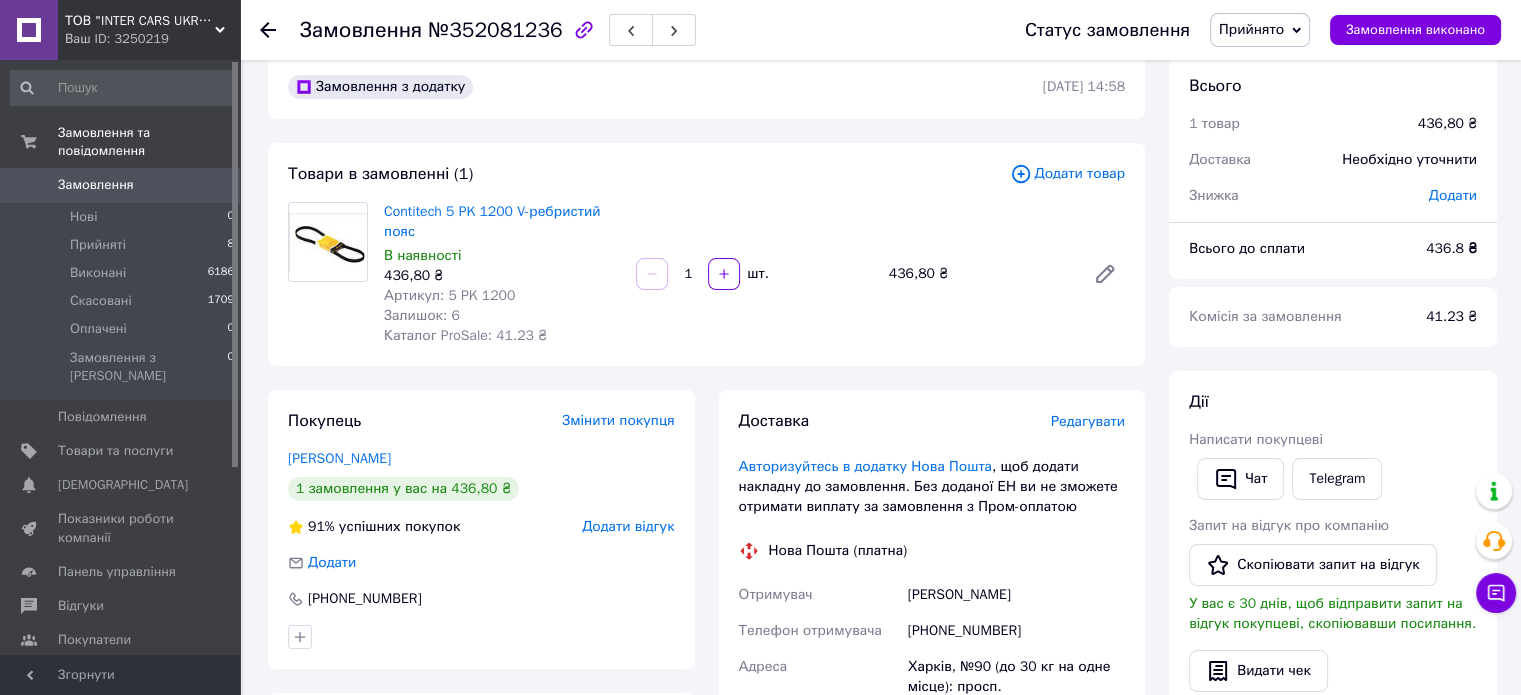 scroll, scrollTop: 400, scrollLeft: 0, axis: vertical 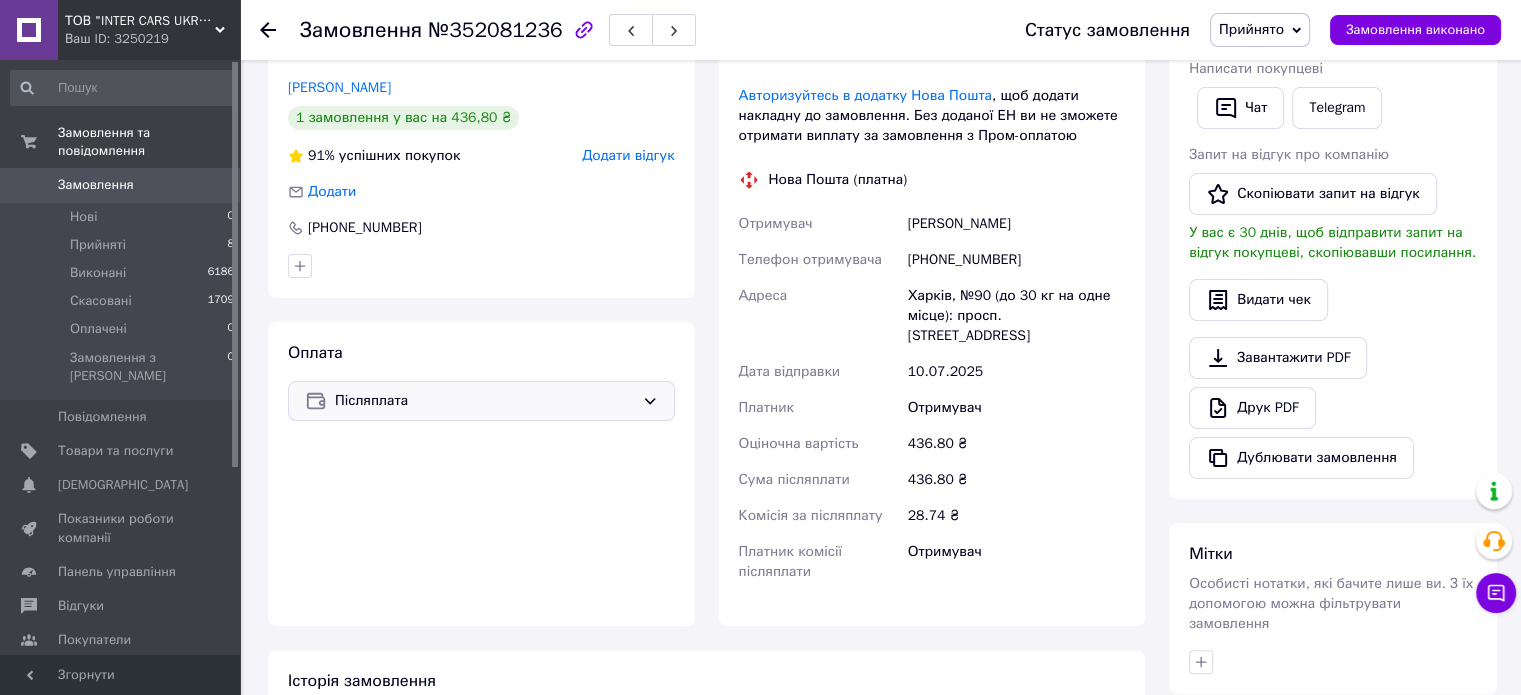 click on "Післяплата" at bounding box center [484, 401] 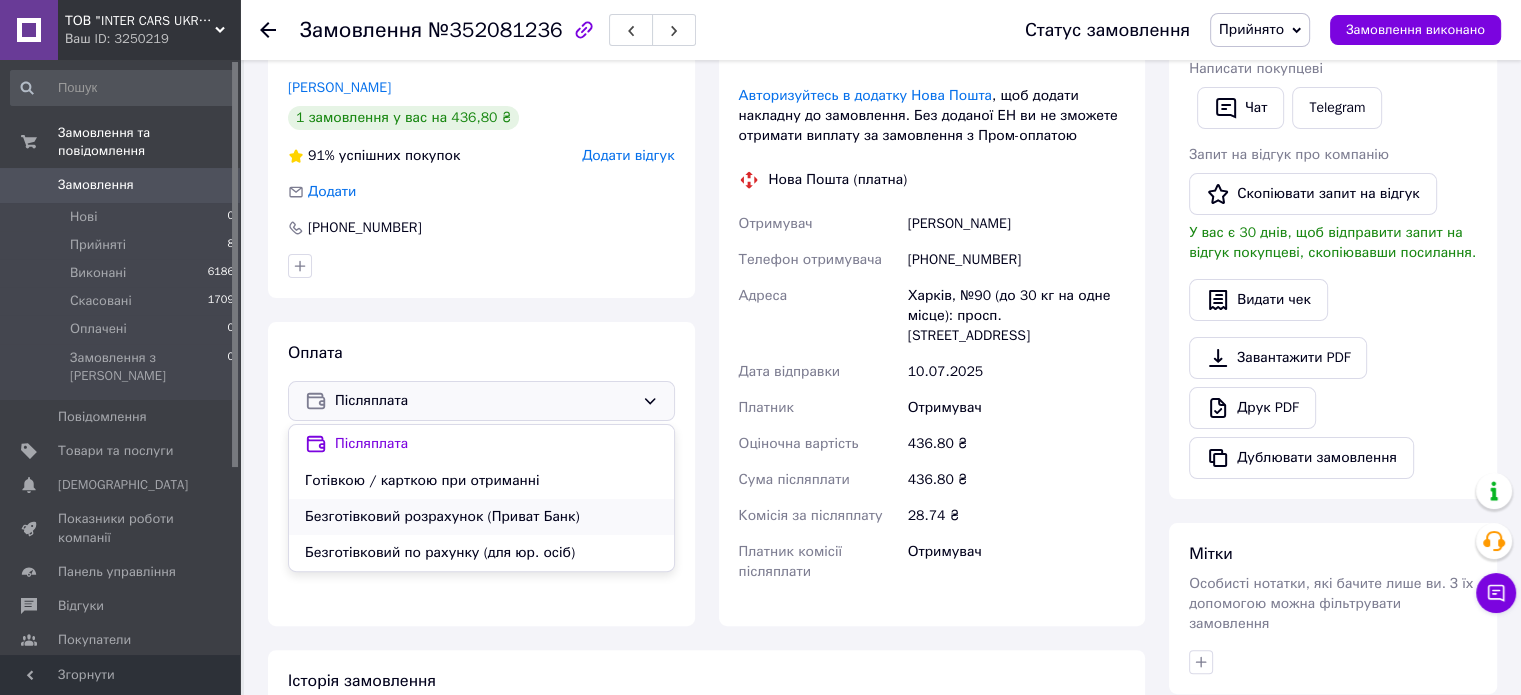 click on "Безготівковий розрахунок (Приват Банк)" at bounding box center (481, 517) 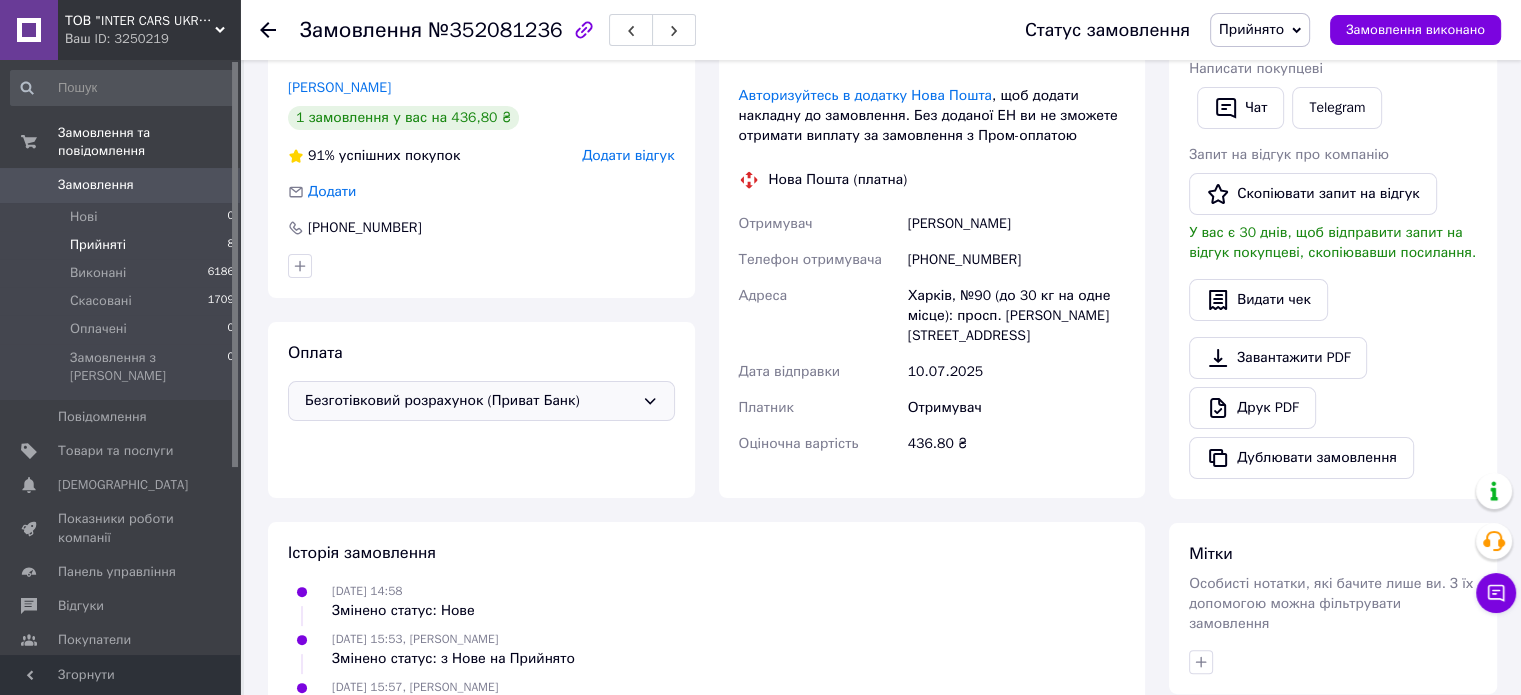 click on "Прийняті" at bounding box center [98, 245] 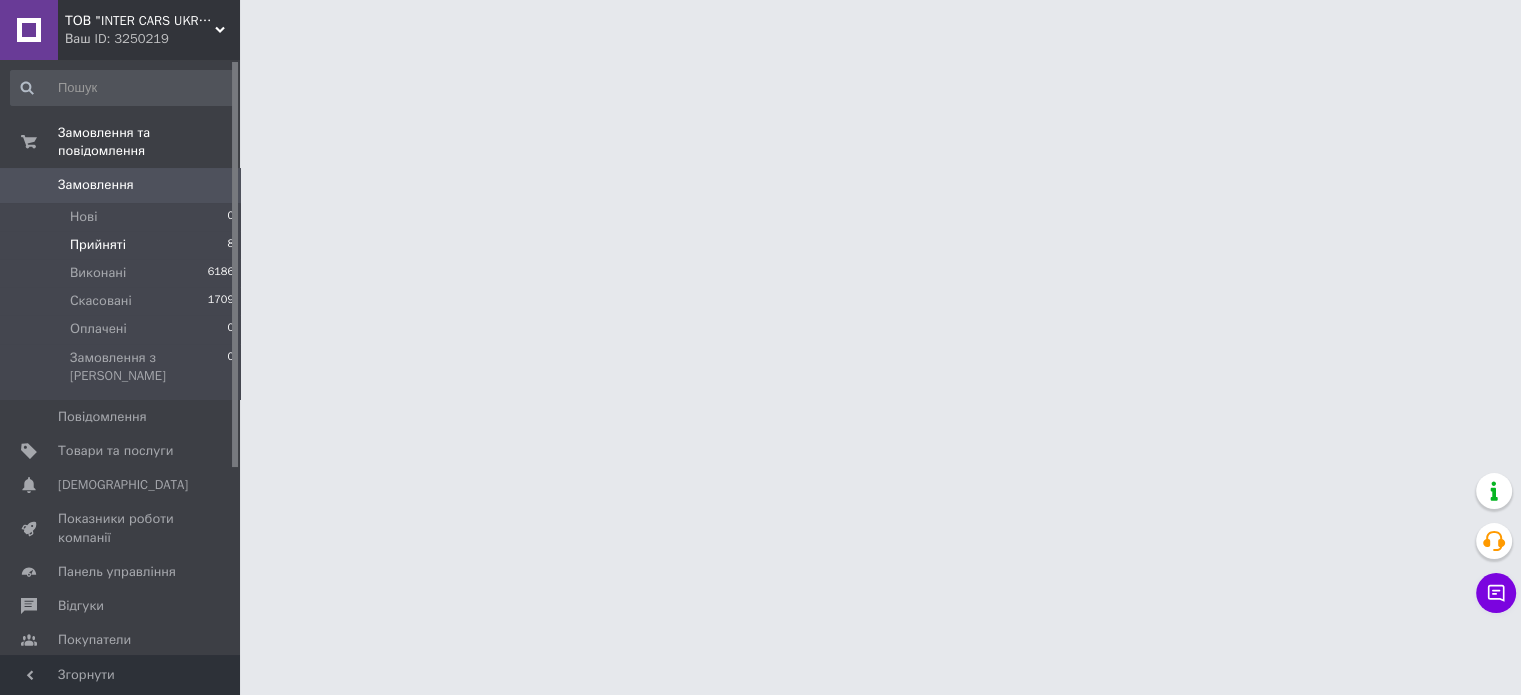 scroll, scrollTop: 0, scrollLeft: 0, axis: both 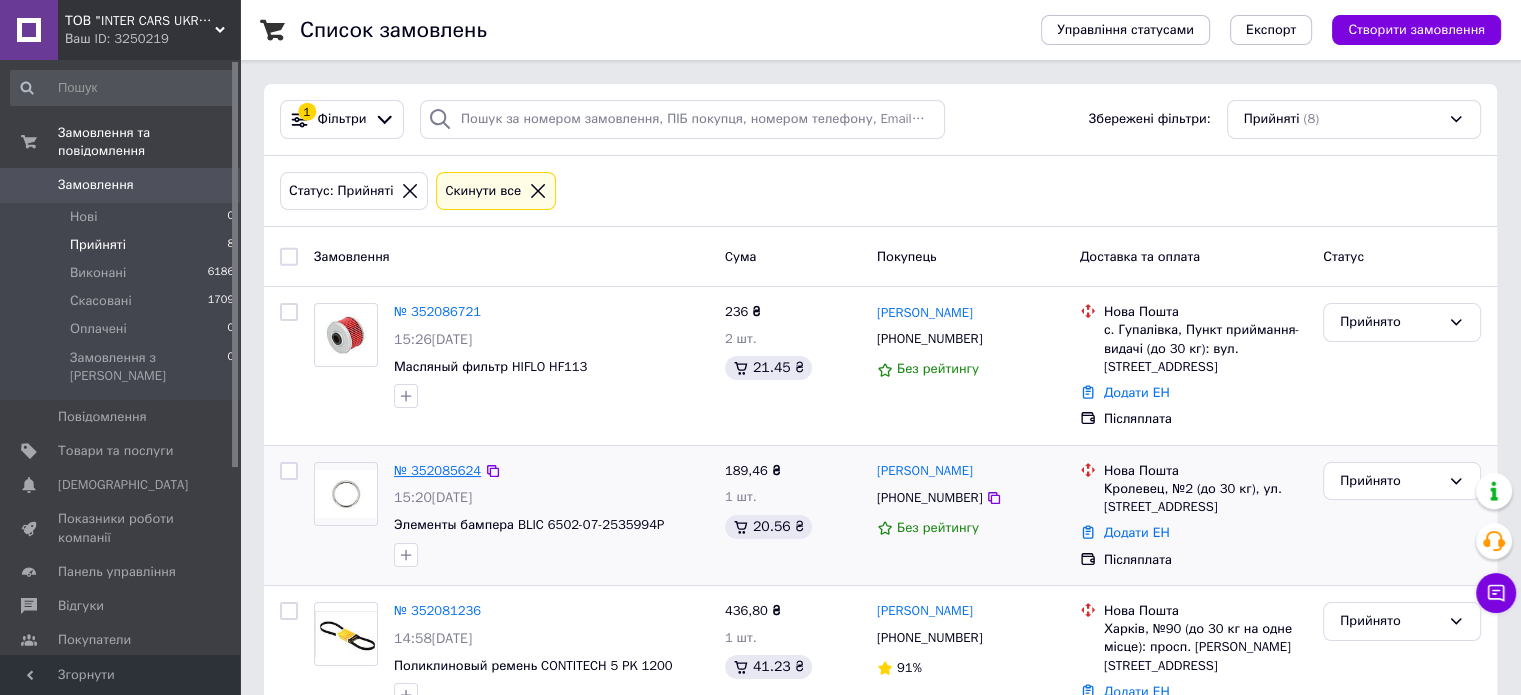 click on "№ 352085624" at bounding box center [437, 470] 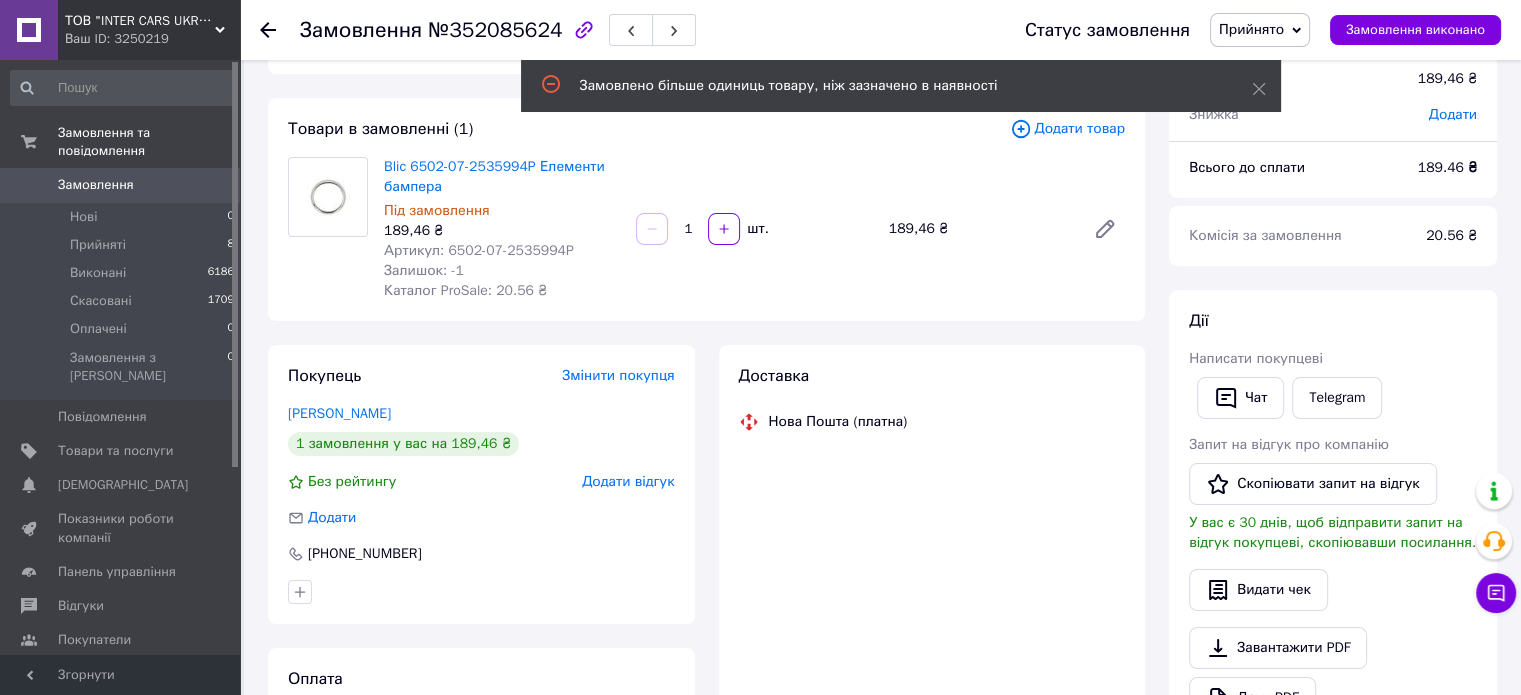 scroll, scrollTop: 198, scrollLeft: 0, axis: vertical 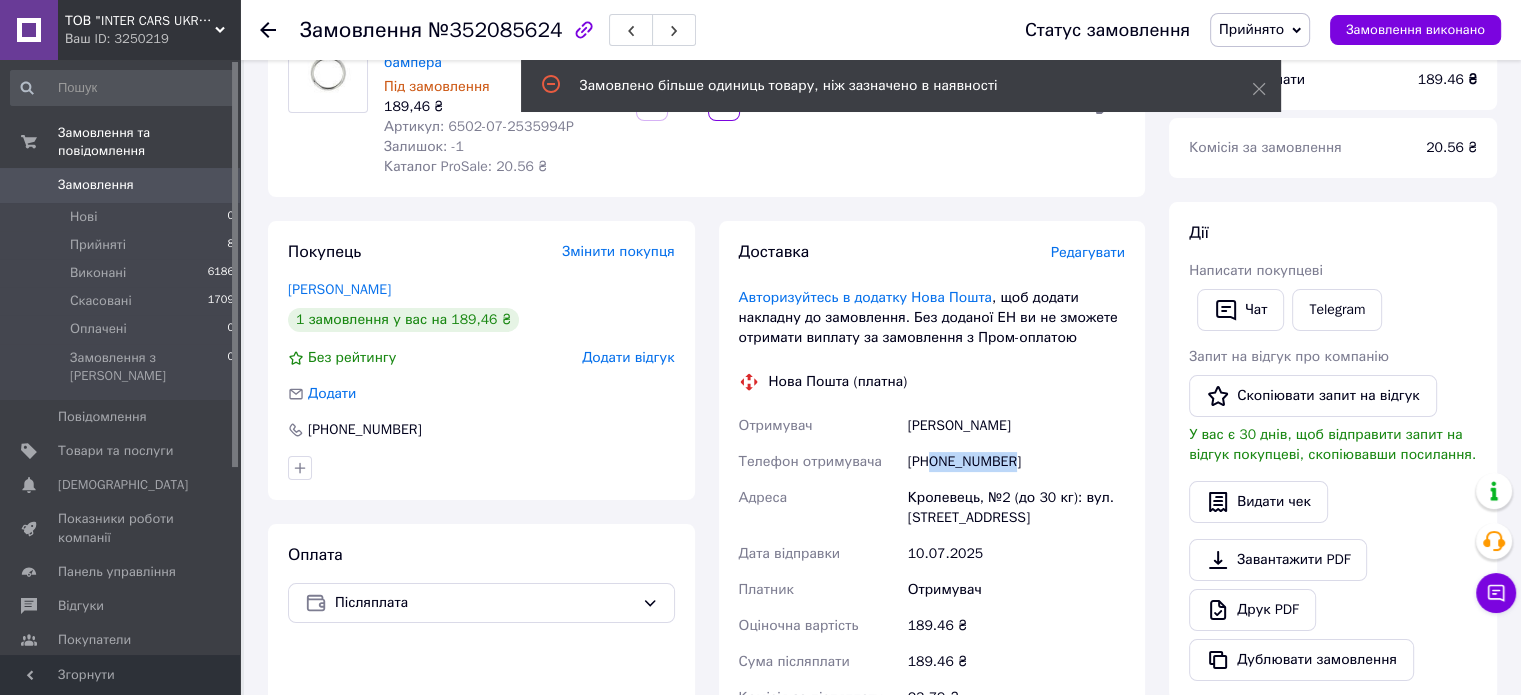 drag, startPoint x: 955, startPoint y: 464, endPoint x: 1088, endPoint y: 465, distance: 133.00375 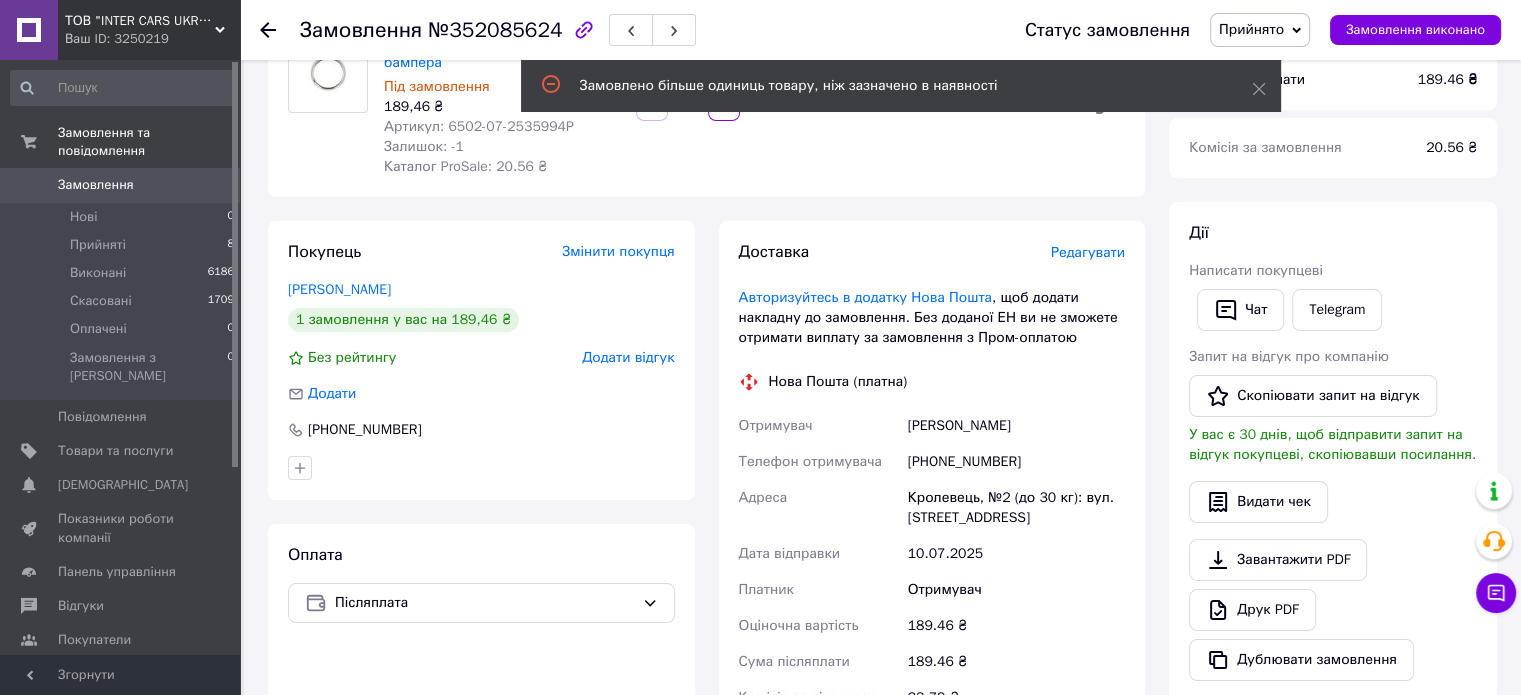 drag, startPoint x: 1082, startPoint y: 414, endPoint x: 1176, endPoint y: 297, distance: 150.08331 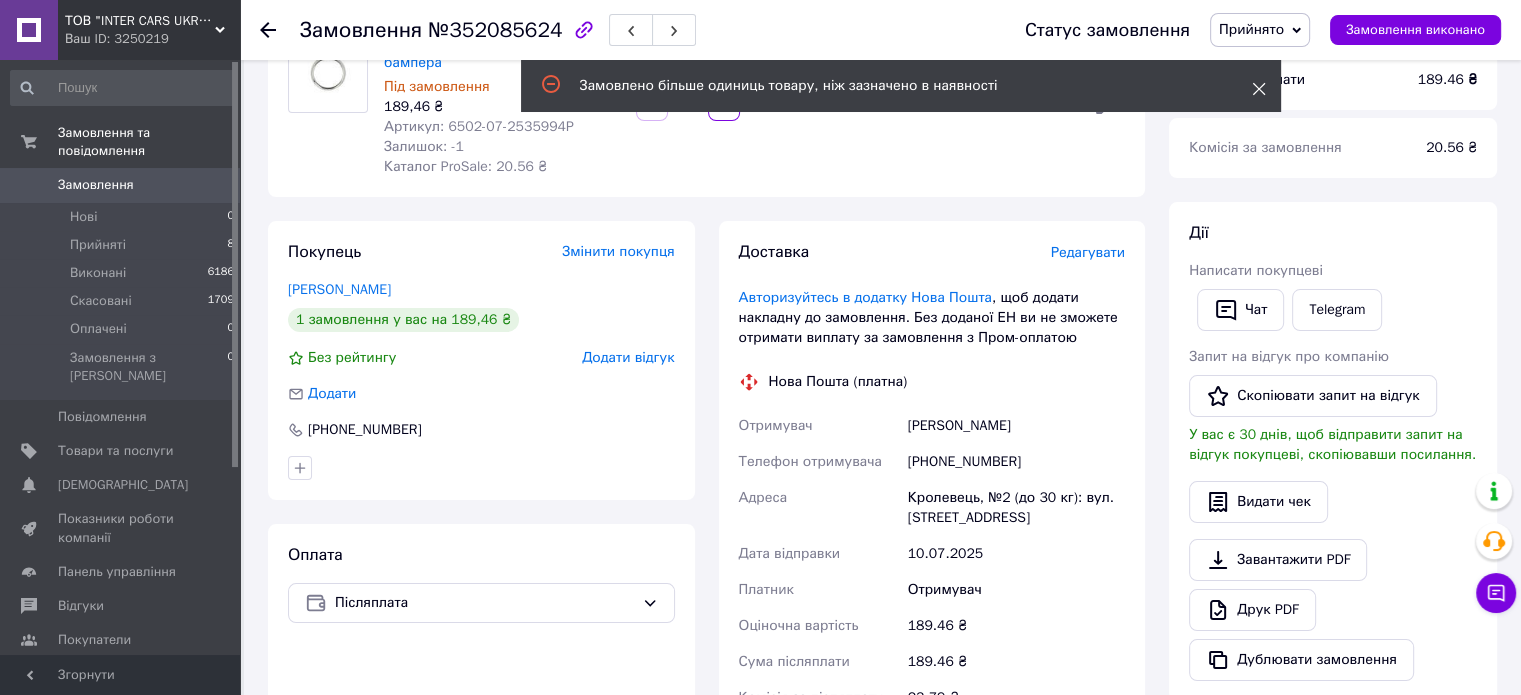 click 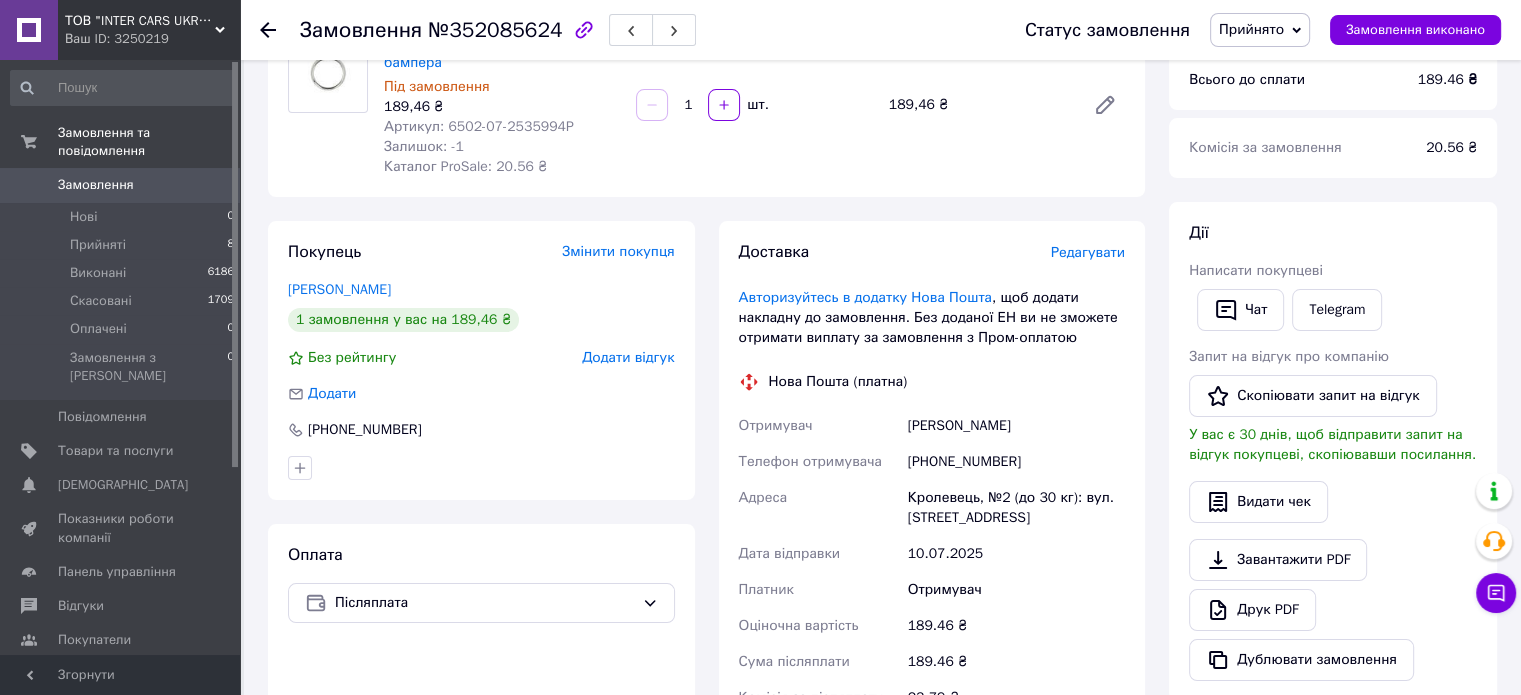 click on "Blic  6502-07-2535994P Елементи бампера Під замовлення 189,46 ₴ Артикул: 6502-07-2535994P Залишок: -1 Каталог ProSale: 20.56 ₴  1   шт. 189,46 ₴" at bounding box center (754, 105) 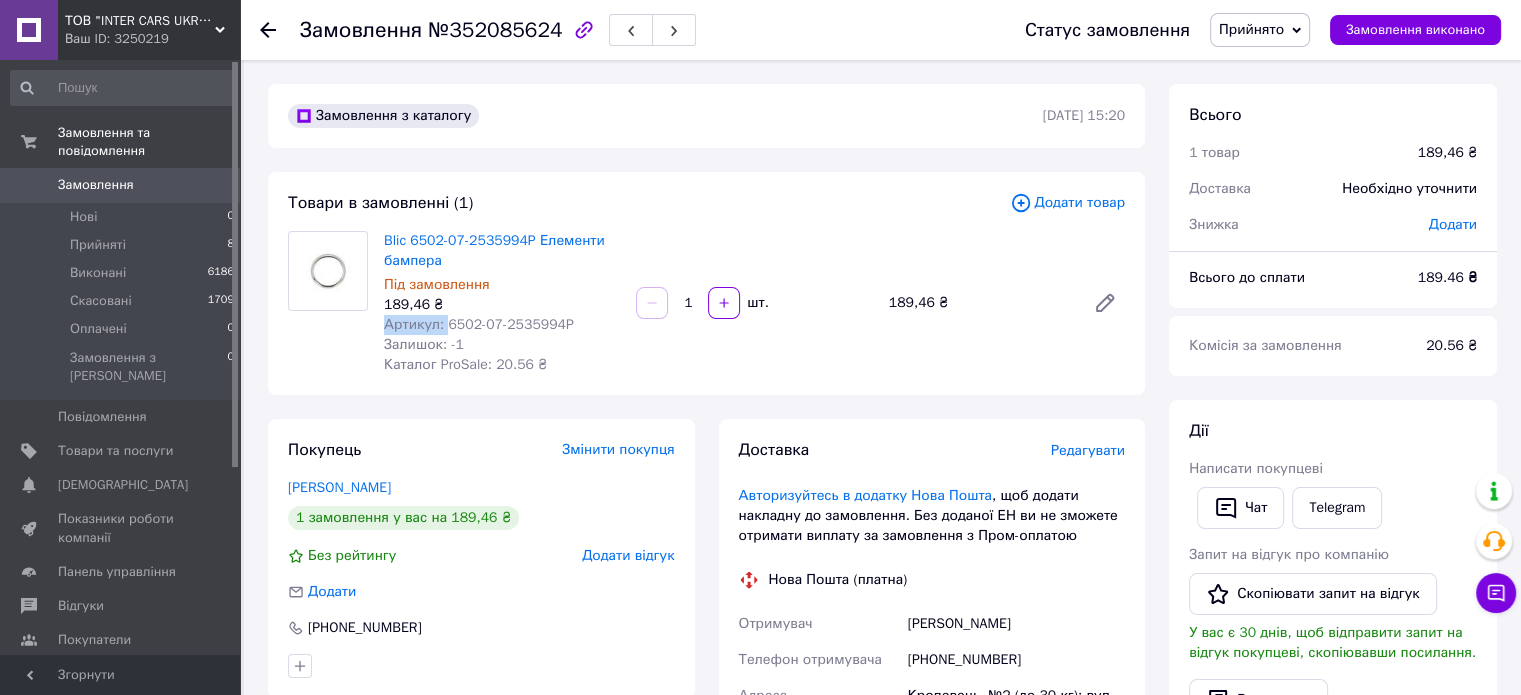 drag, startPoint x: 446, startPoint y: 323, endPoint x: 601, endPoint y: 315, distance: 155.20631 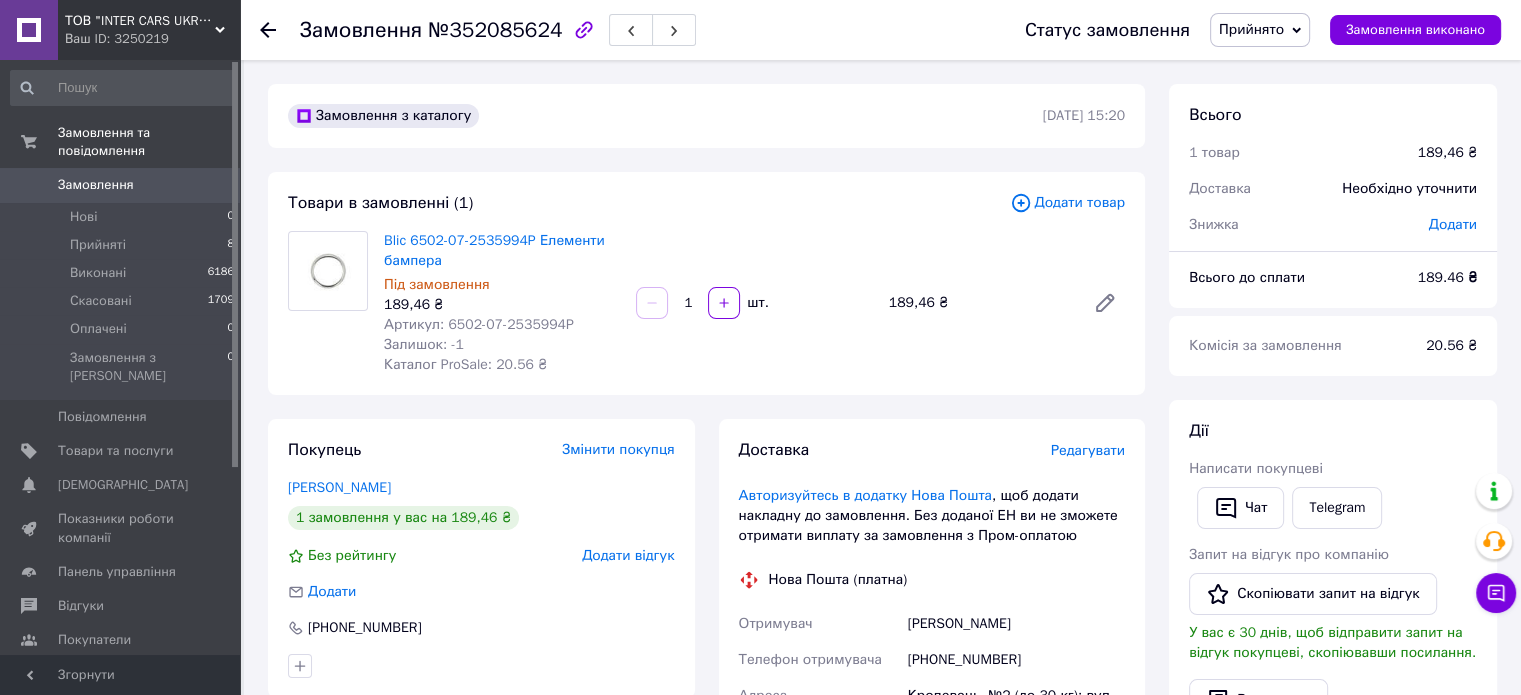 click on "Залишок: -1" at bounding box center (502, 345) 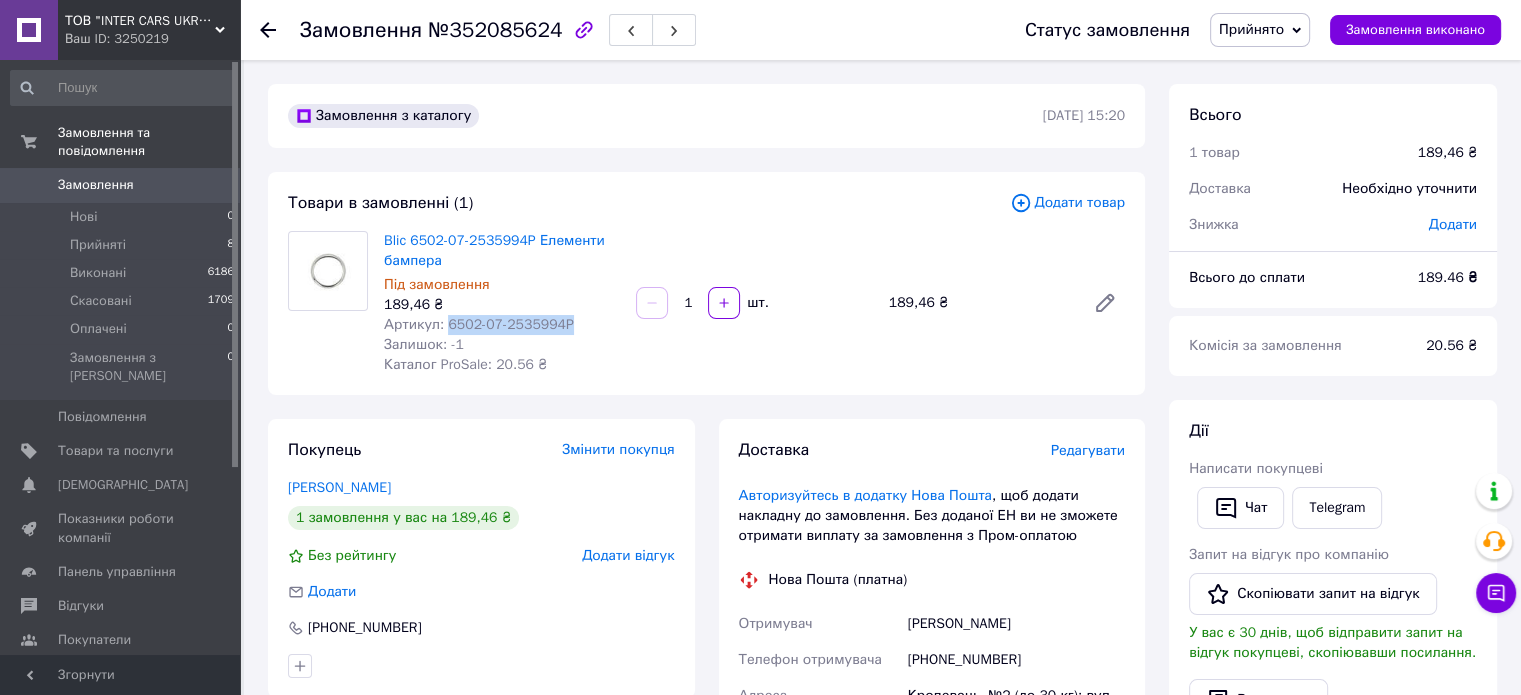 drag, startPoint x: 446, startPoint y: 324, endPoint x: 625, endPoint y: 323, distance: 179.00279 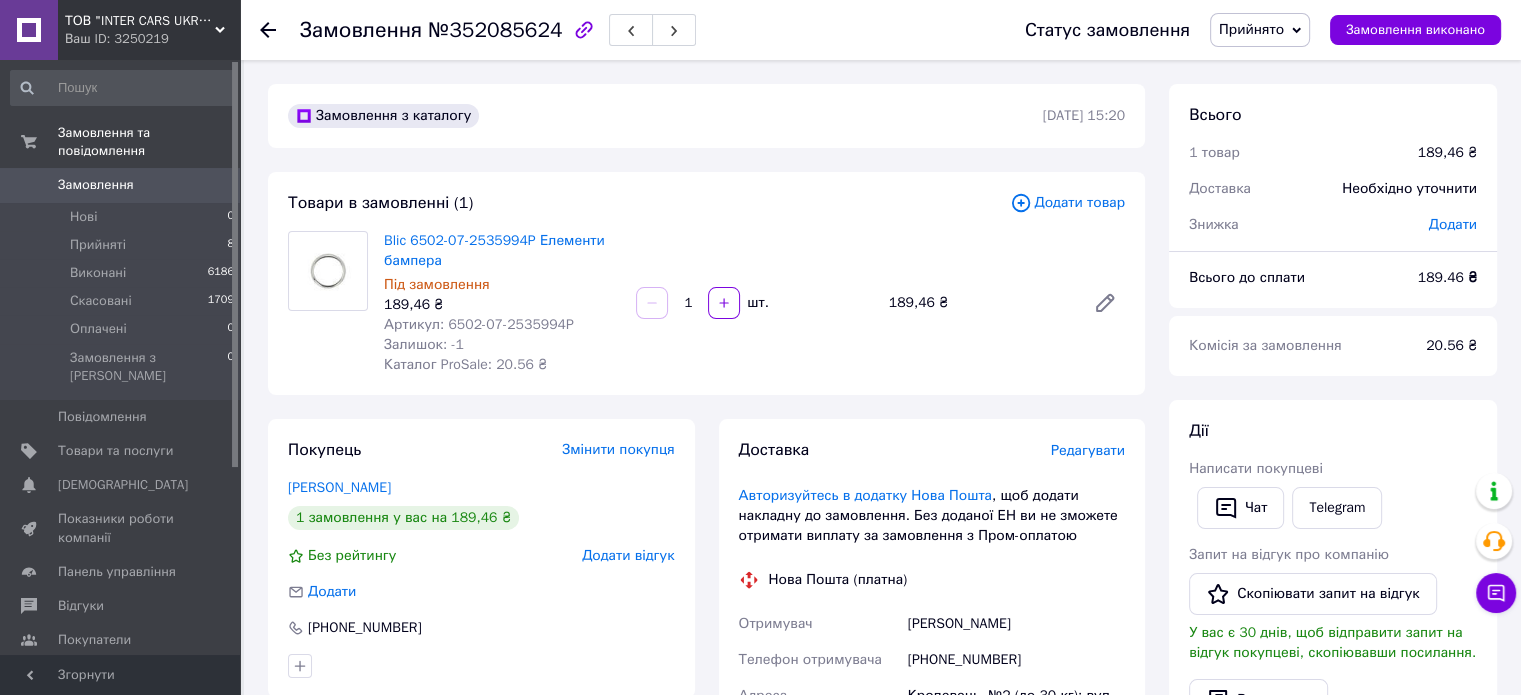 click on "Blic  6502-07-2535994P Елементи бампера Під замовлення 189,46 ₴ Артикул: 6502-07-2535994P Залишок: -1 Каталог ProSale: 20.56 ₴  1   шт. 189,46 ₴" at bounding box center [754, 303] 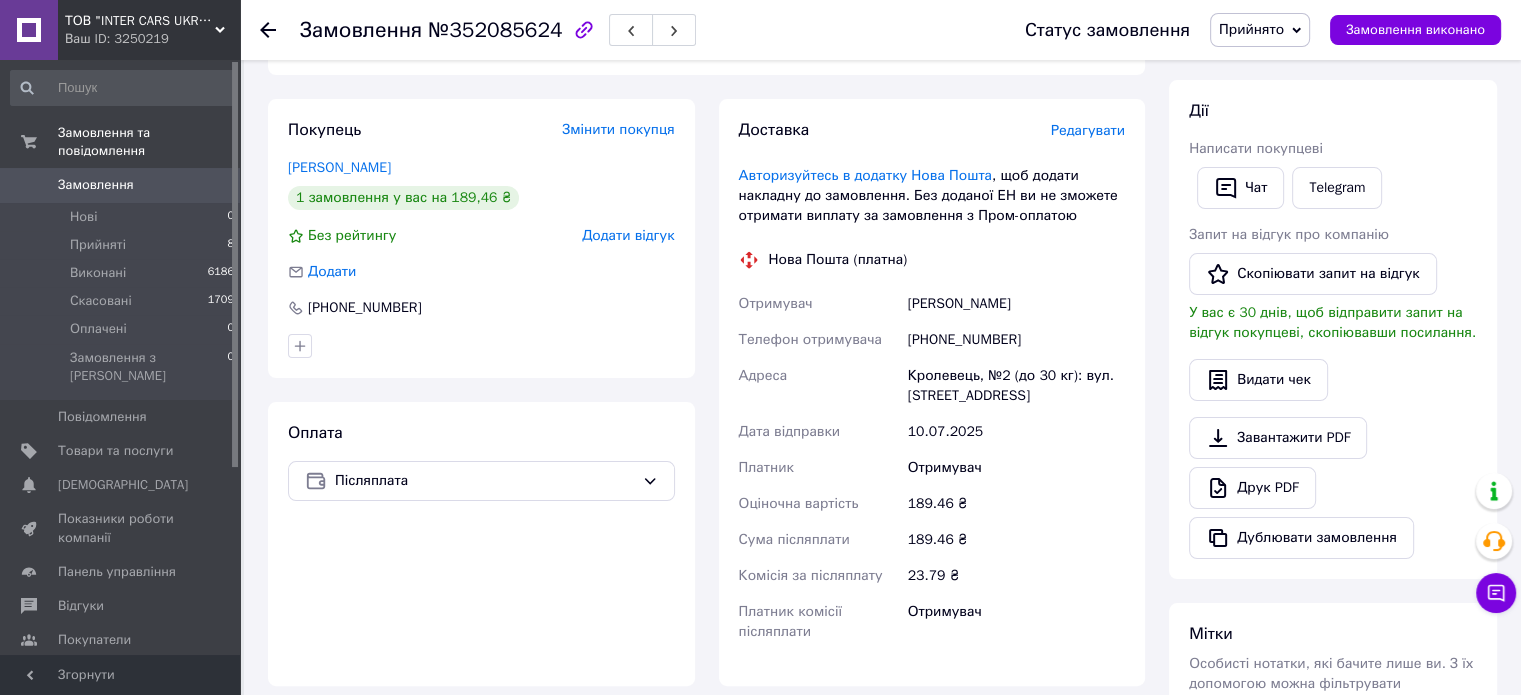 scroll, scrollTop: 400, scrollLeft: 0, axis: vertical 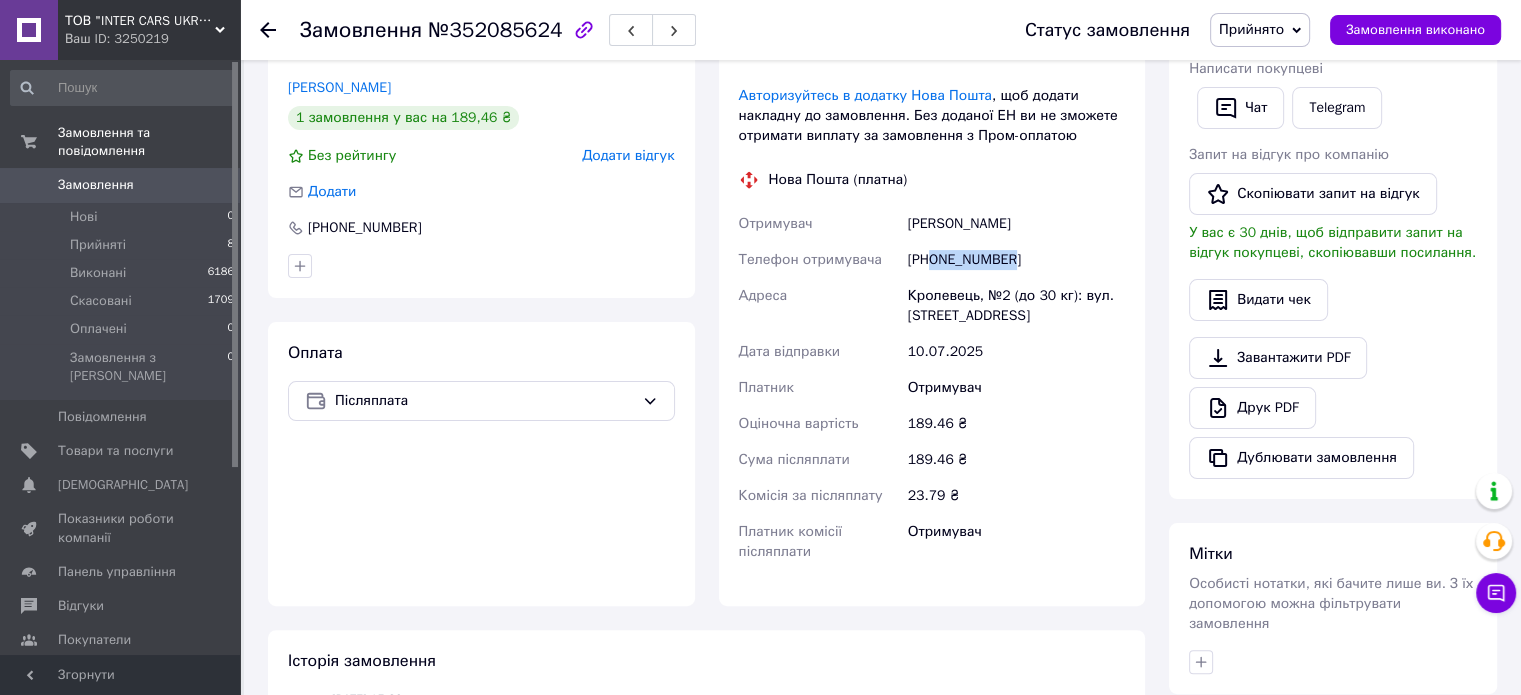 drag, startPoint x: 932, startPoint y: 256, endPoint x: 1064, endPoint y: 263, distance: 132.18547 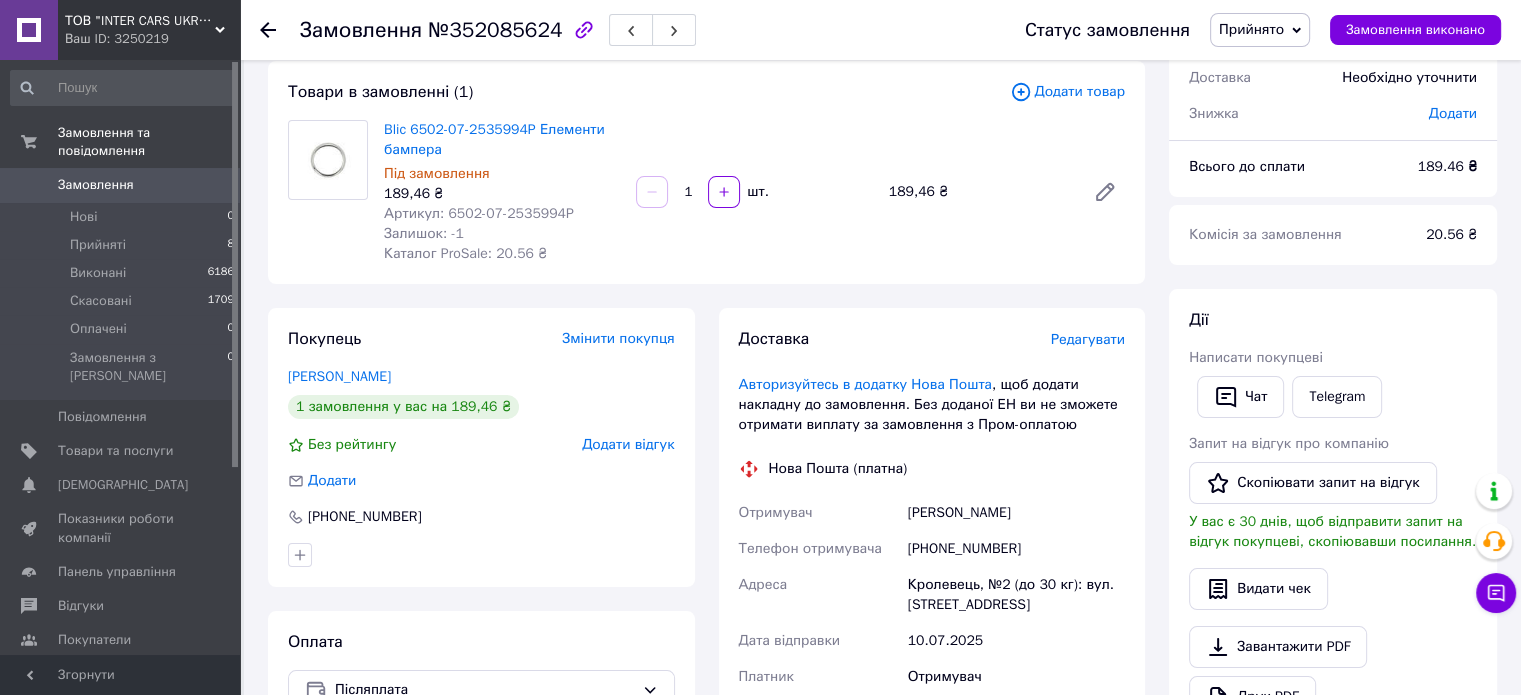 scroll, scrollTop: 0, scrollLeft: 0, axis: both 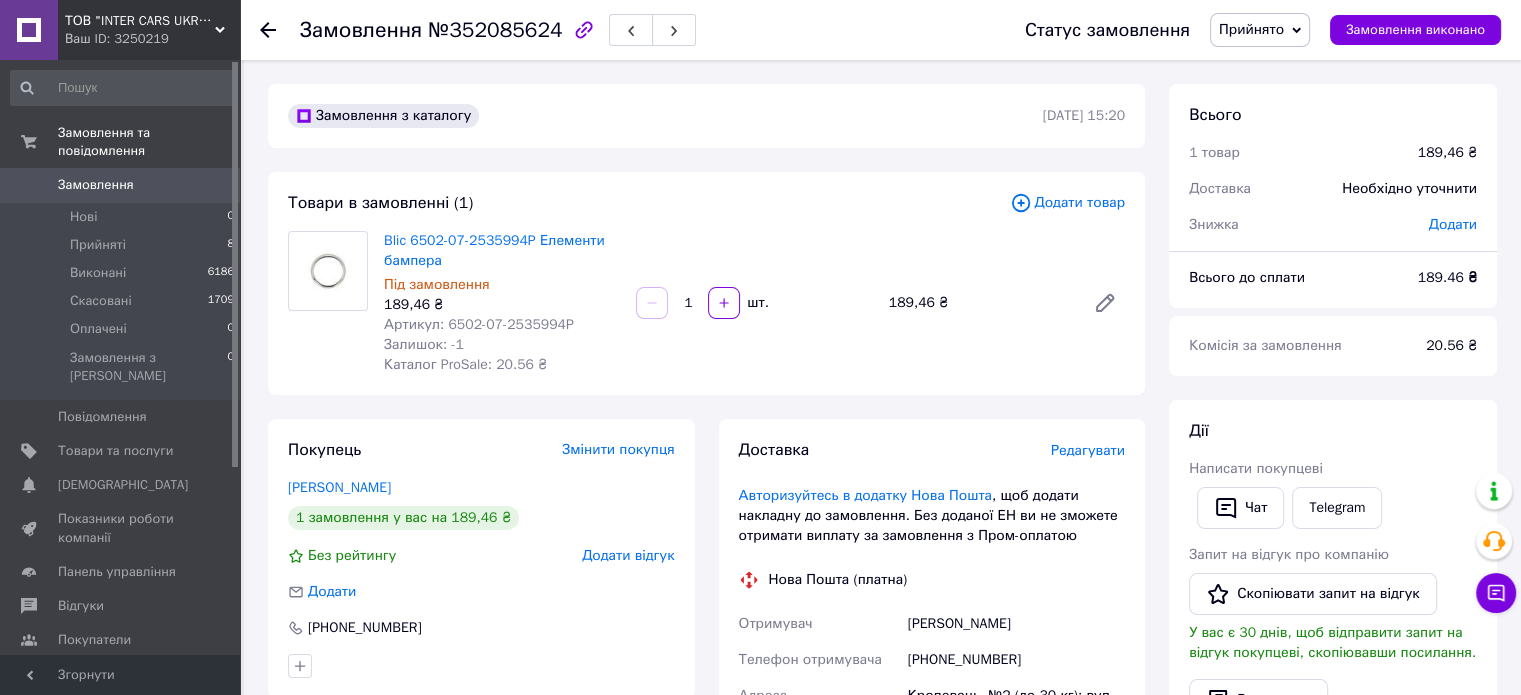 click on "Всього 1 товар 189,46 ₴ Доставка Необхідно уточнити Знижка Додати Всього до сплати 189.46 ₴ Комісія за замовлення 20.56 ₴ Дії Написати покупцеві   Чат Telegram Запит на відгук про компанію   Скопіювати запит на відгук У вас є 30 днів, щоб відправити запит на відгук покупцеві, скопіювавши посилання.   Видати чек   Завантажити PDF   Друк PDF   Дублювати замовлення Мітки Особисті нотатки, які бачите лише ви. З їх допомогою можна фільтрувати замовлення Примітки Залишилося 300 символів Очистити Зберегти" at bounding box center [1333, 733] 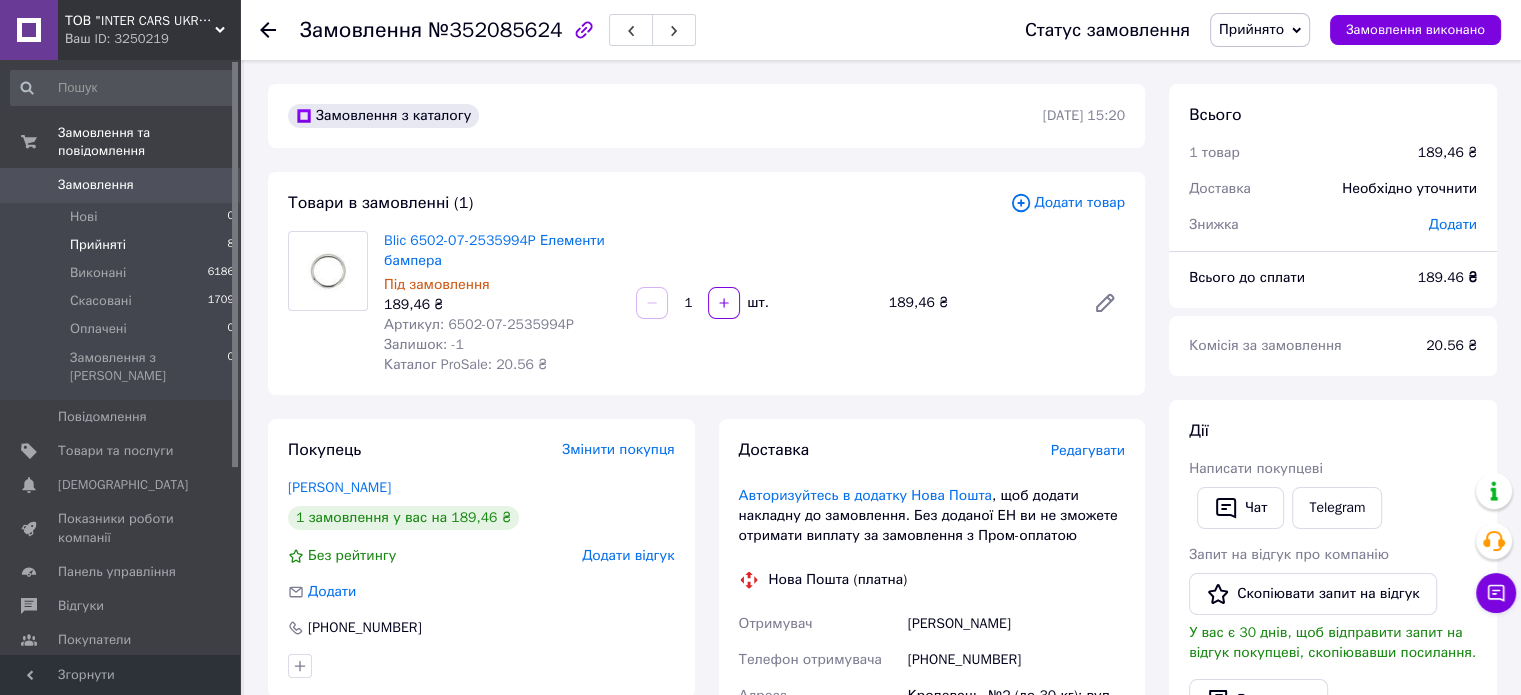 click on "Прийняті" at bounding box center (98, 245) 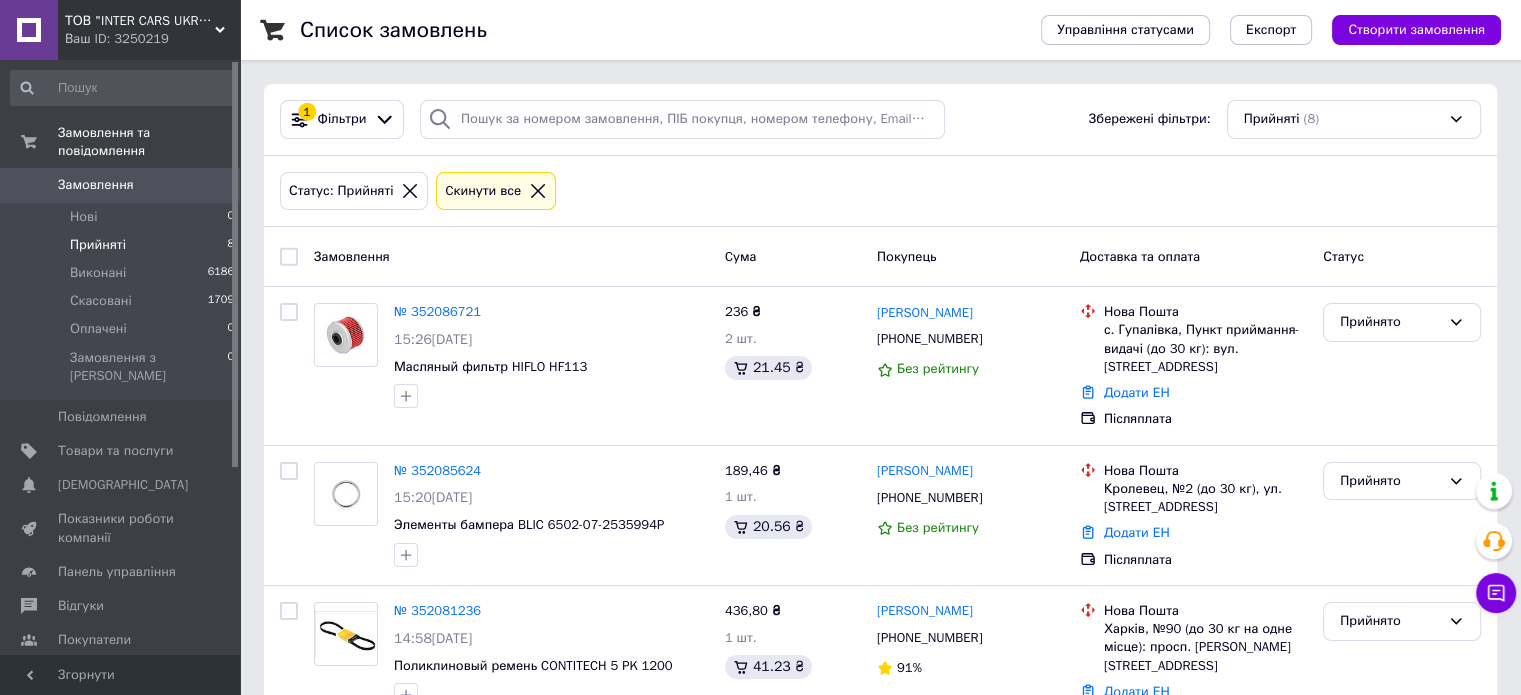 click on "№ 352086721" at bounding box center (437, 311) 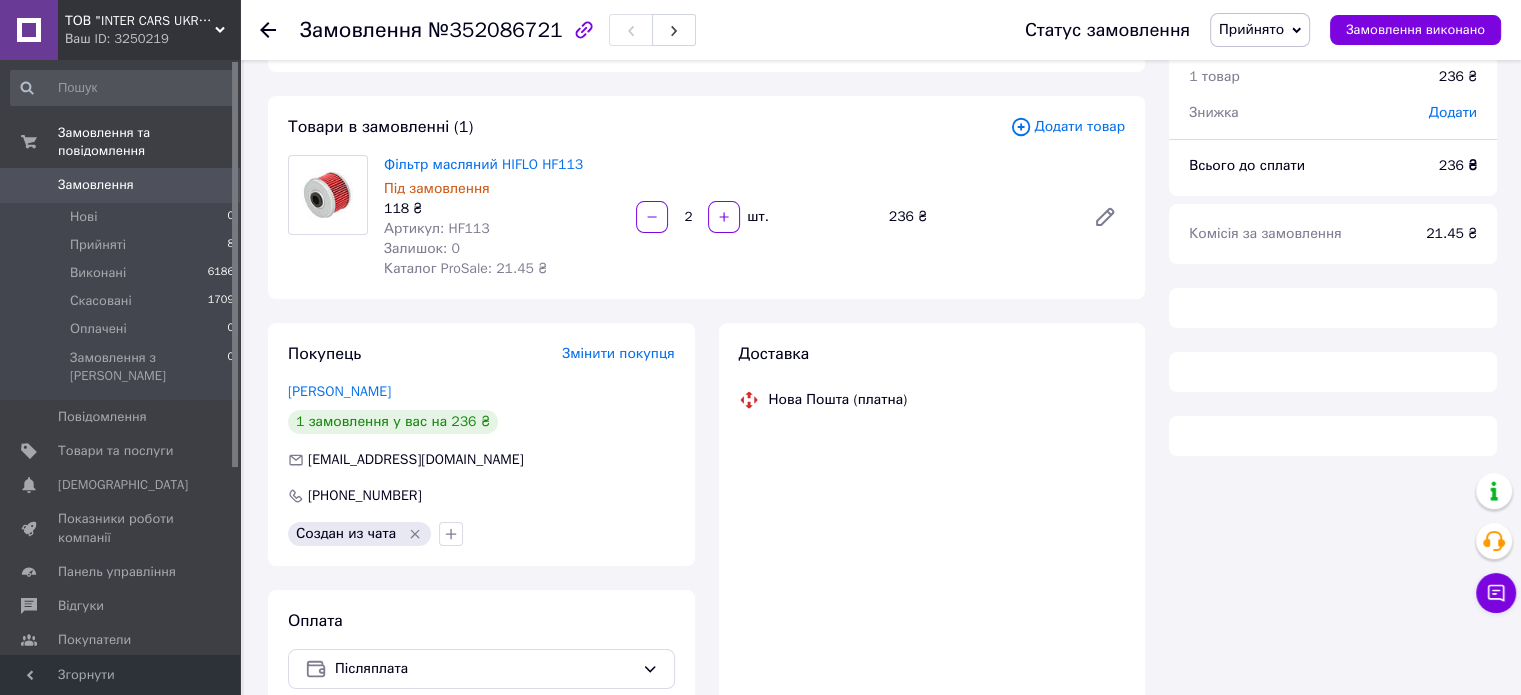 scroll, scrollTop: 178, scrollLeft: 0, axis: vertical 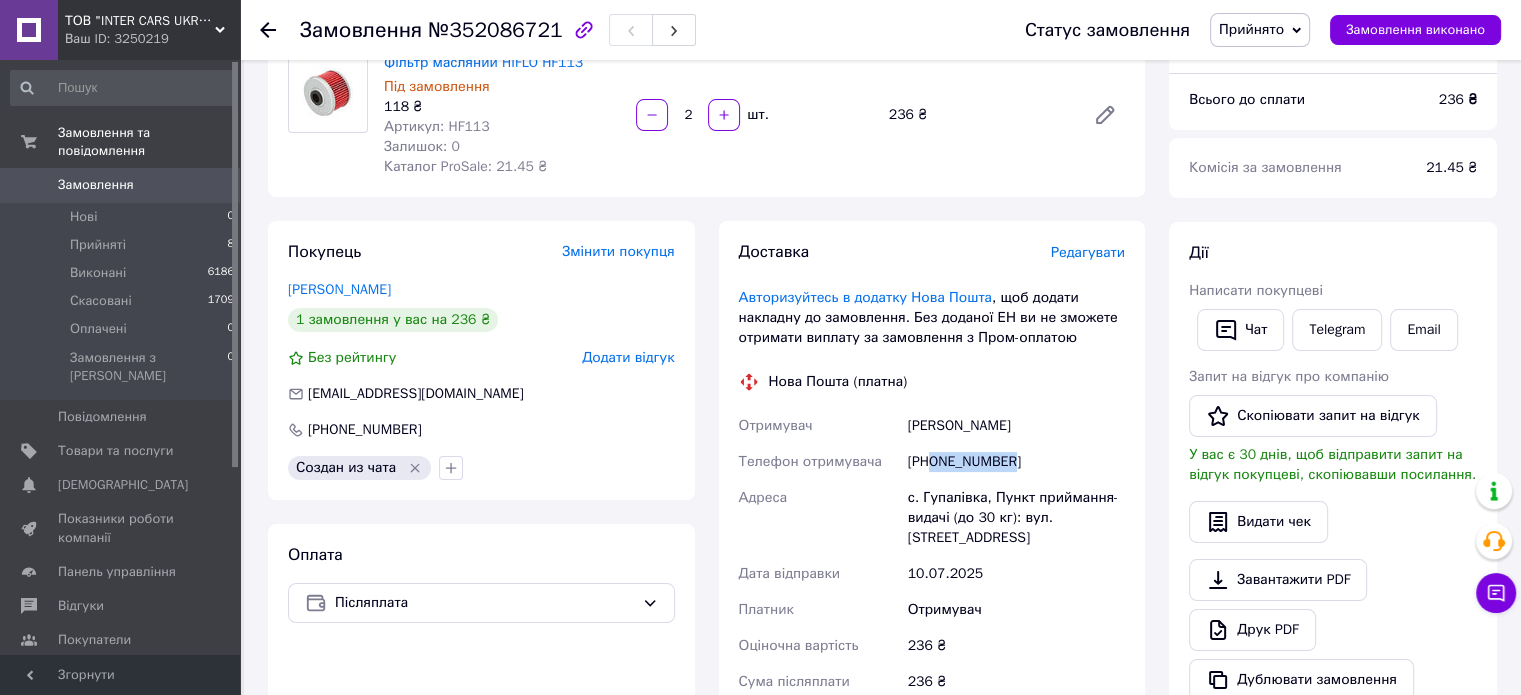 drag, startPoint x: 933, startPoint y: 457, endPoint x: 1068, endPoint y: 447, distance: 135.36986 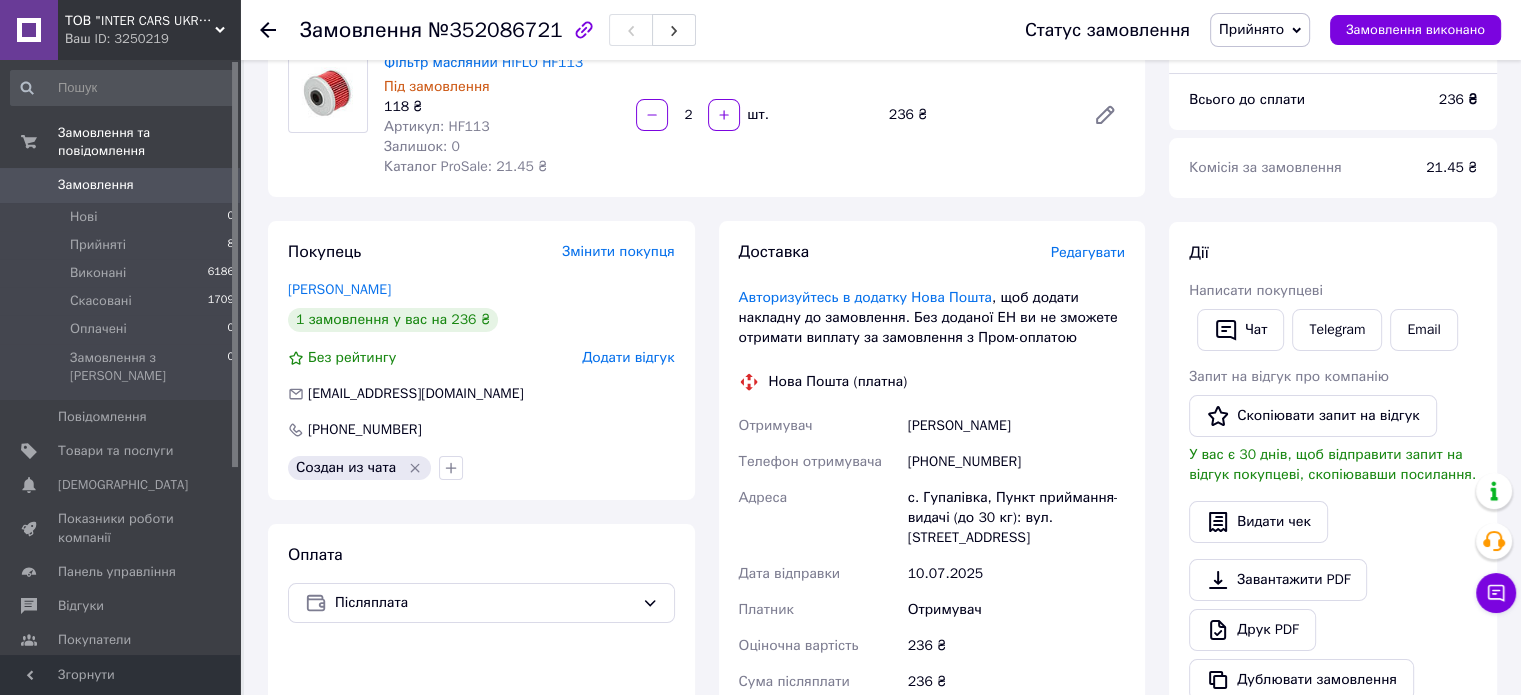 click on "с. Гупалівка, Пункт приймання-видачі (до 30 кг): вул. Центральна, 1" at bounding box center [1016, 518] 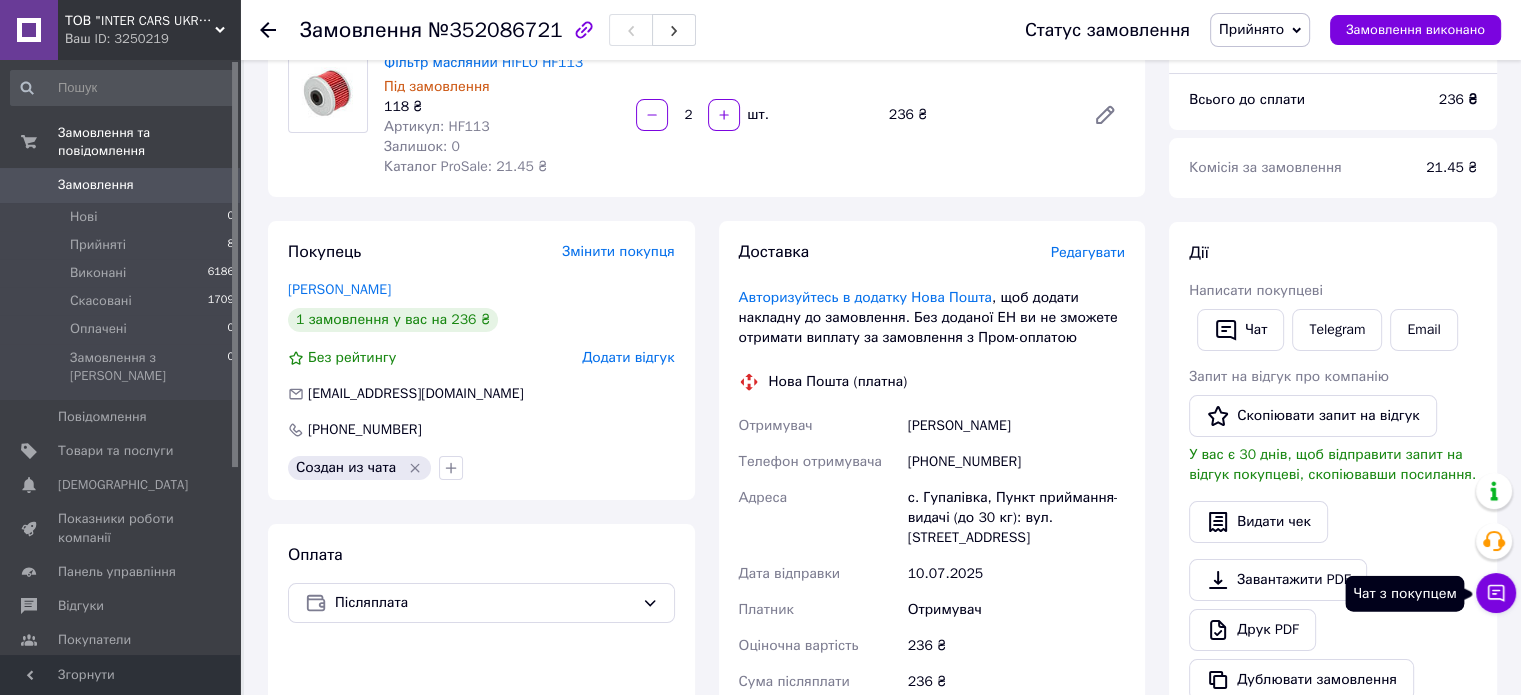 click 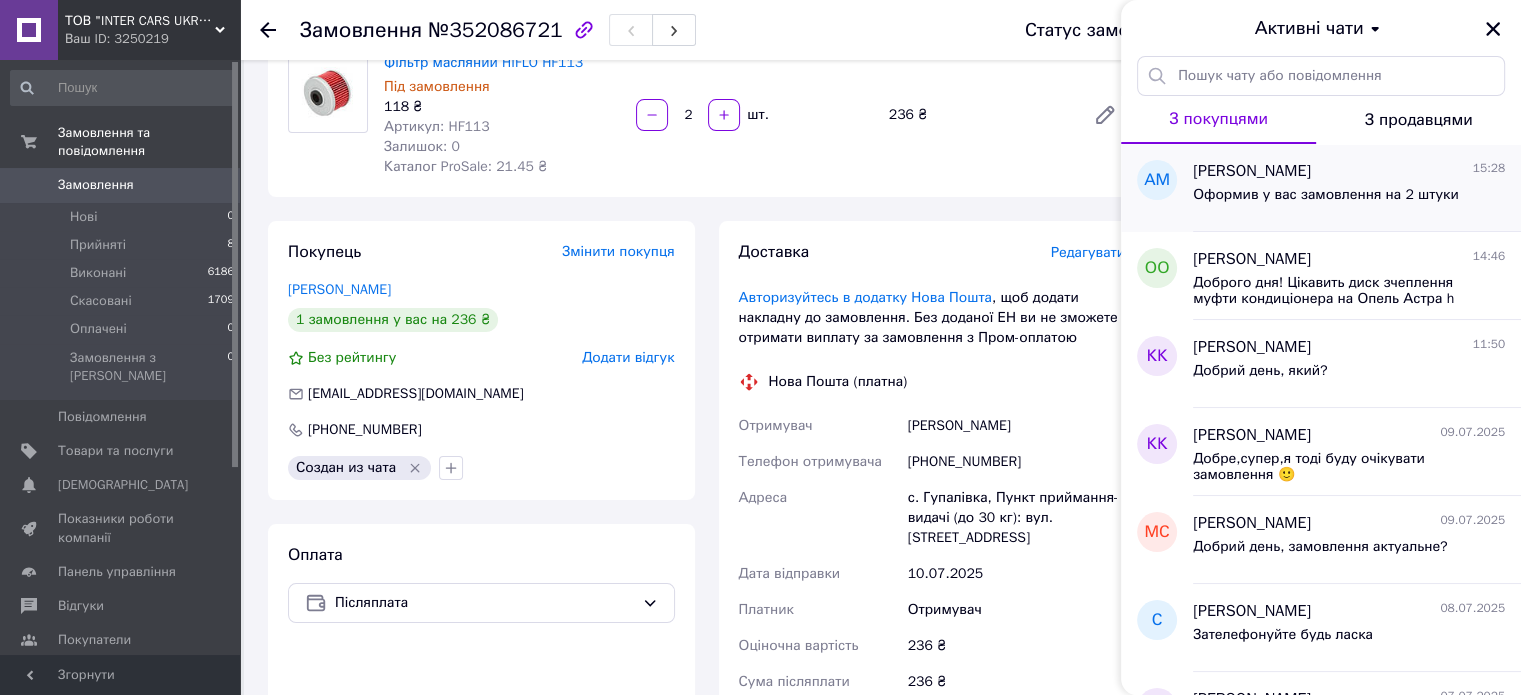 click on "Оформив у вас замовлення на 2 штуки" at bounding box center [1326, 201] 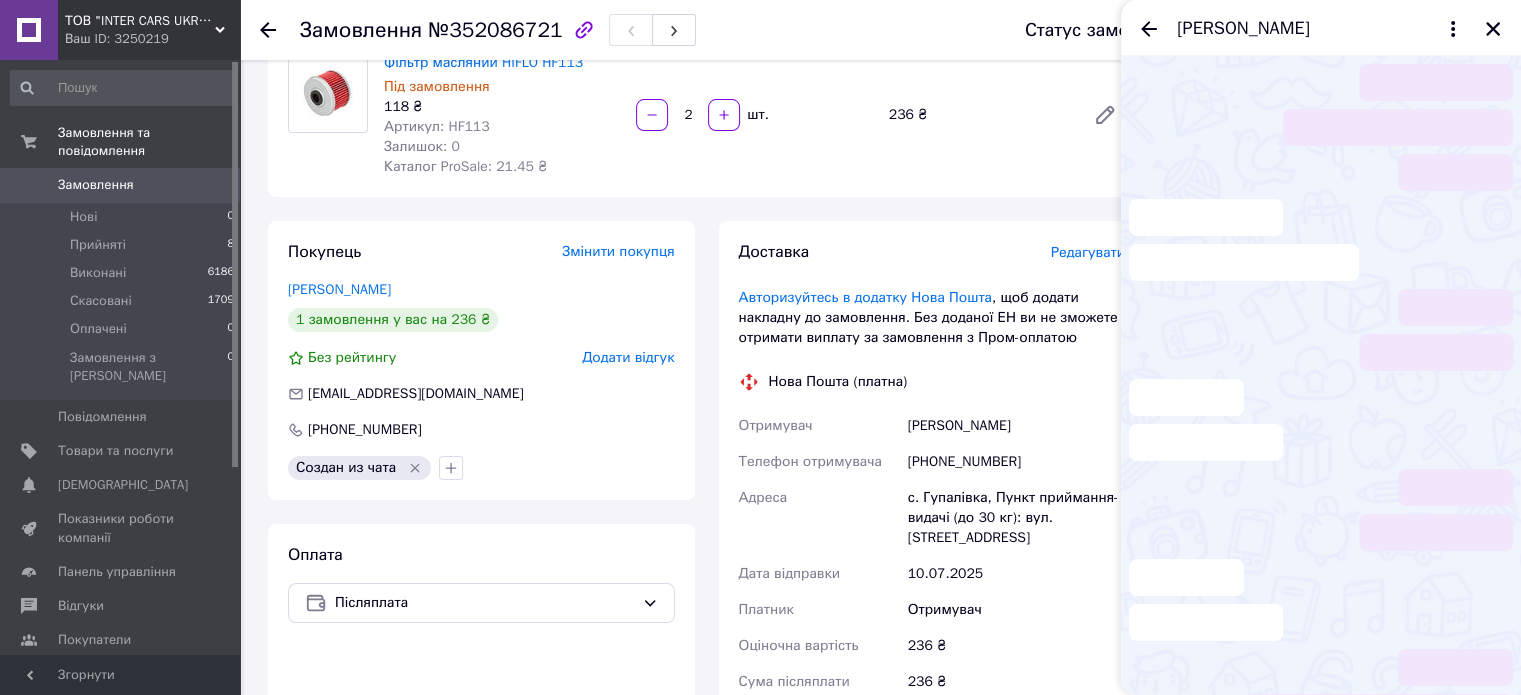 scroll, scrollTop: 128, scrollLeft: 0, axis: vertical 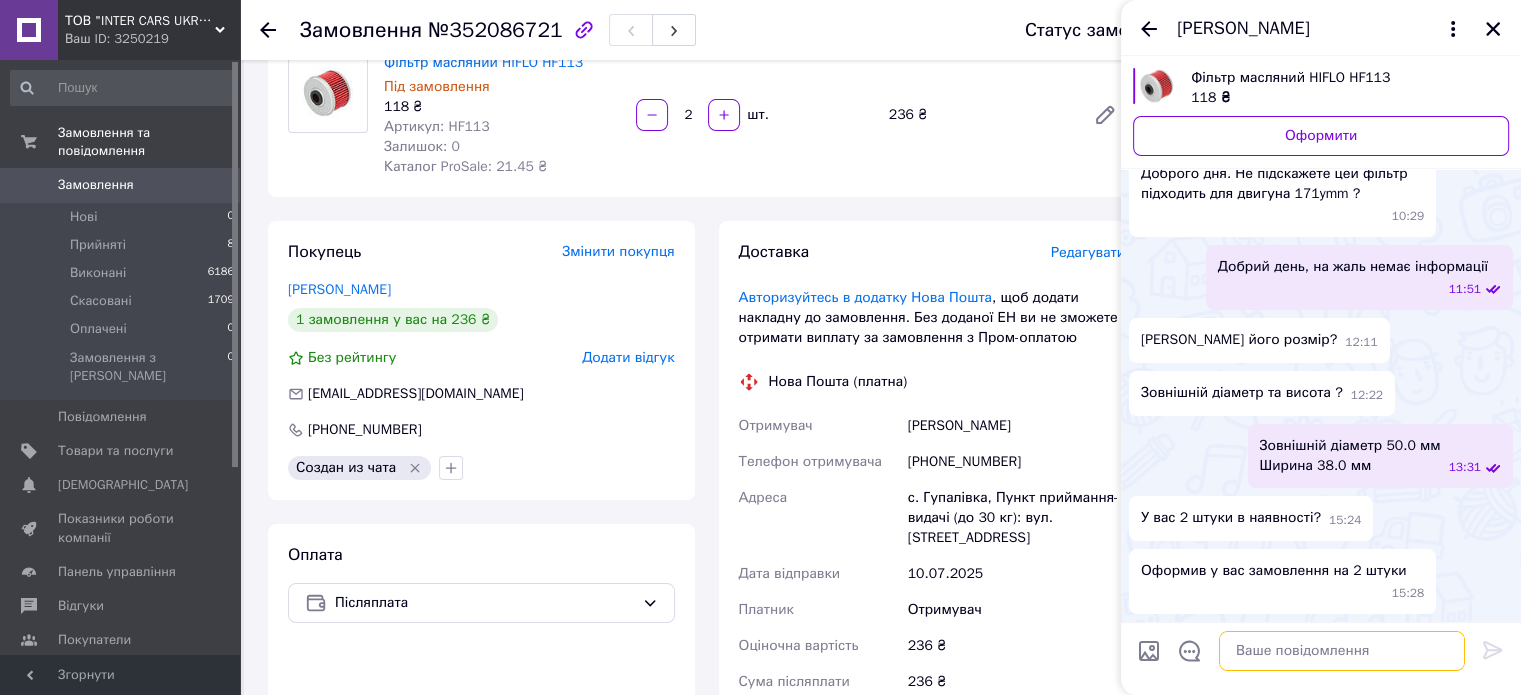 click at bounding box center [1342, 651] 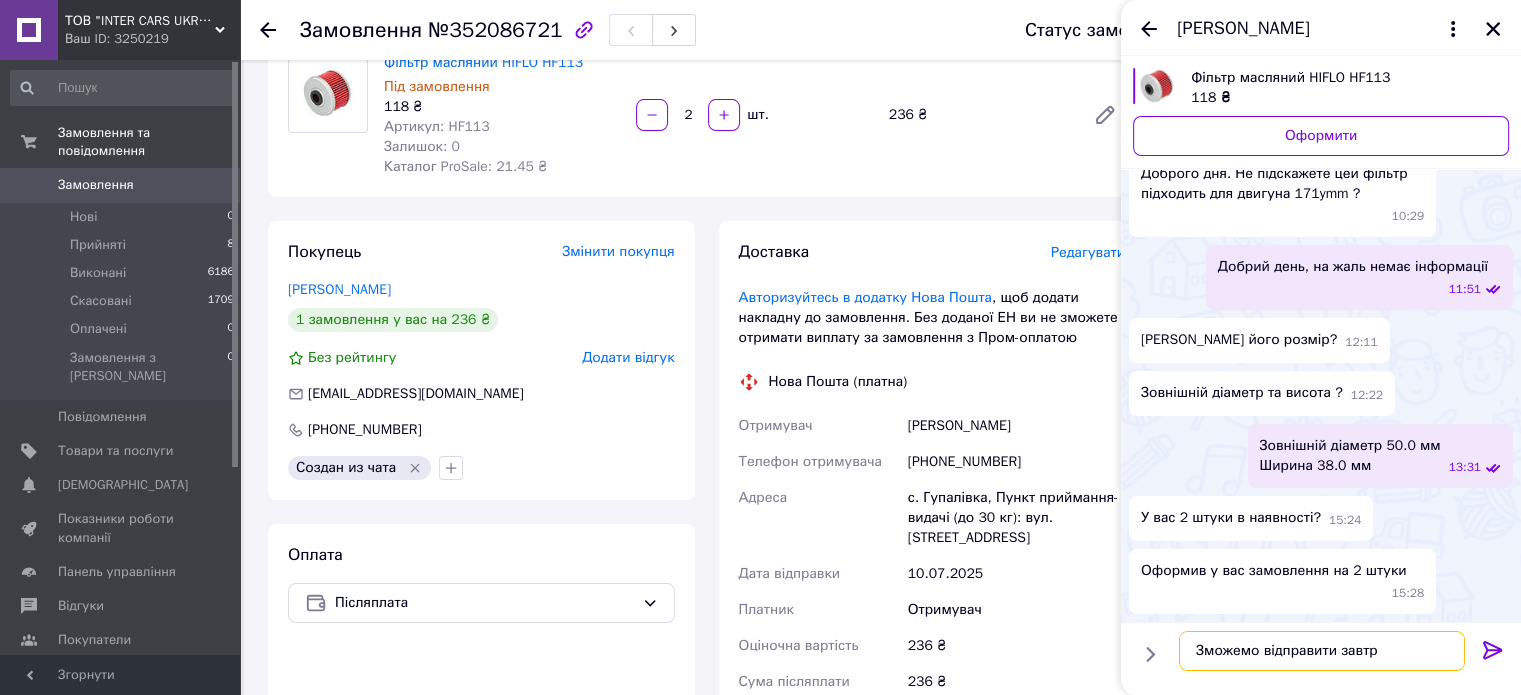 type on "Зможемо відправити завтра" 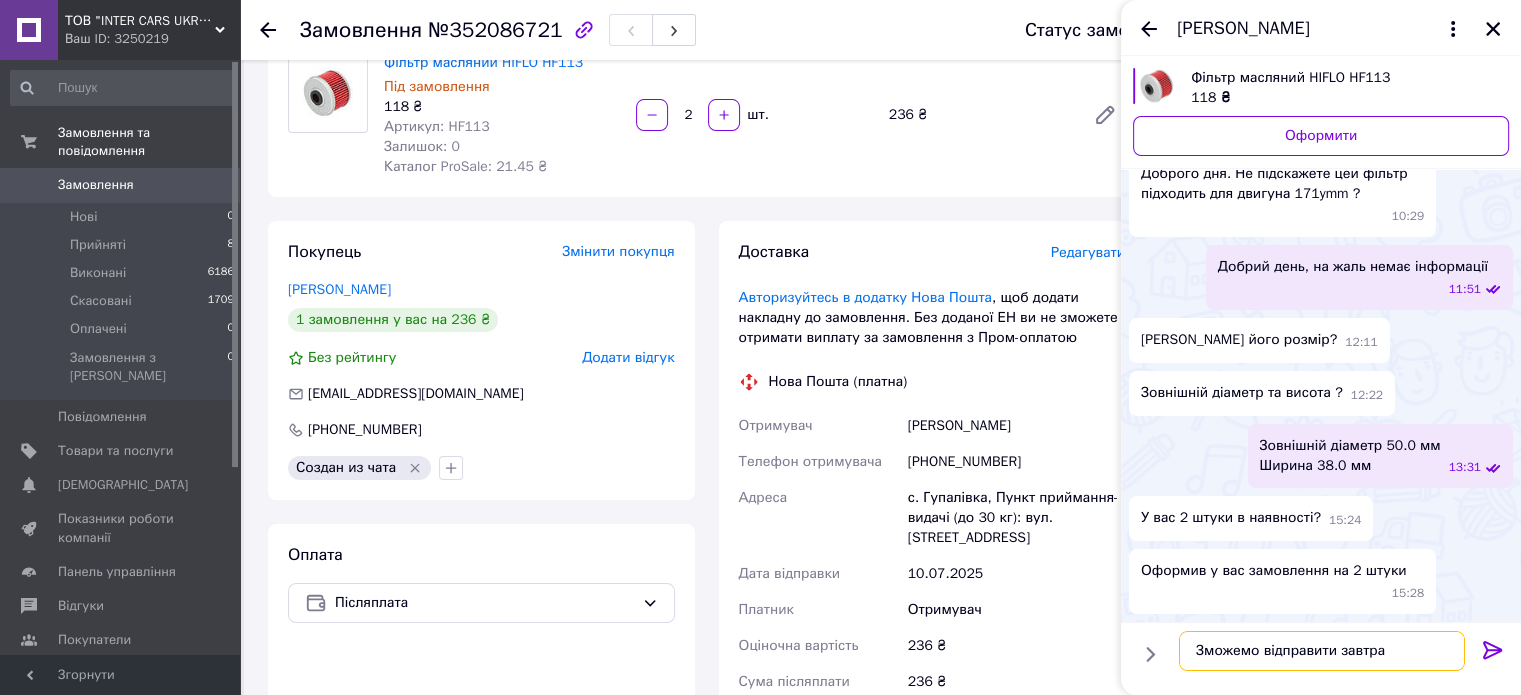 type 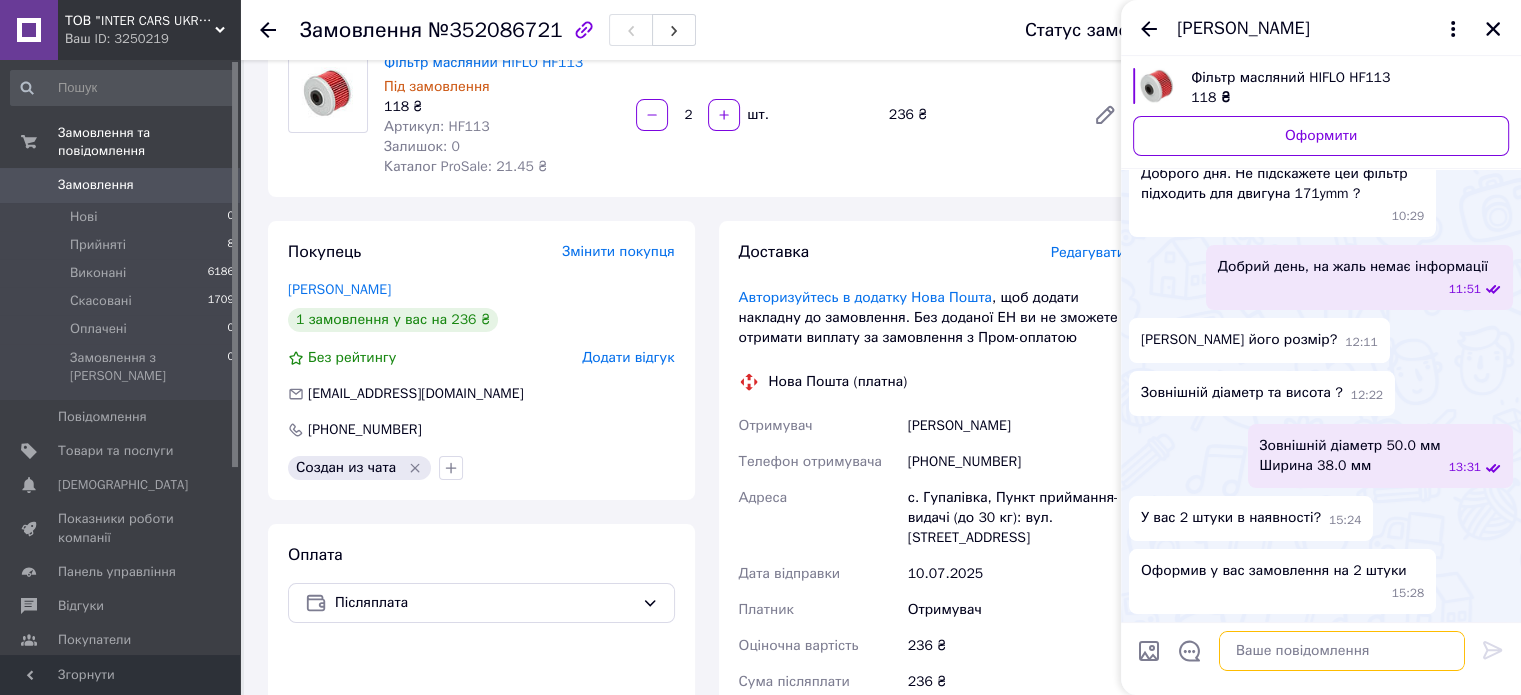 scroll, scrollTop: 130, scrollLeft: 0, axis: vertical 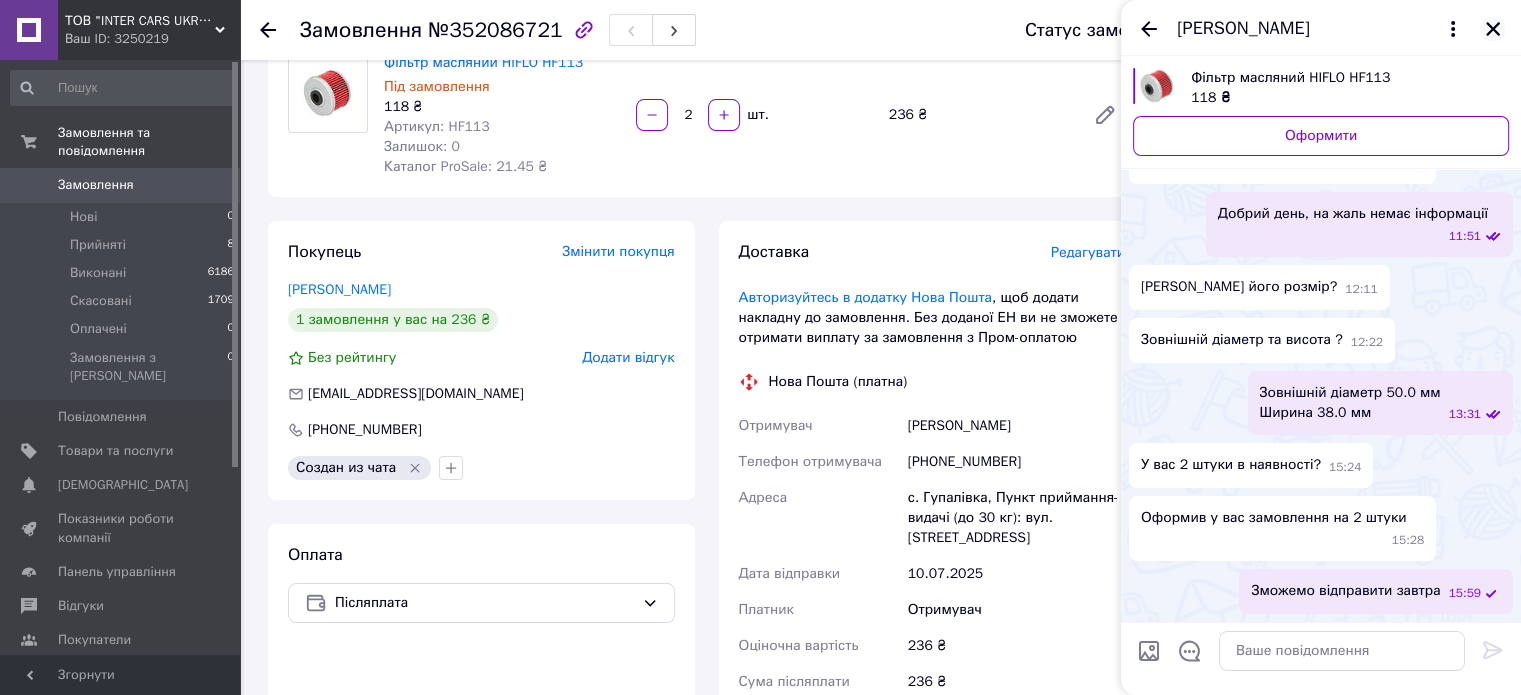 click 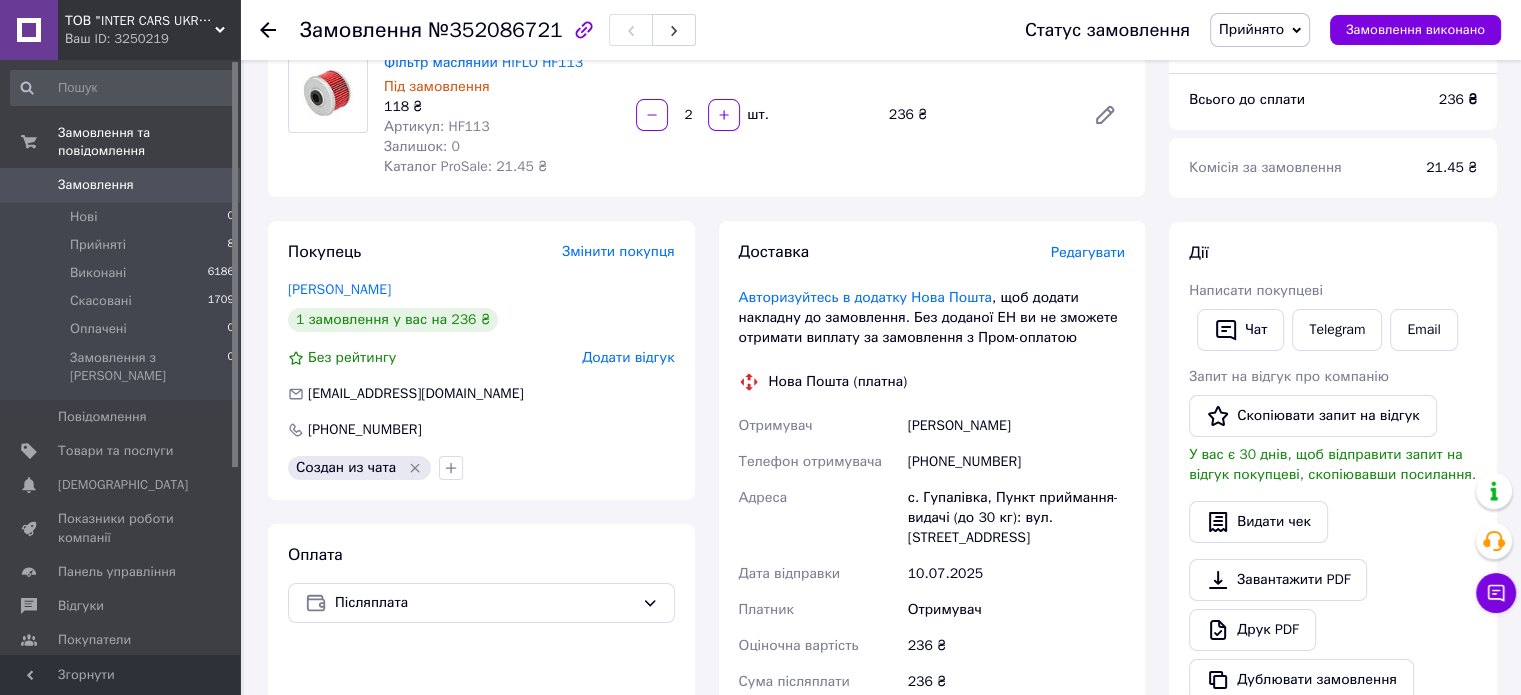 scroll, scrollTop: 178, scrollLeft: 0, axis: vertical 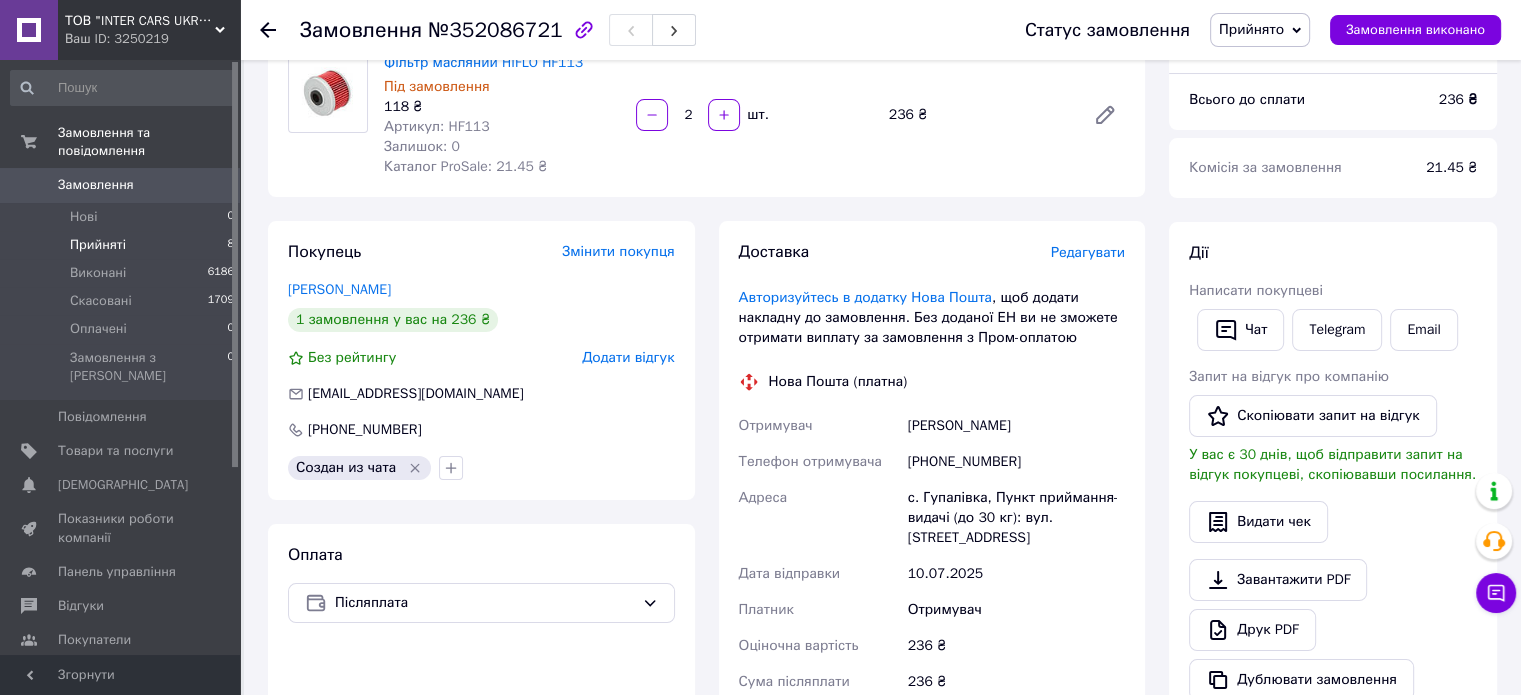 click on "Прийняті 8" at bounding box center (123, 245) 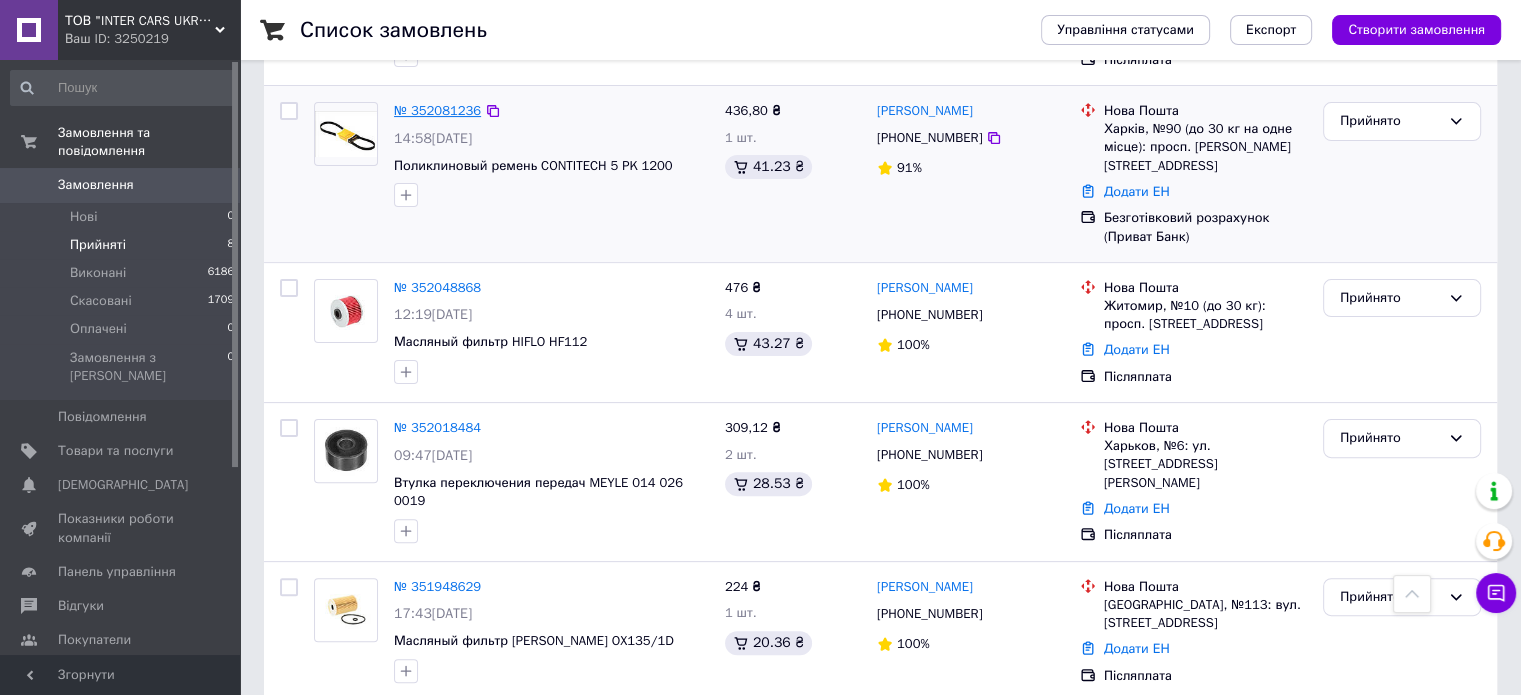 click on "№ 352081236" at bounding box center (437, 110) 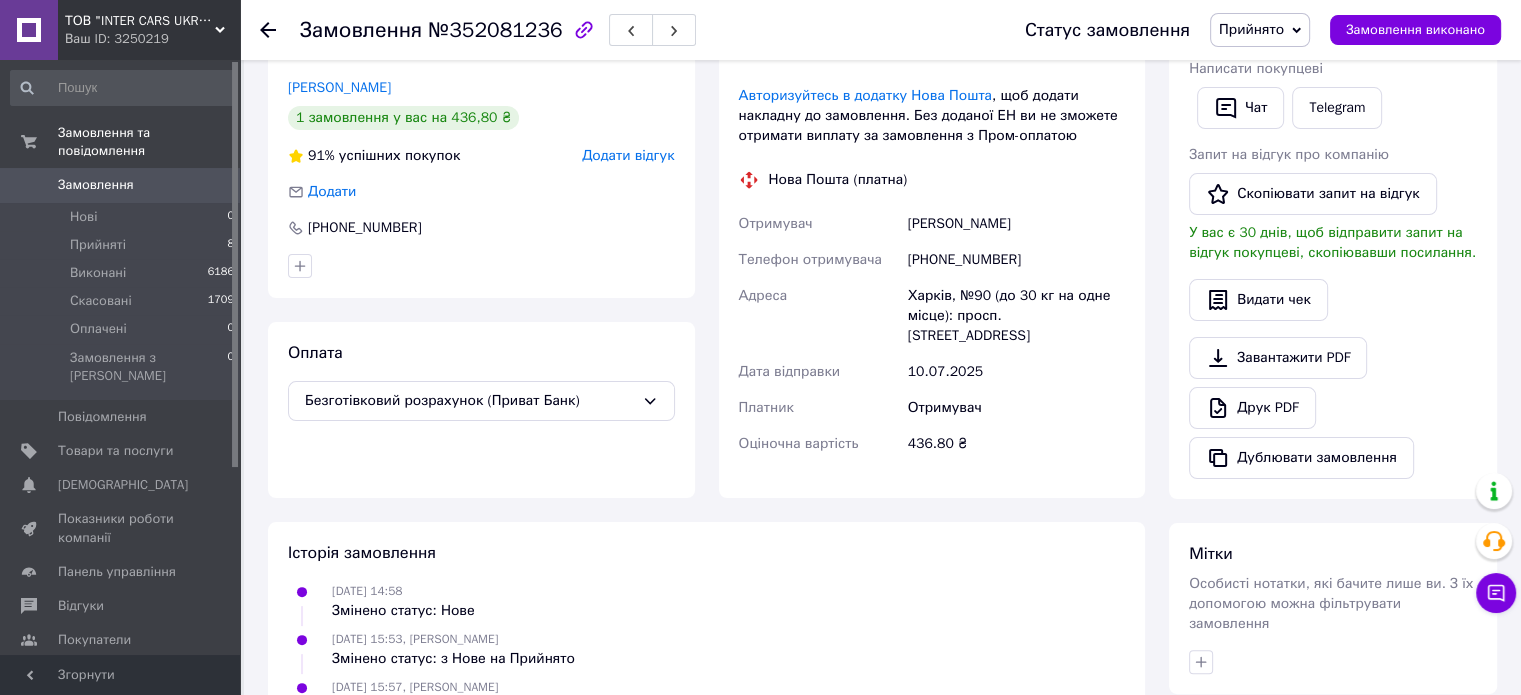 scroll, scrollTop: 400, scrollLeft: 0, axis: vertical 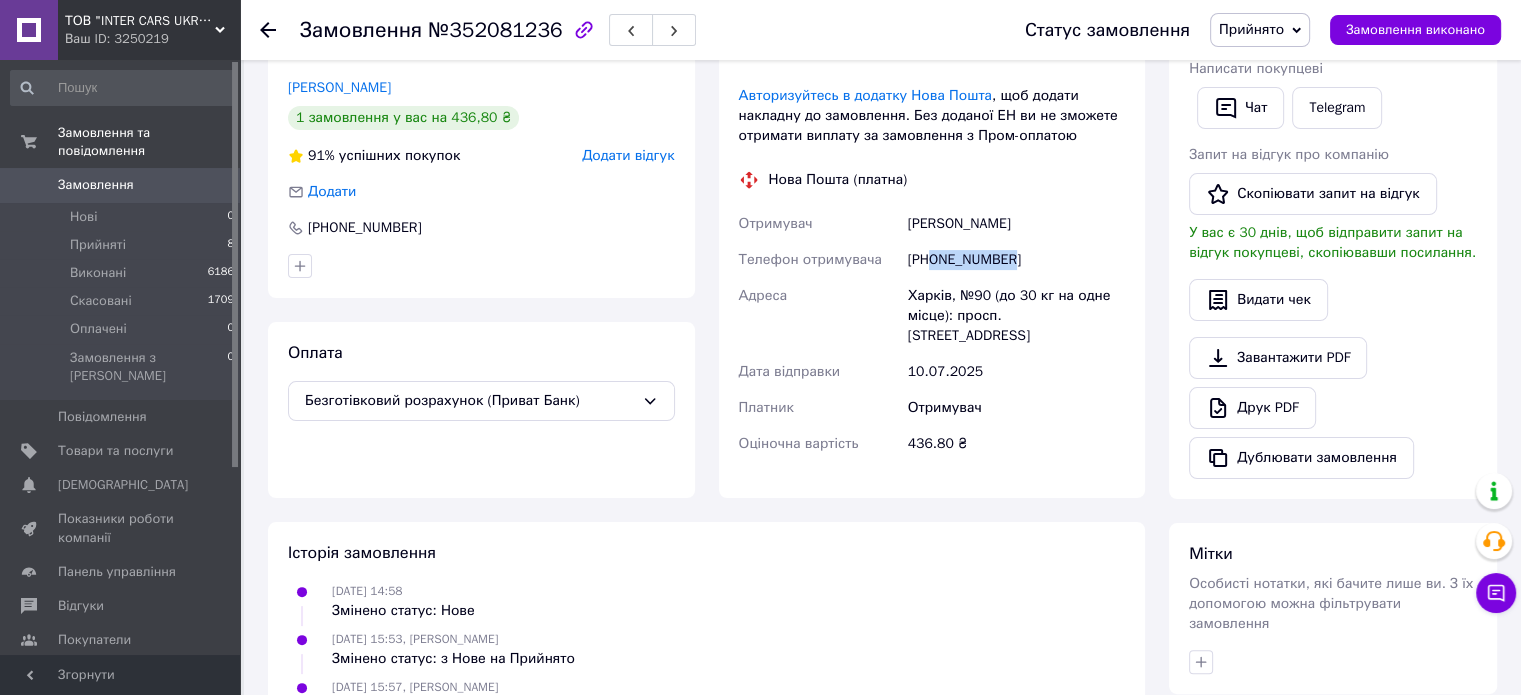 drag, startPoint x: 933, startPoint y: 262, endPoint x: 1056, endPoint y: 259, distance: 123.03658 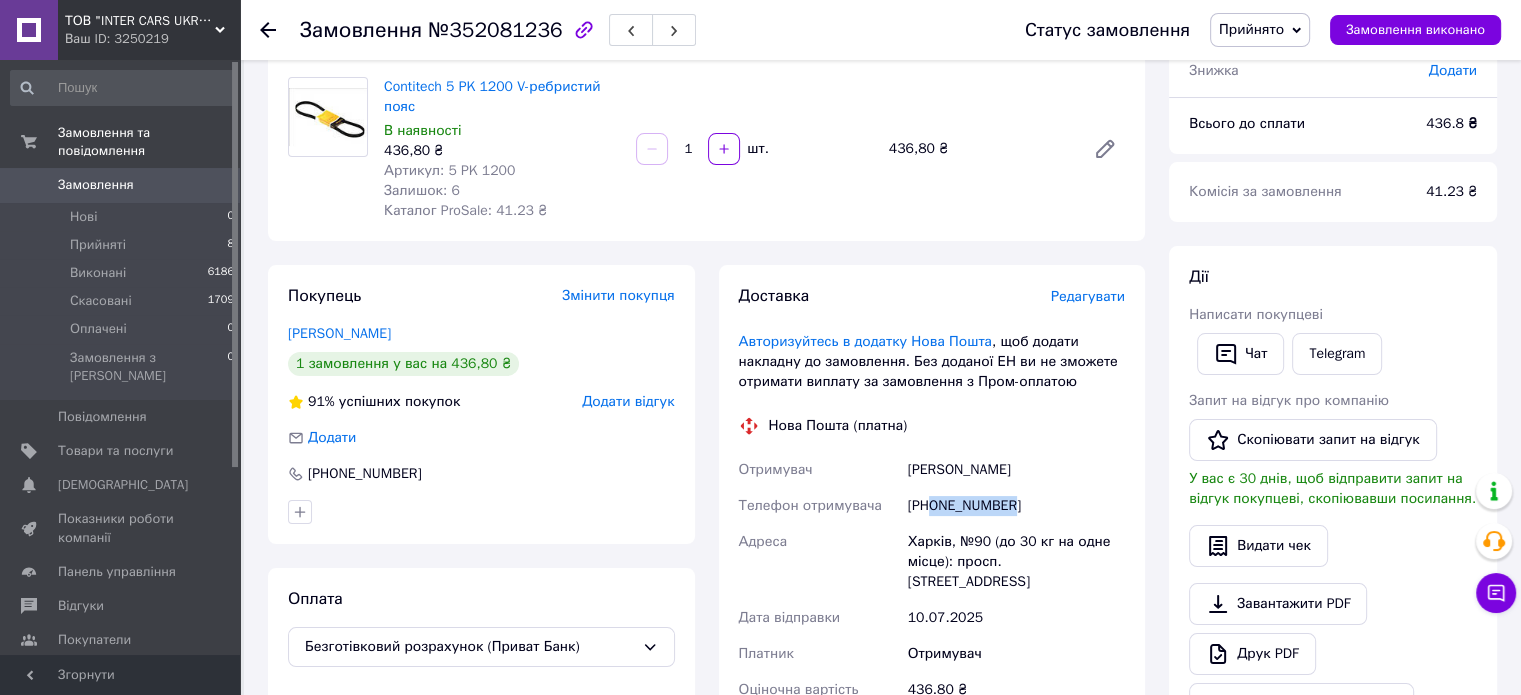 scroll, scrollTop: 0, scrollLeft: 0, axis: both 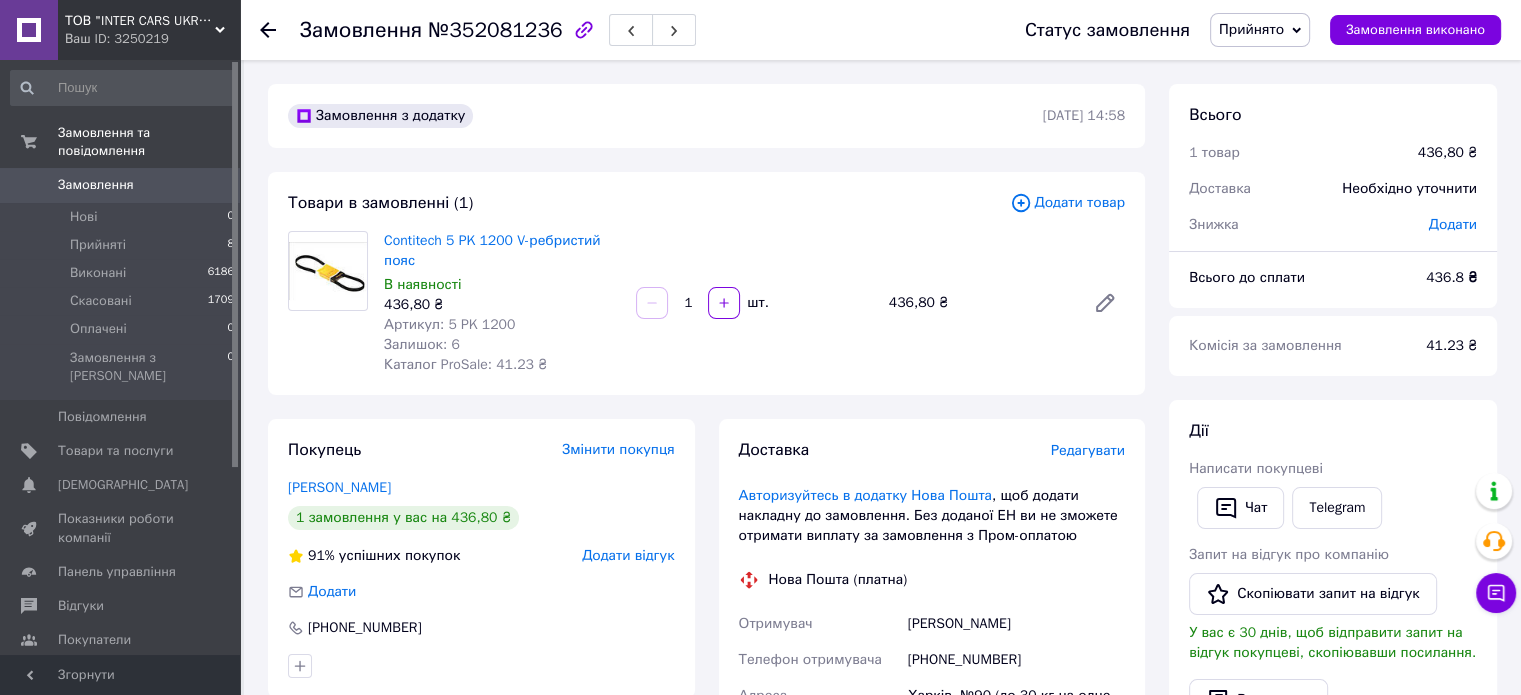click at bounding box center (328, 303) 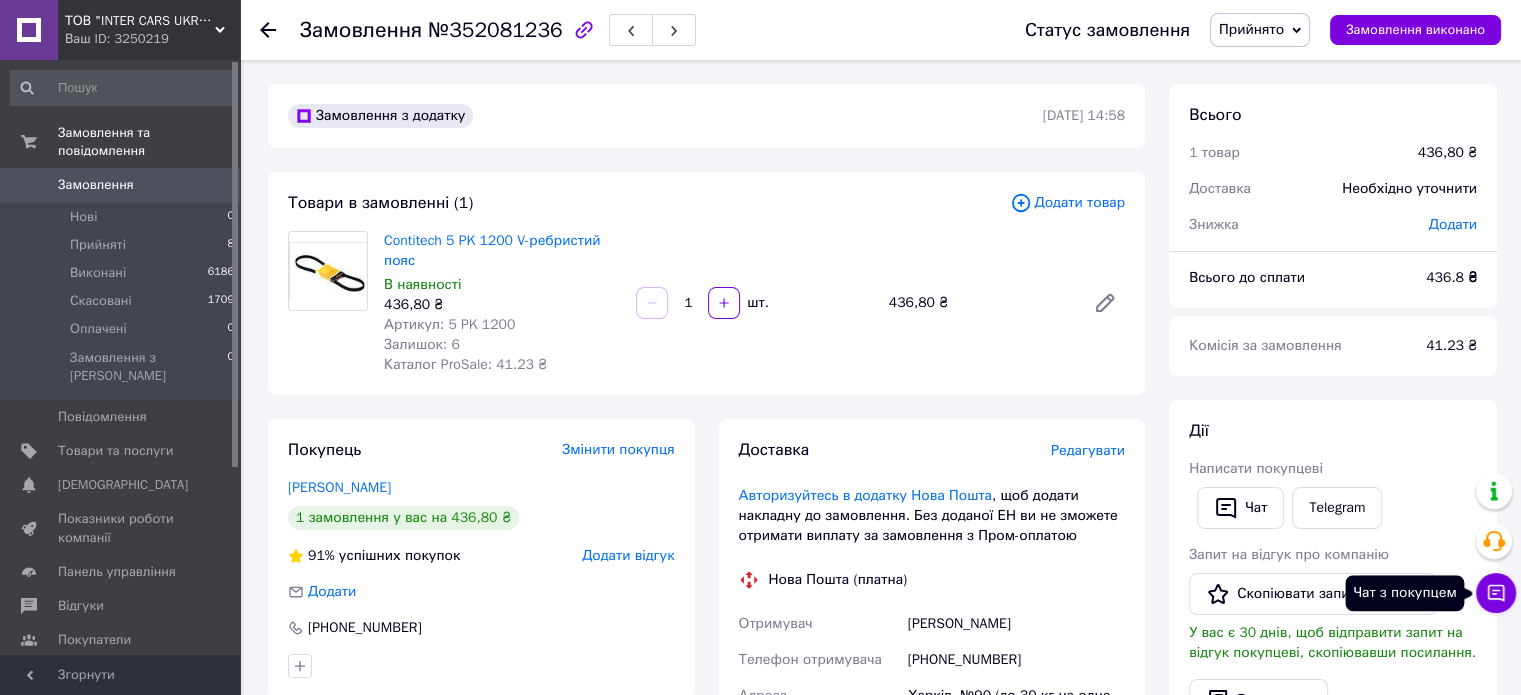 click 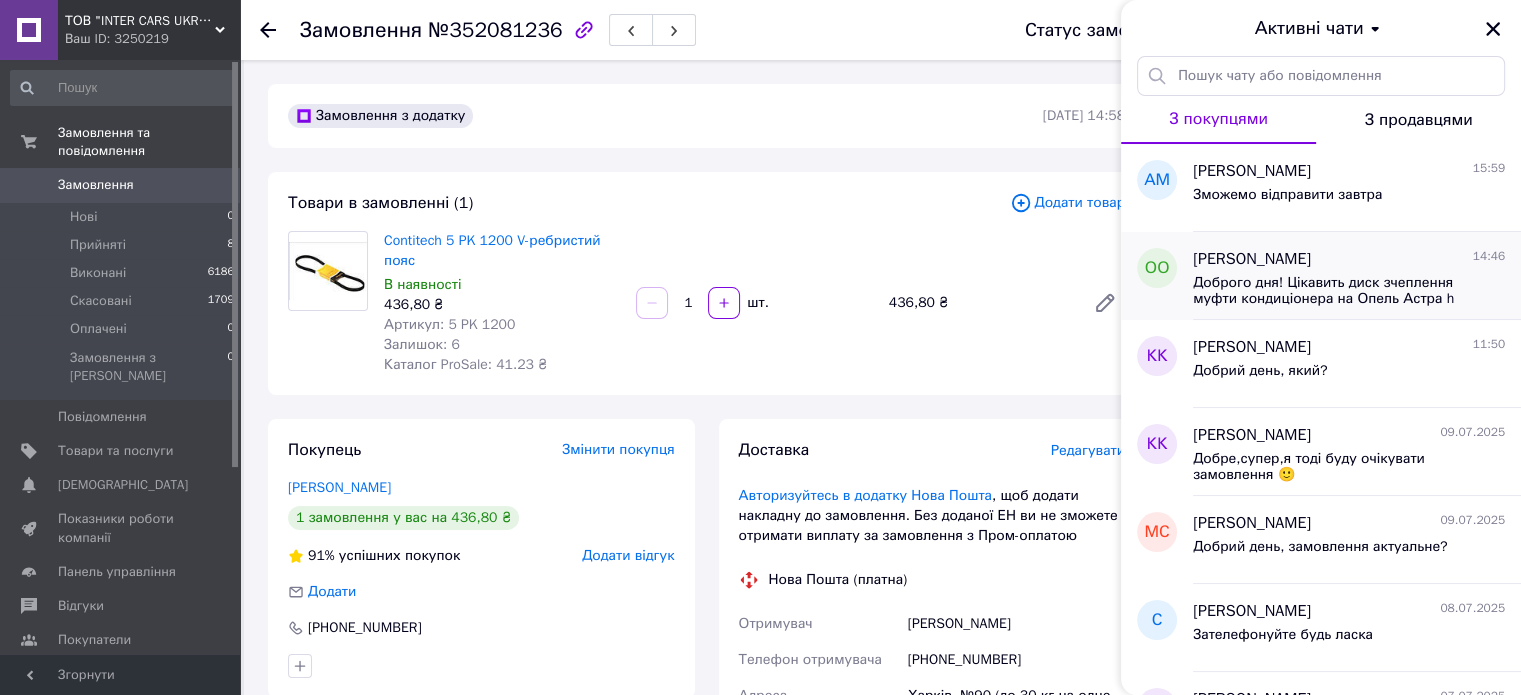 click on "Доброго дня! Цікавить диск зчеплення муфти кондиціонера на Опель Астра h 1.7cdti 2004р" at bounding box center (1335, 291) 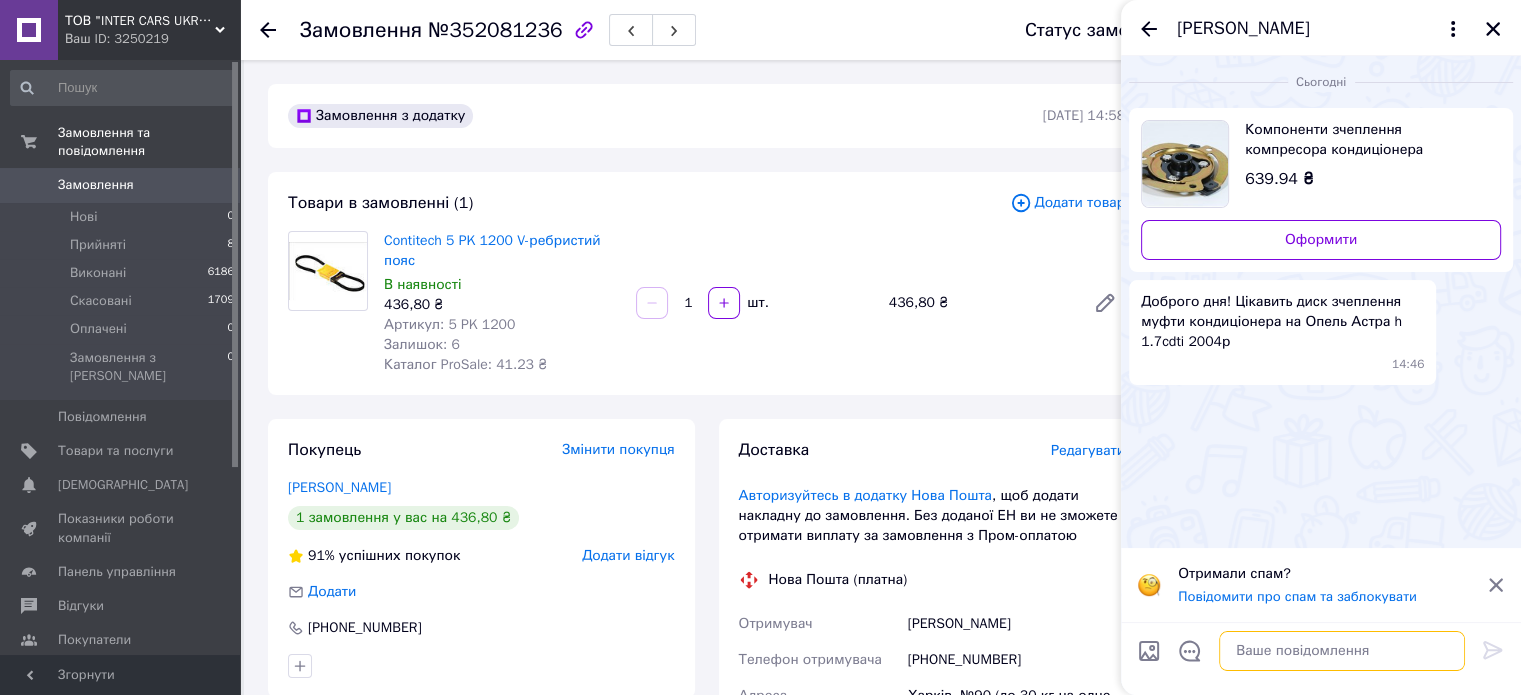 click at bounding box center [1342, 651] 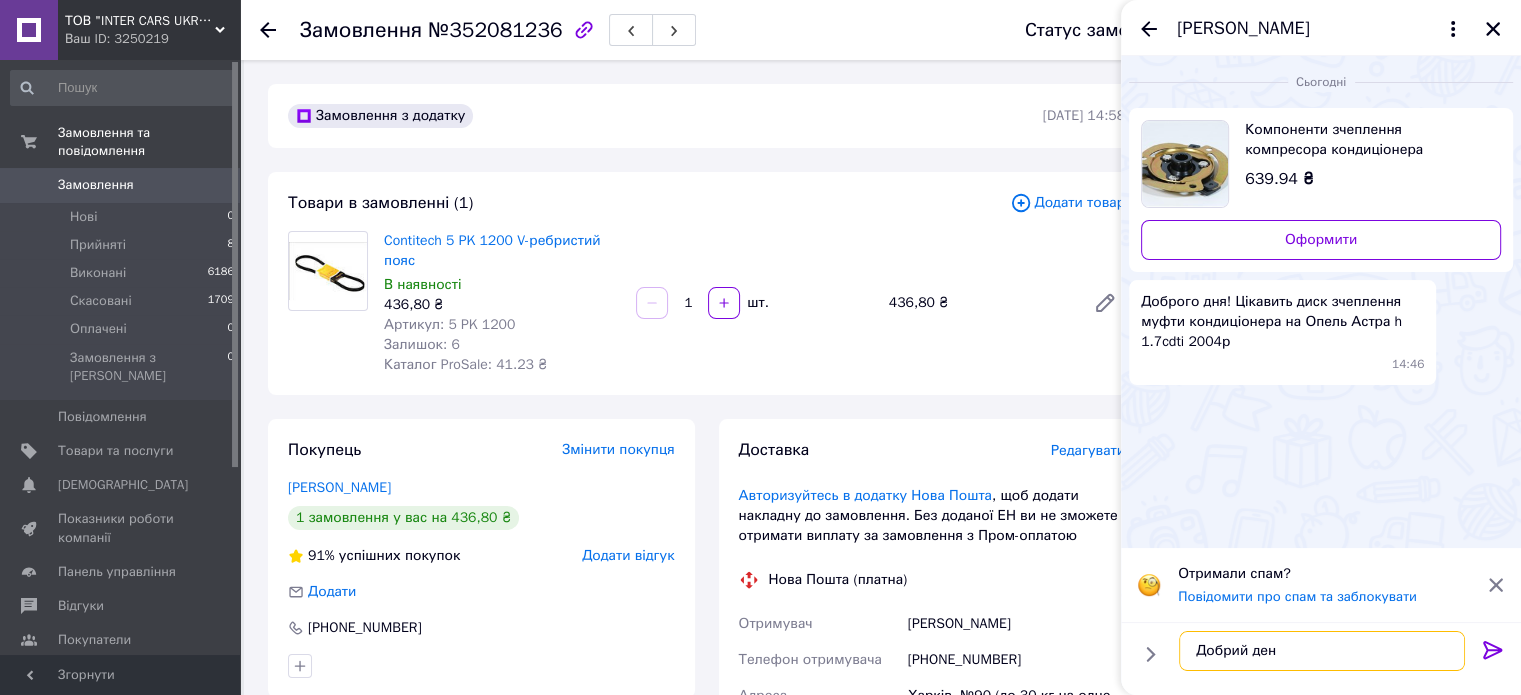 type on "Добрий день" 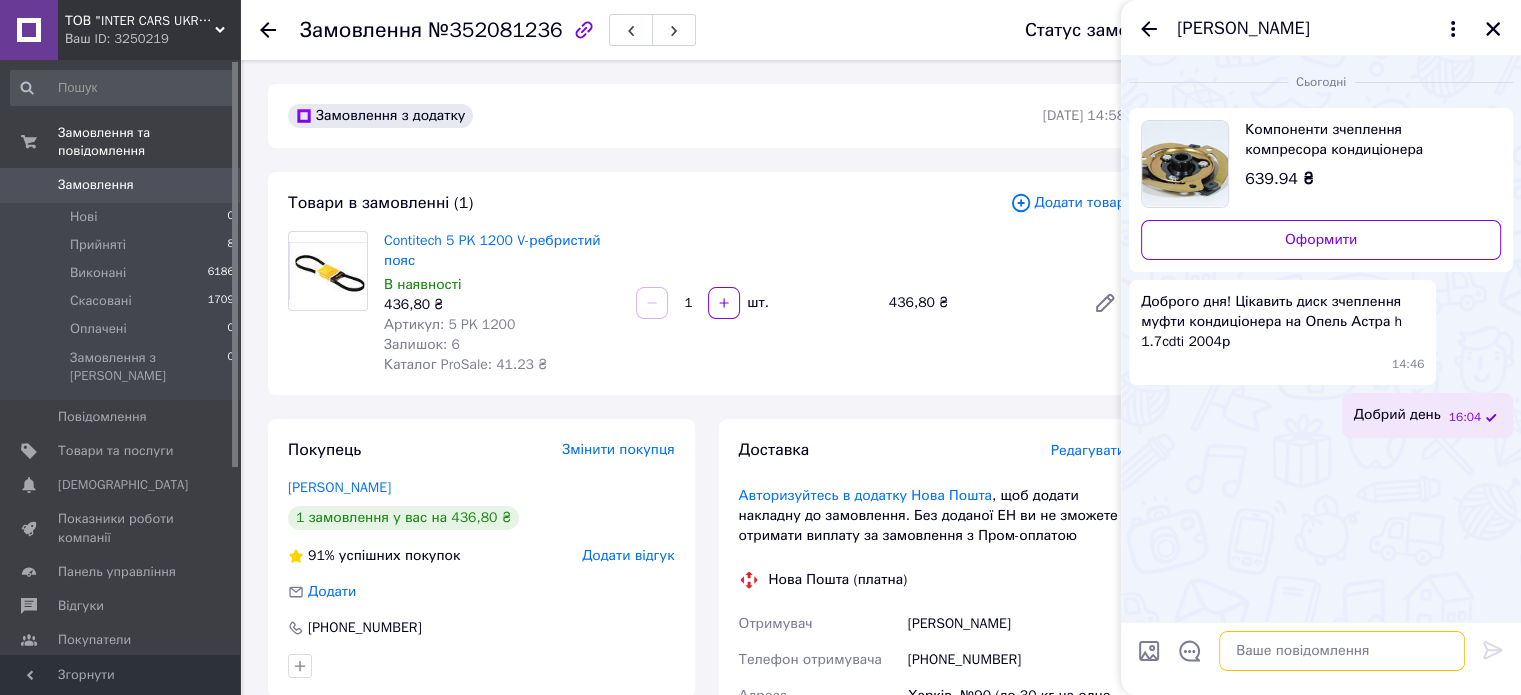 paste on "https://webshop-ua.intercars.eu/tovary/db2f6c-vedenyi-dysk-elektromahnitna-mufta-kompresor-ktt020097" 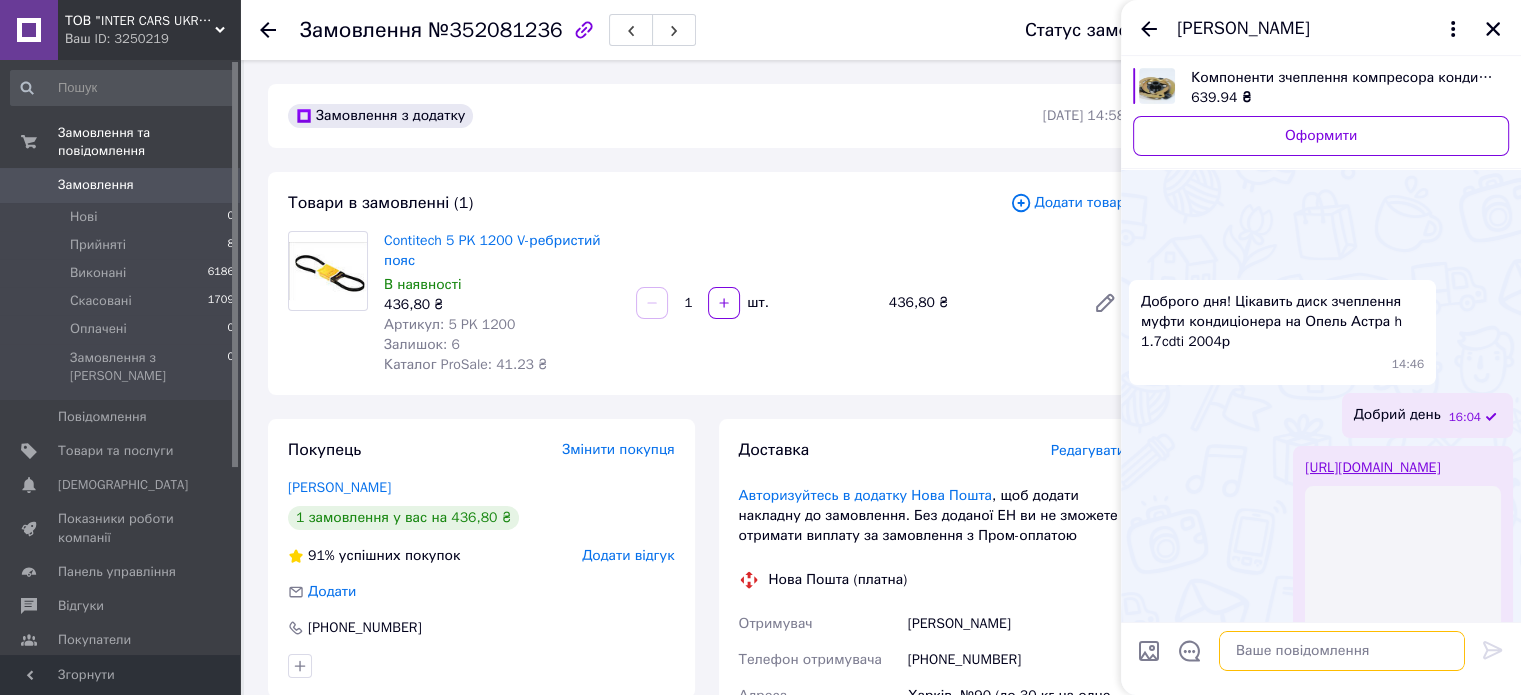 scroll, scrollTop: 184, scrollLeft: 0, axis: vertical 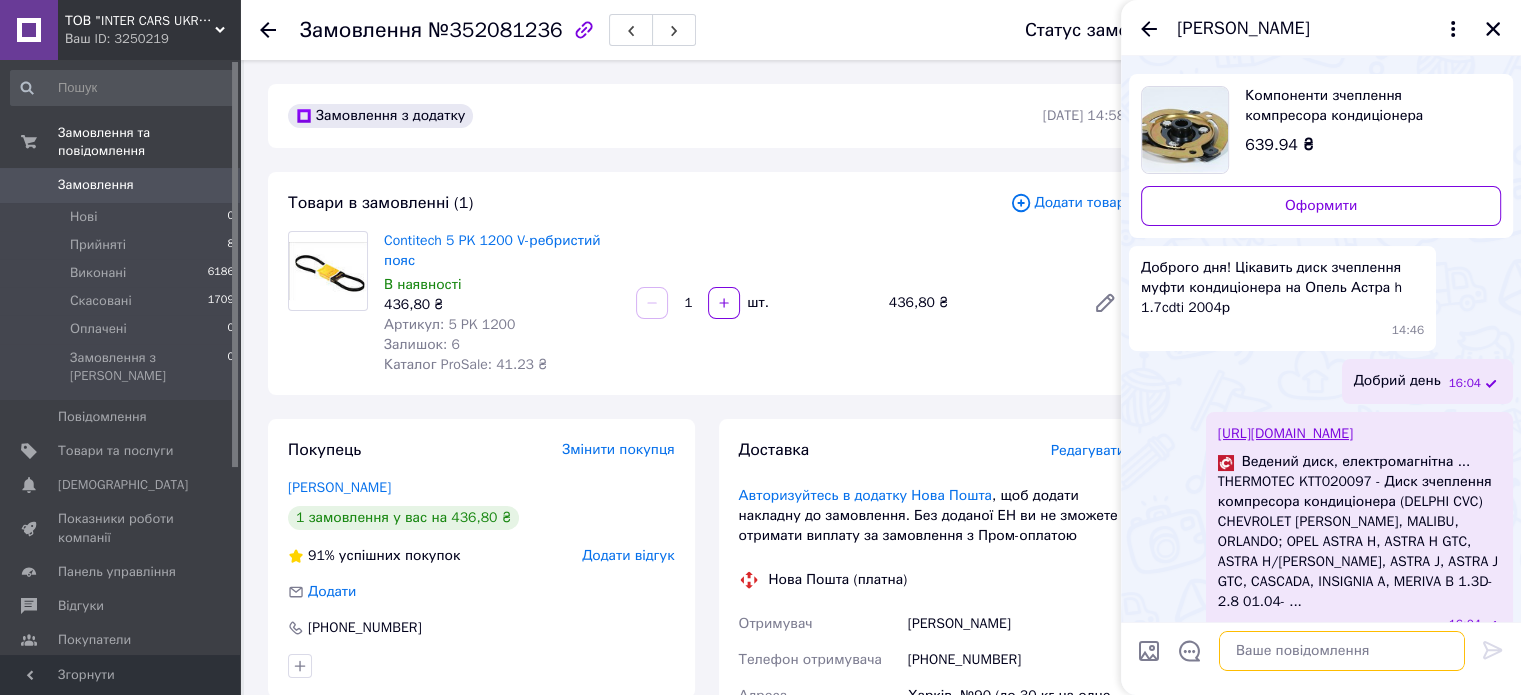 click at bounding box center (1342, 651) 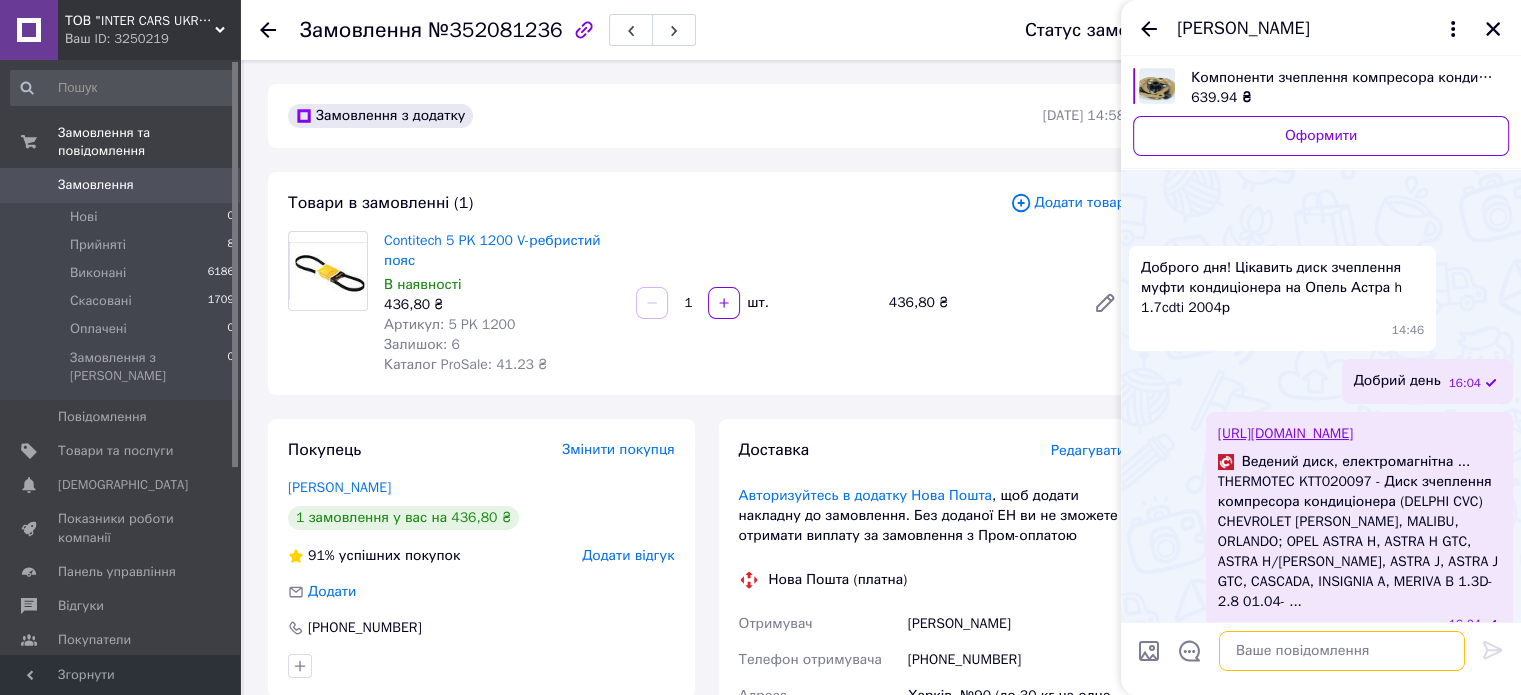 scroll, scrollTop: 446, scrollLeft: 0, axis: vertical 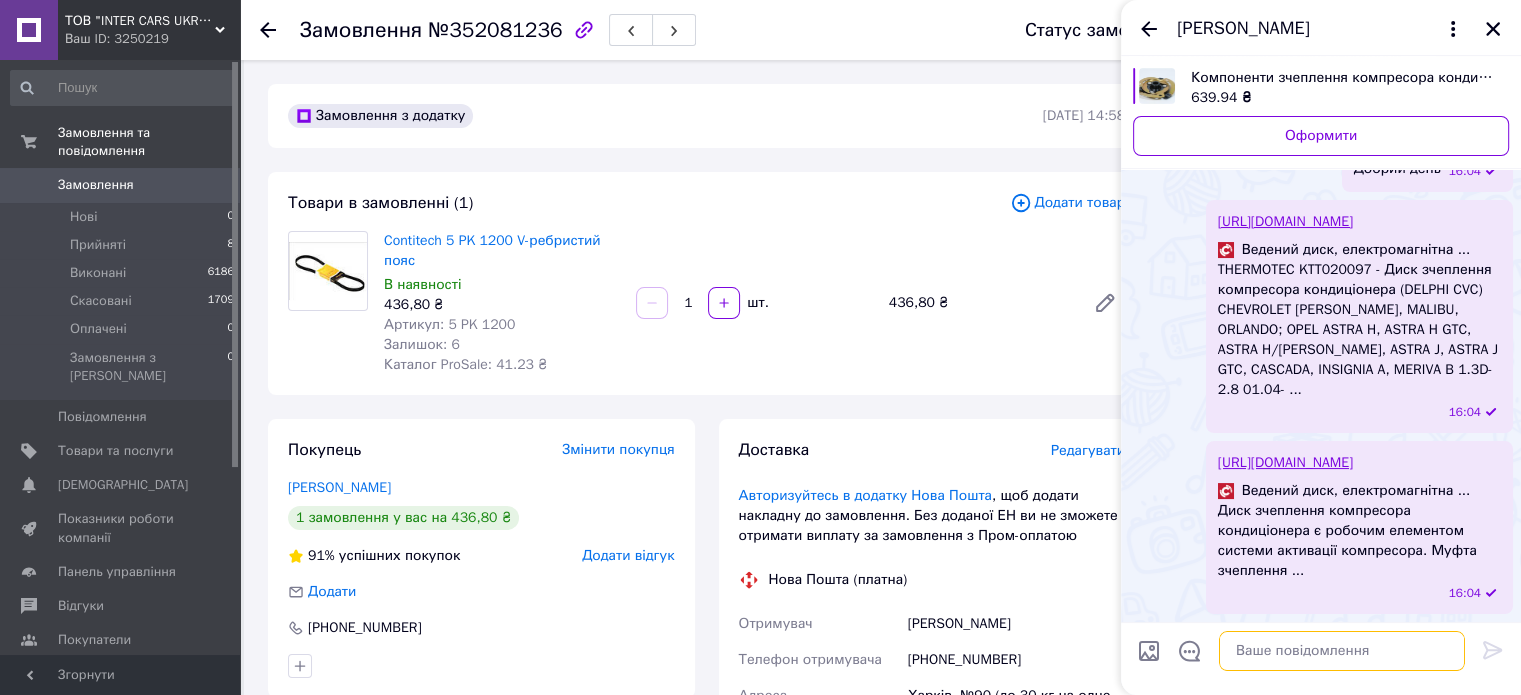 click at bounding box center (1342, 651) 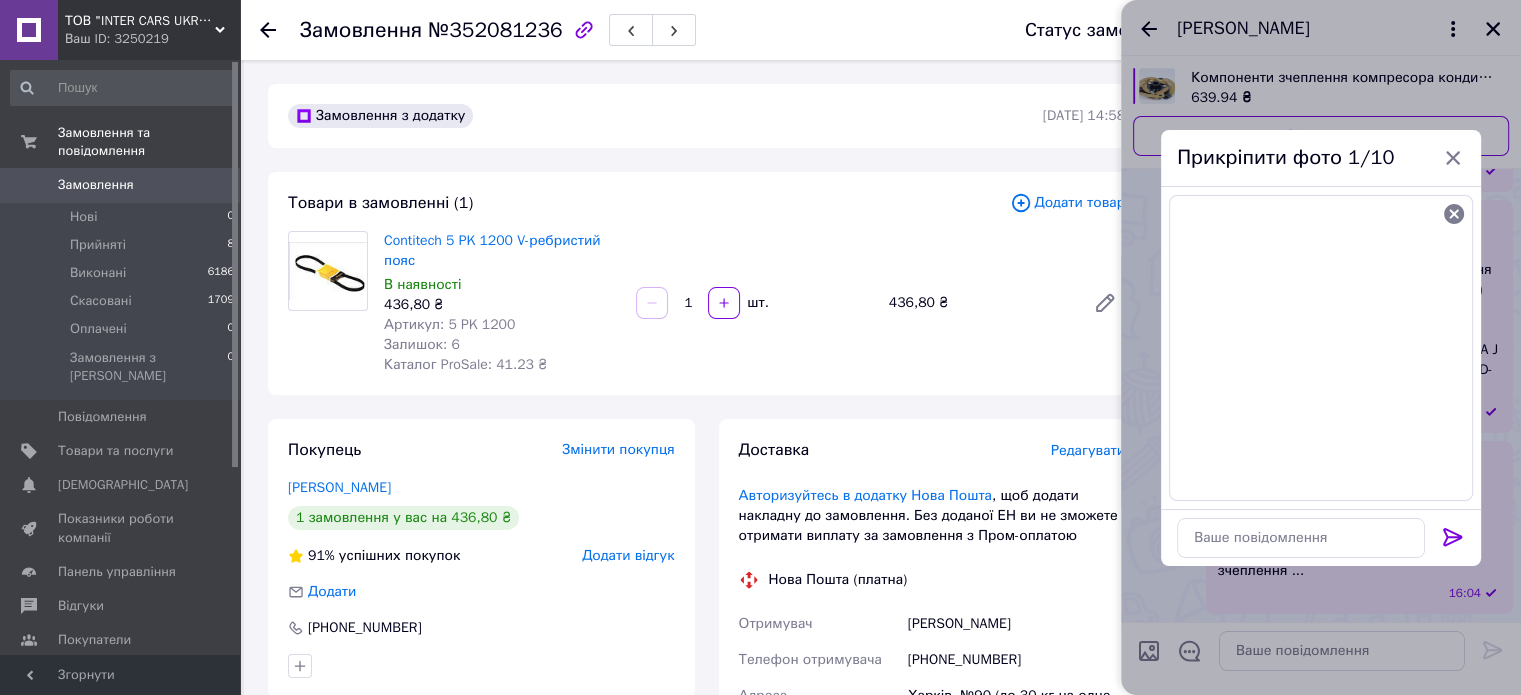 click 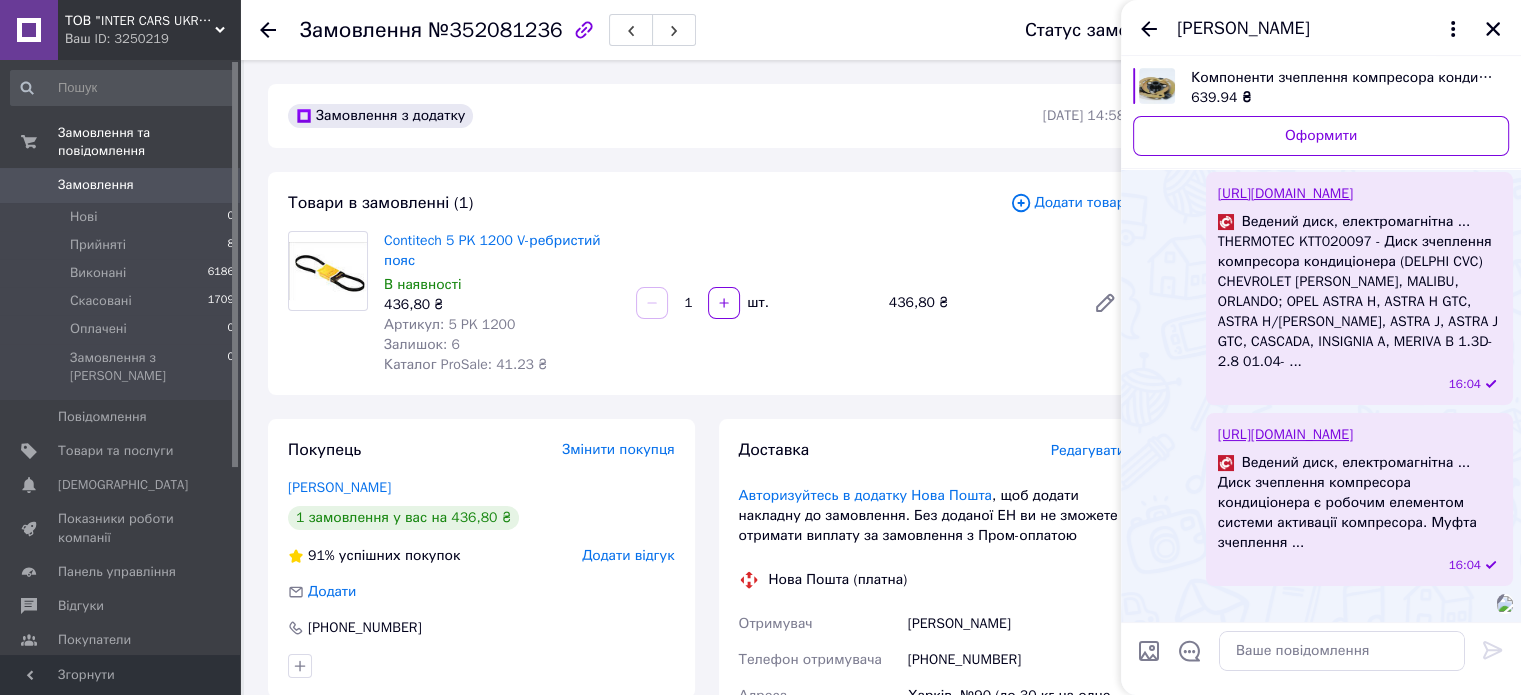 scroll, scrollTop: 312, scrollLeft: 0, axis: vertical 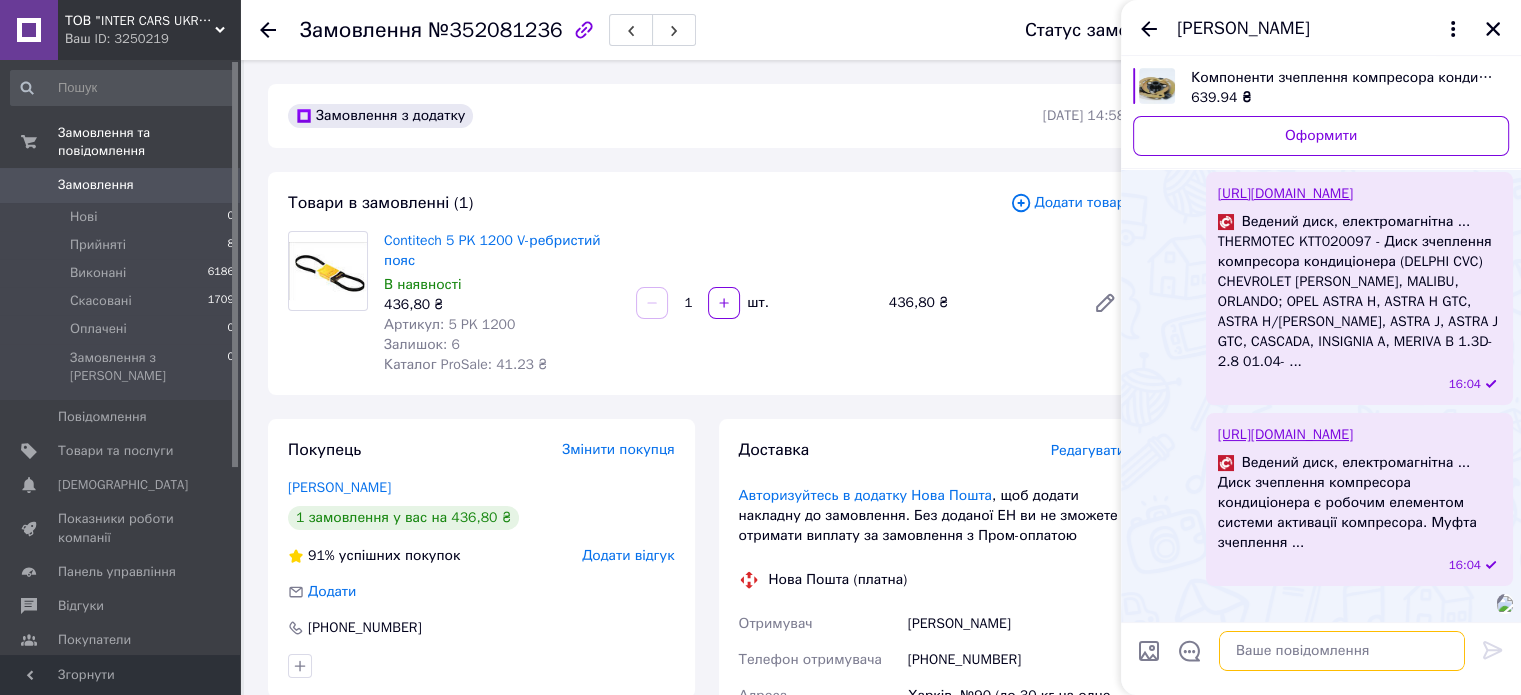 click at bounding box center [1342, 651] 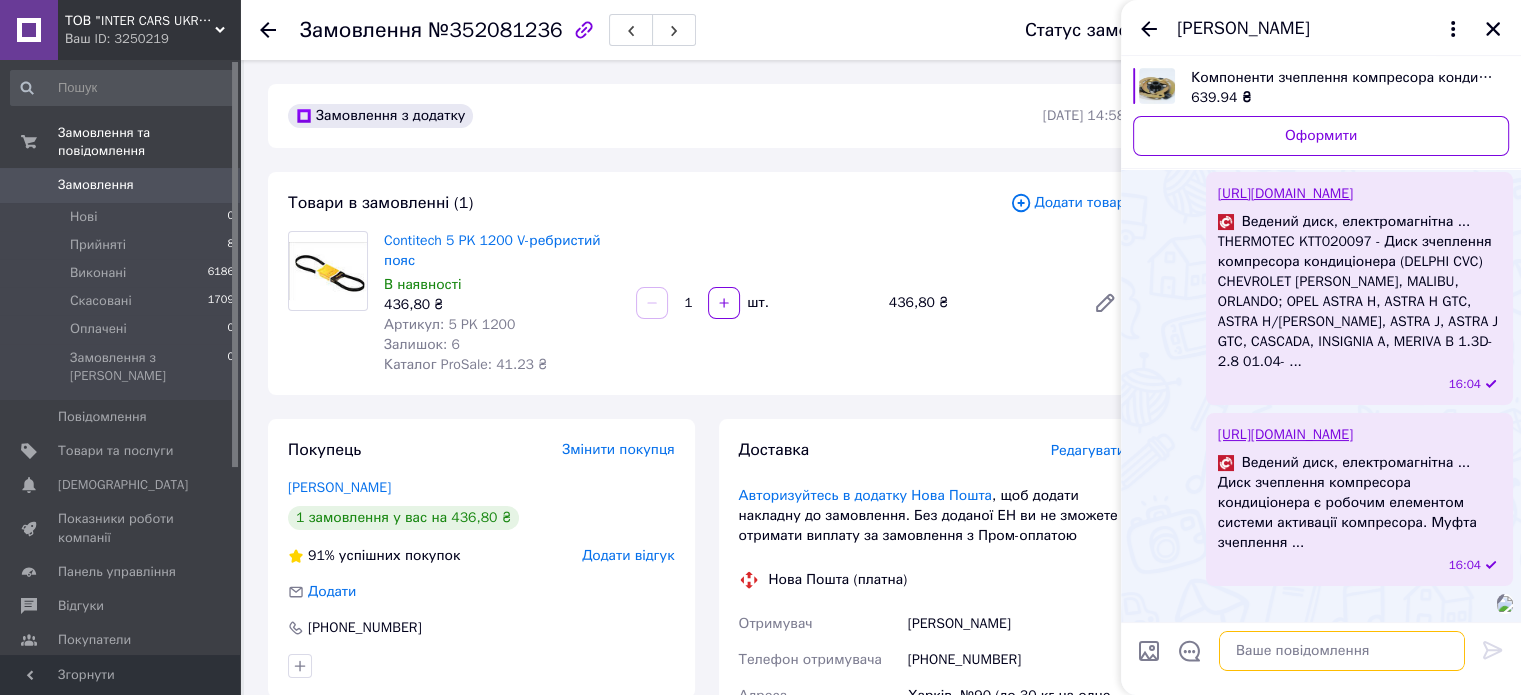 type on "Т" 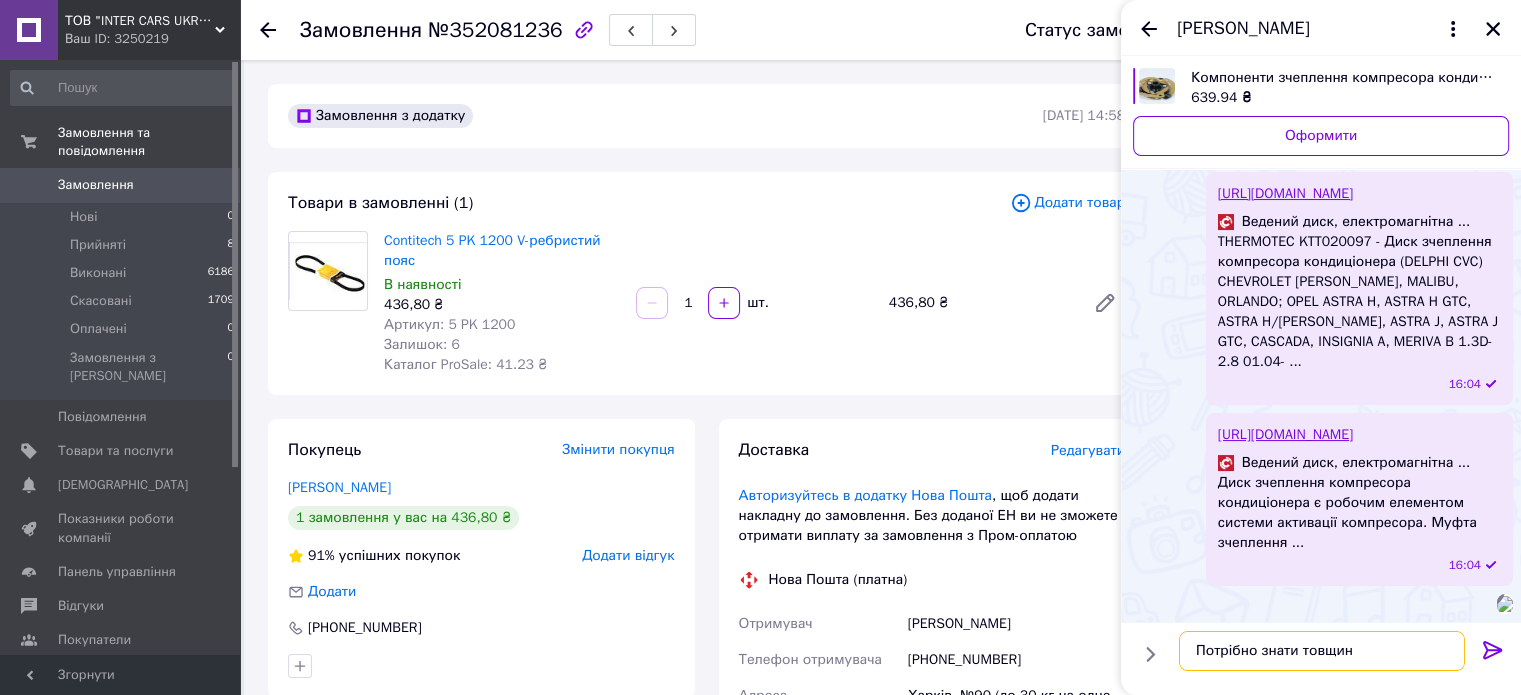 type on "Потрібно знати товщину" 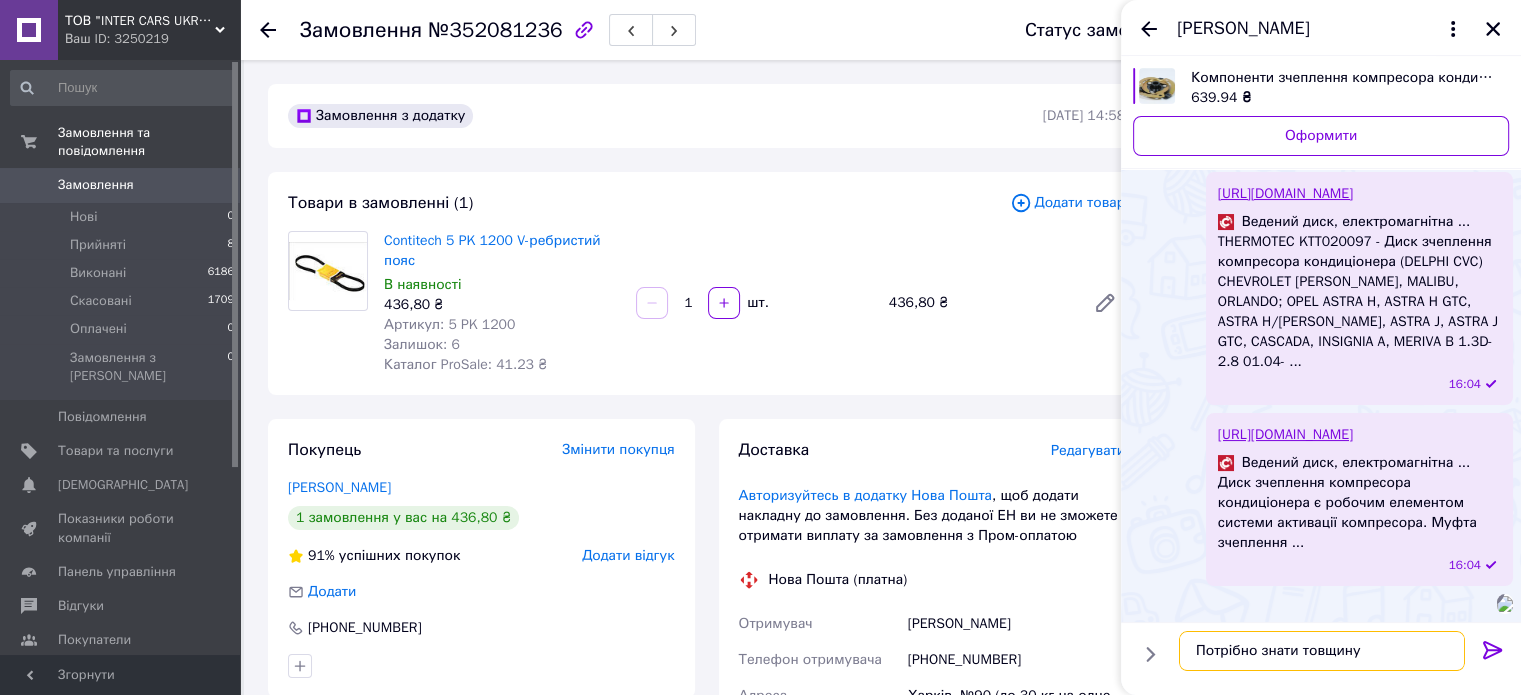 type 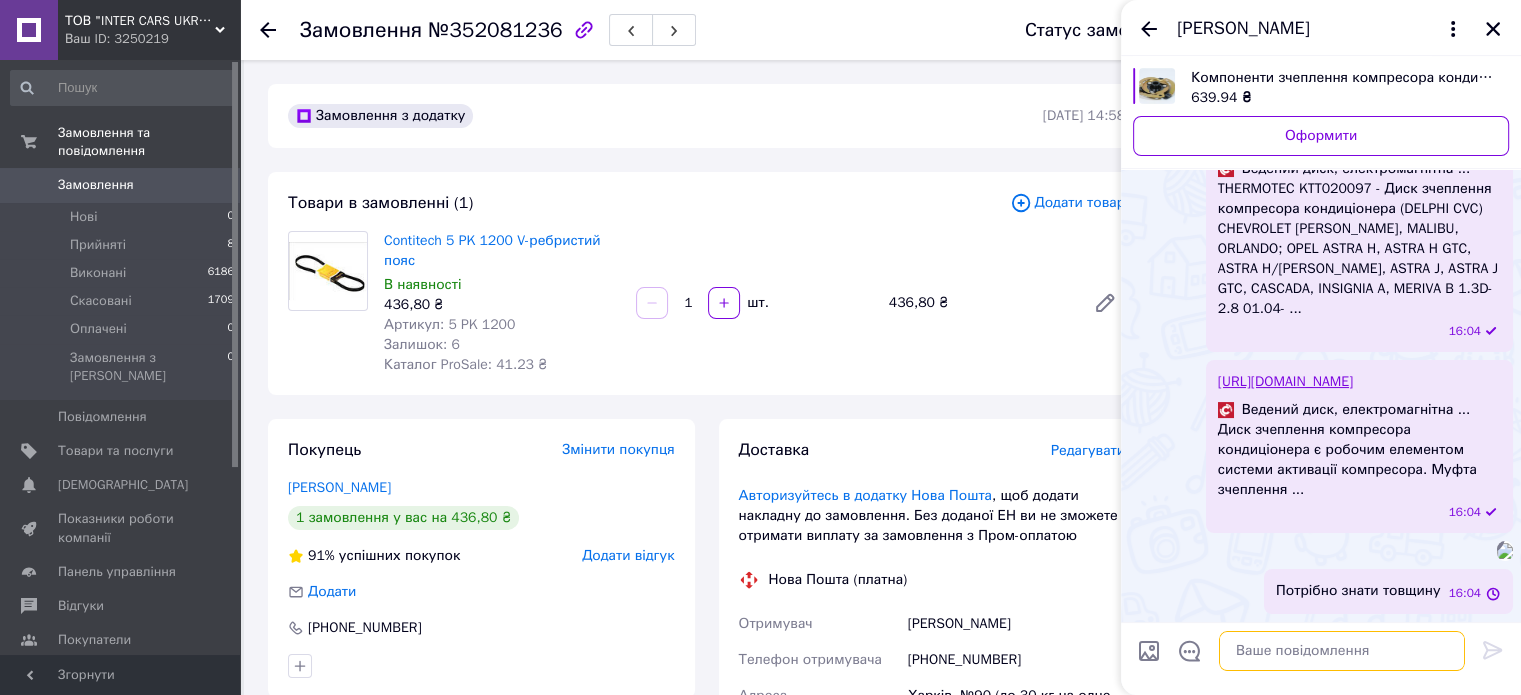 scroll, scrollTop: 366, scrollLeft: 0, axis: vertical 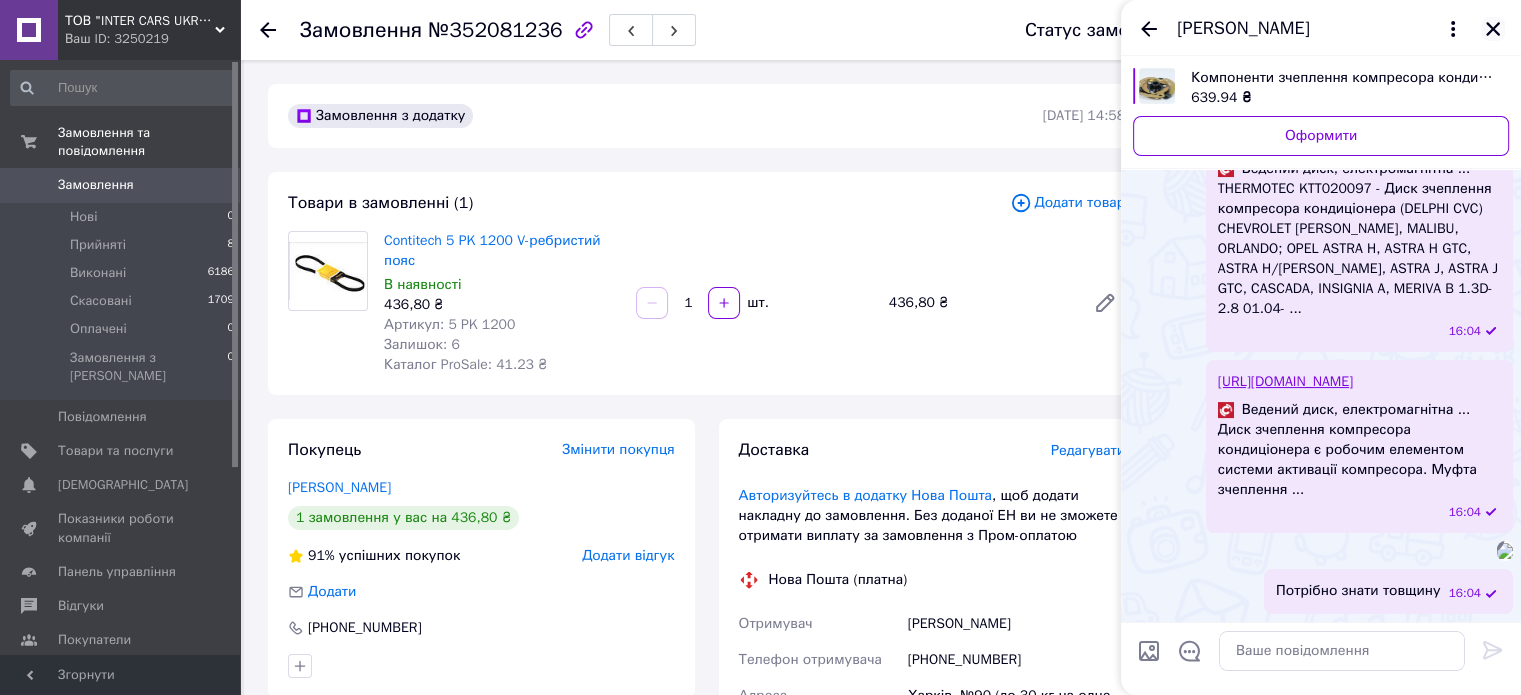 click 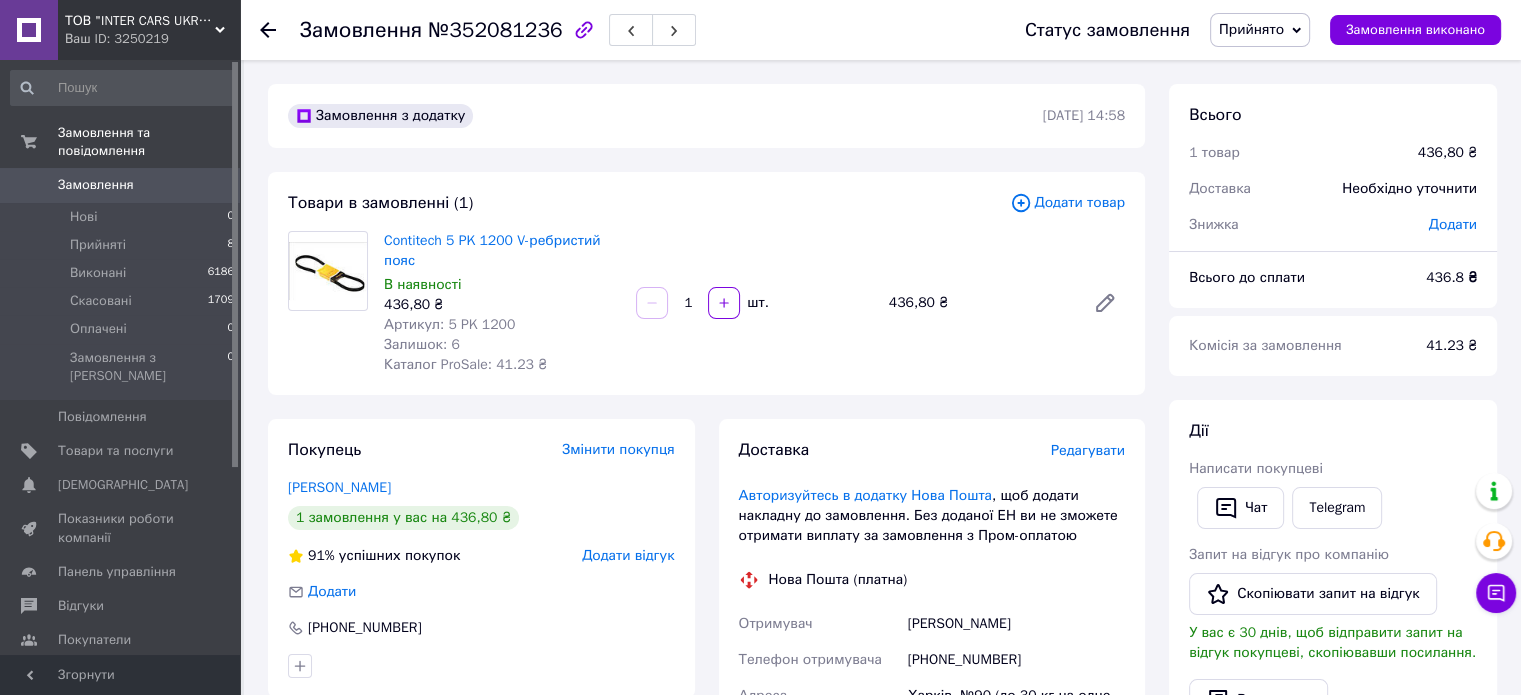 click on "Дії" at bounding box center (1333, 431) 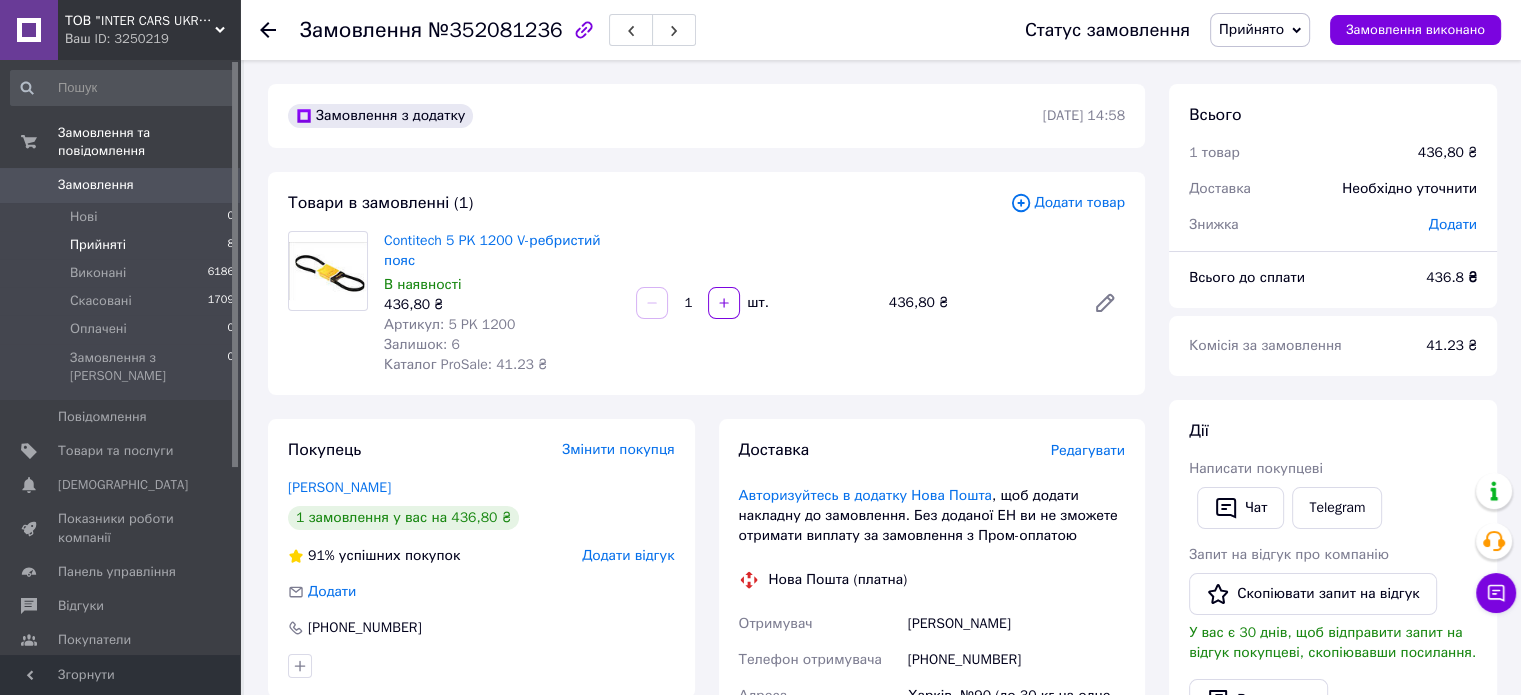 click on "Прийняті" at bounding box center (98, 245) 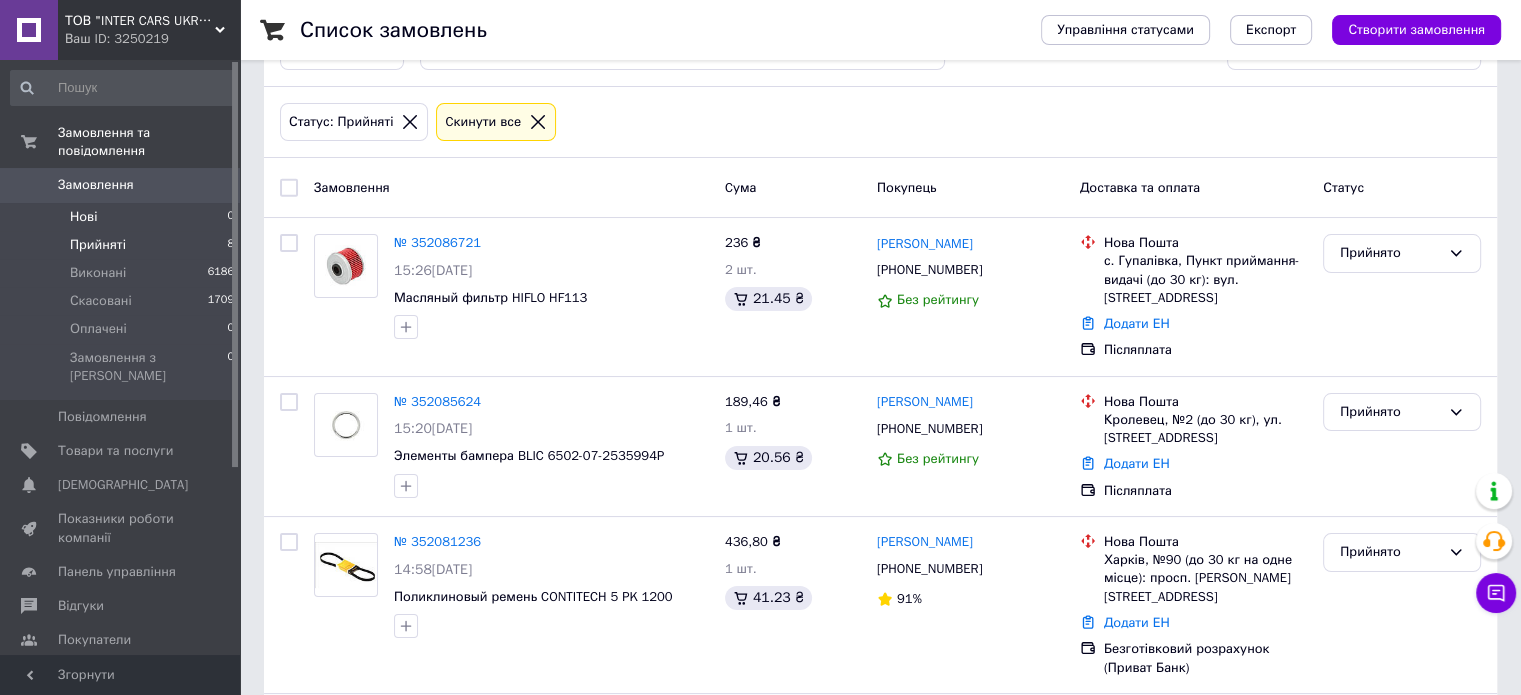 scroll, scrollTop: 400, scrollLeft: 0, axis: vertical 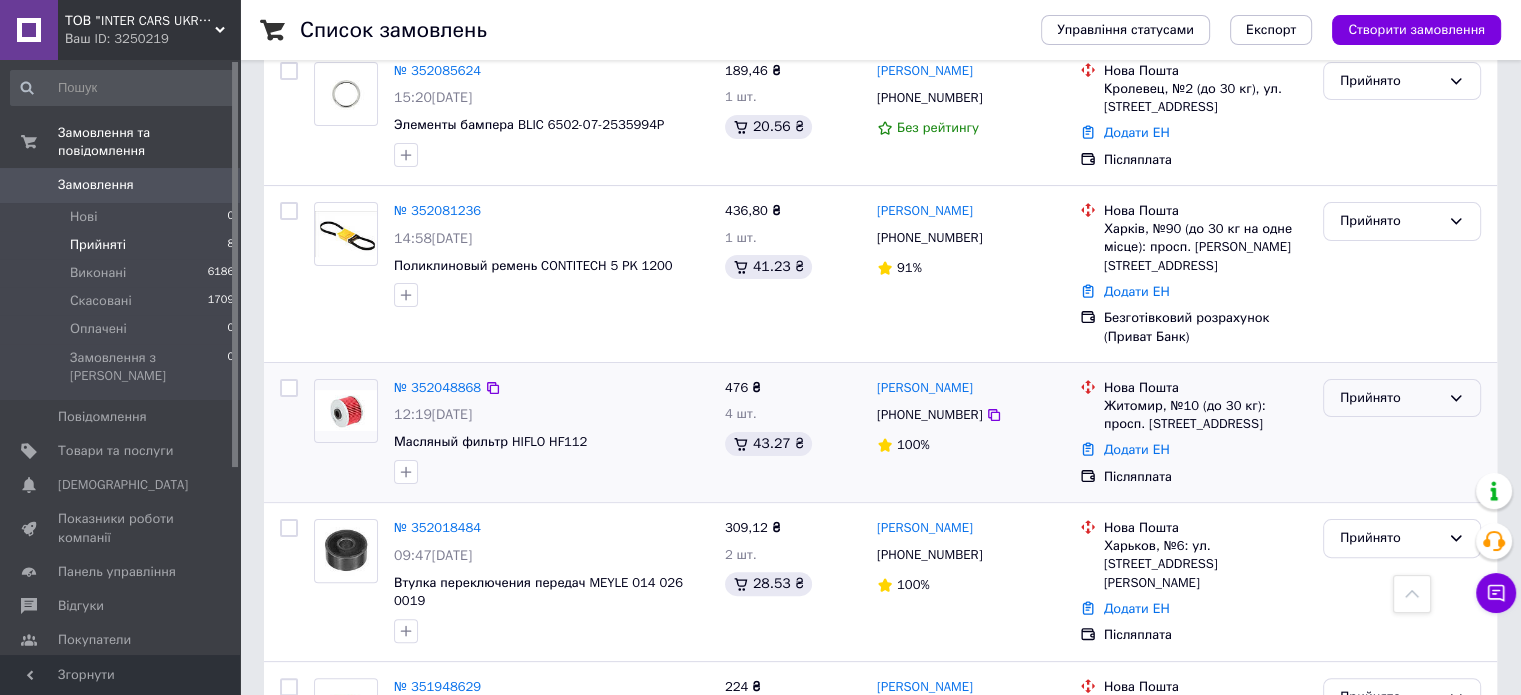 click on "Прийнято" at bounding box center (1390, 398) 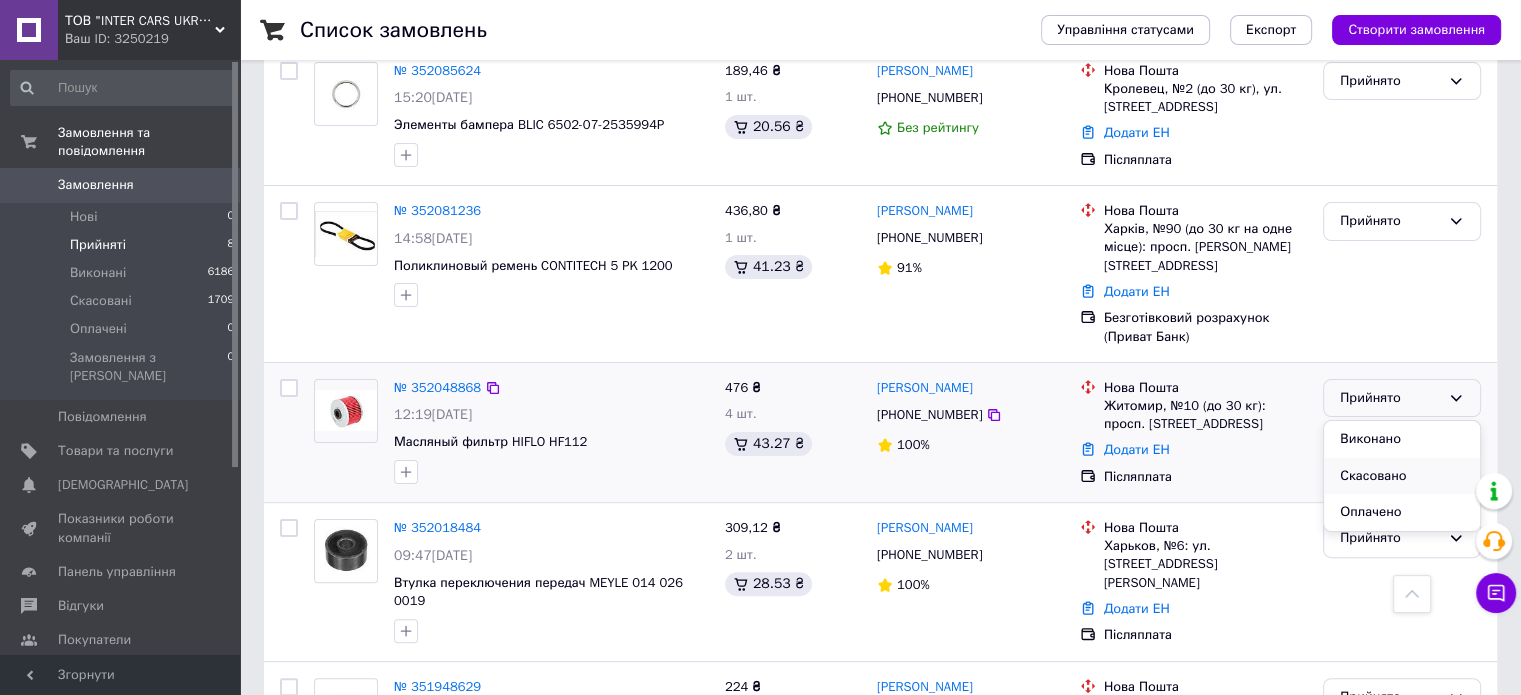 click on "Скасовано" at bounding box center [1402, 476] 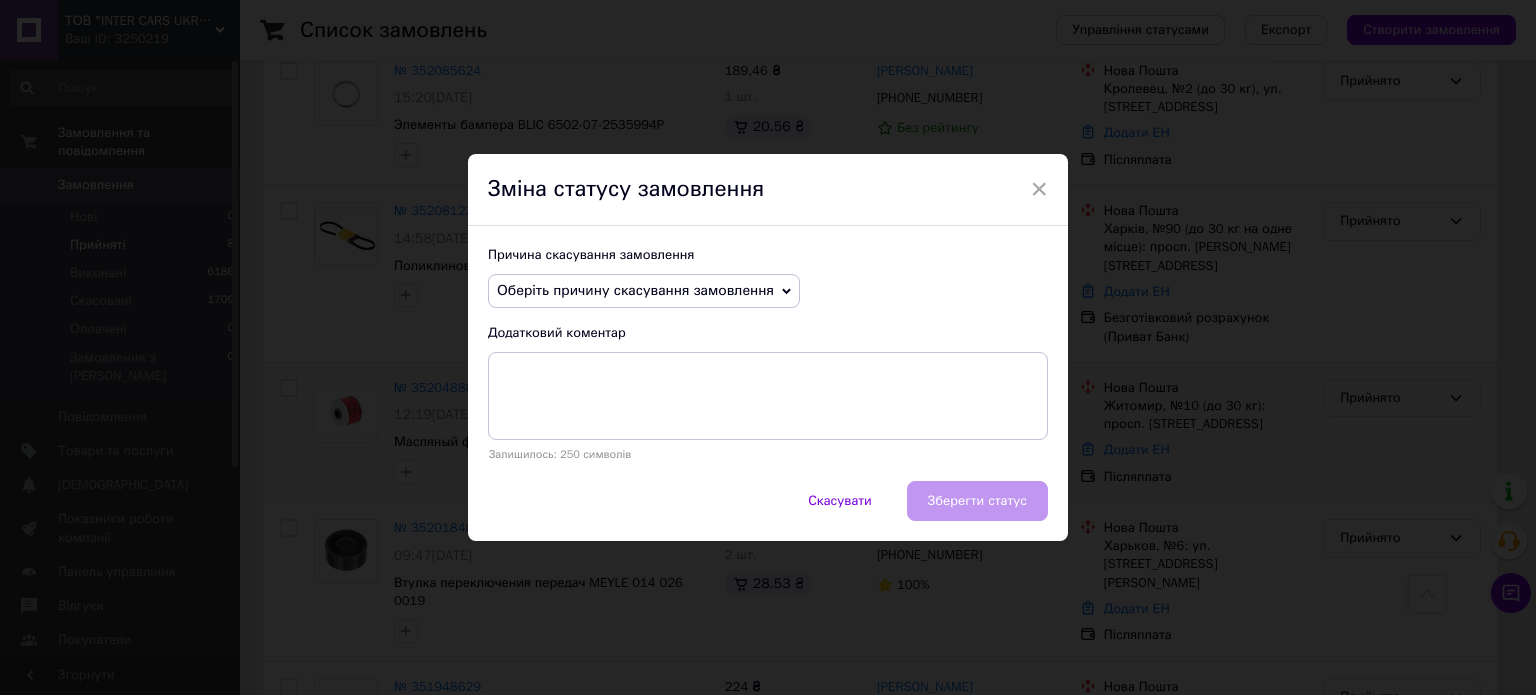 click on "Оберіть причину скасування замовлення" at bounding box center [635, 290] 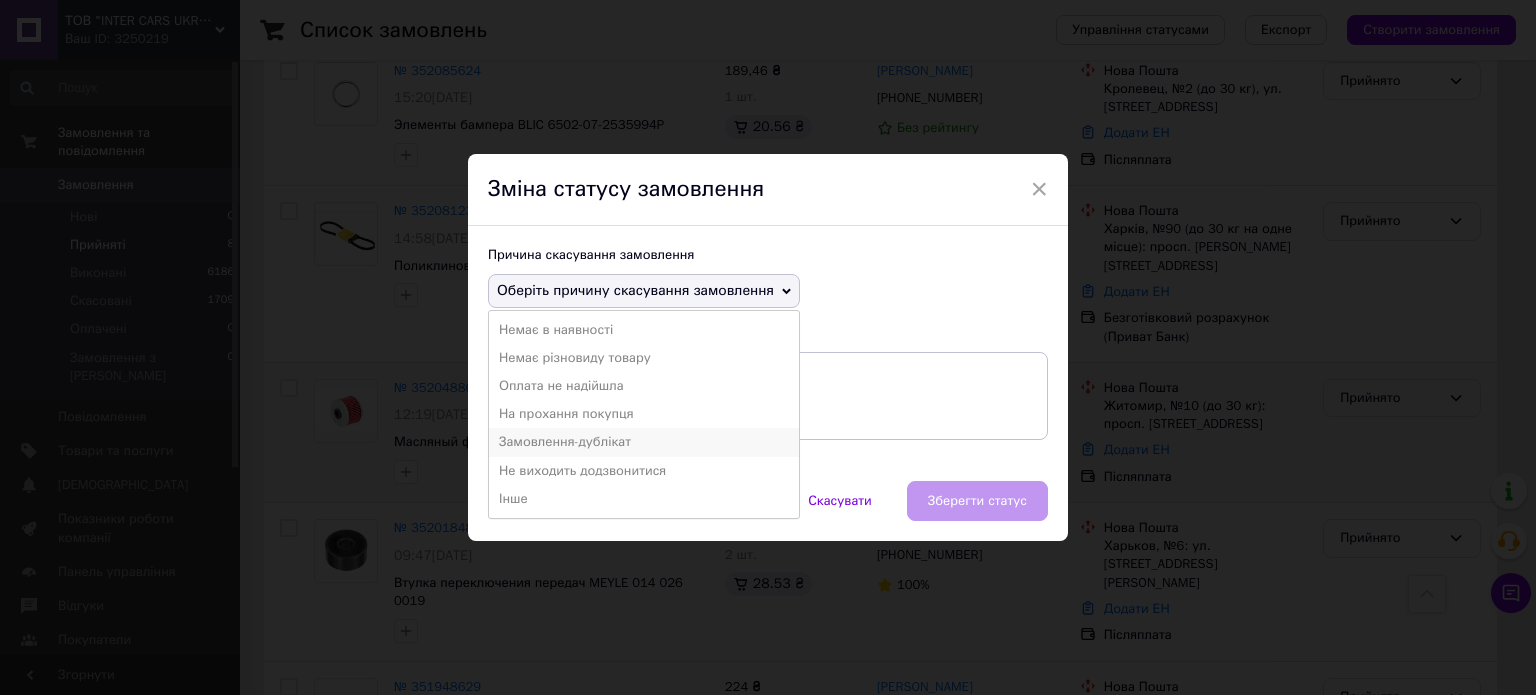click on "Замовлення-дублікат" at bounding box center [644, 442] 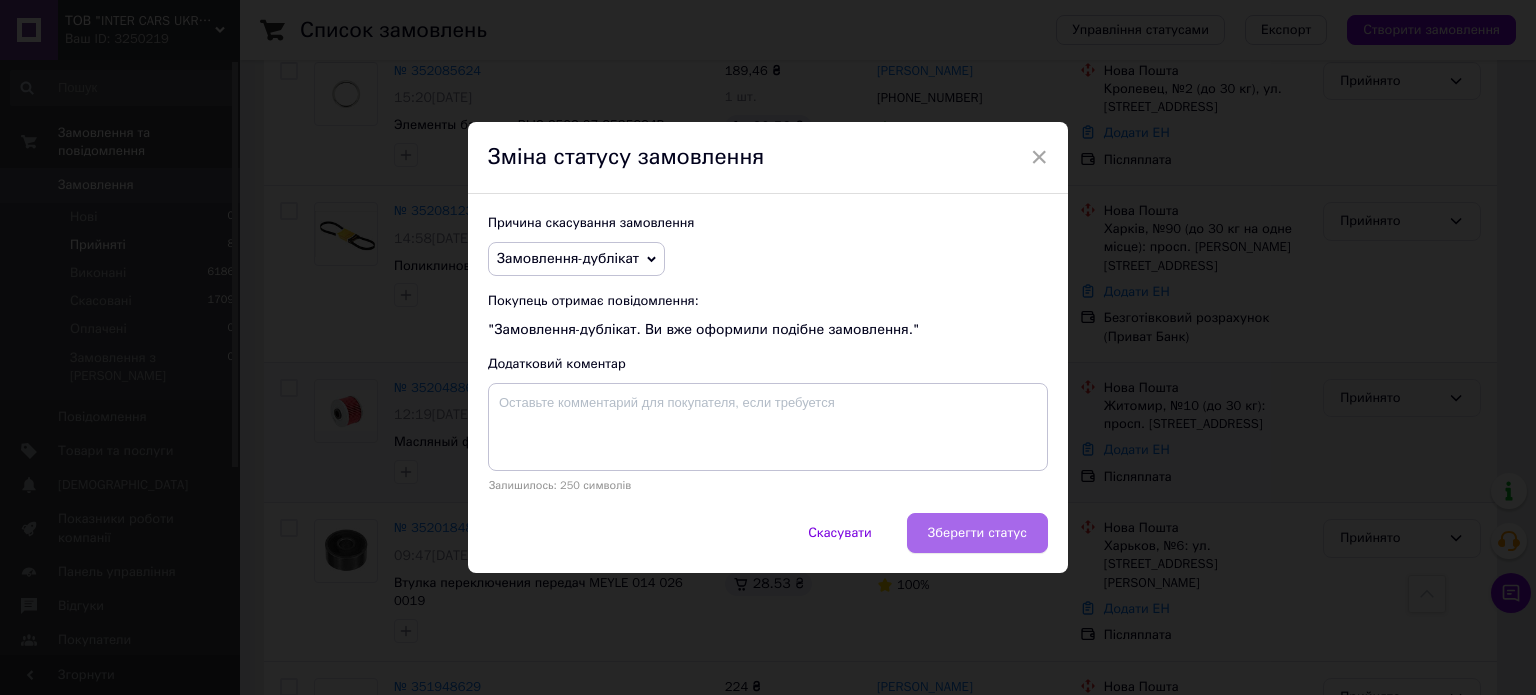 click on "Зберегти статус" at bounding box center (977, 533) 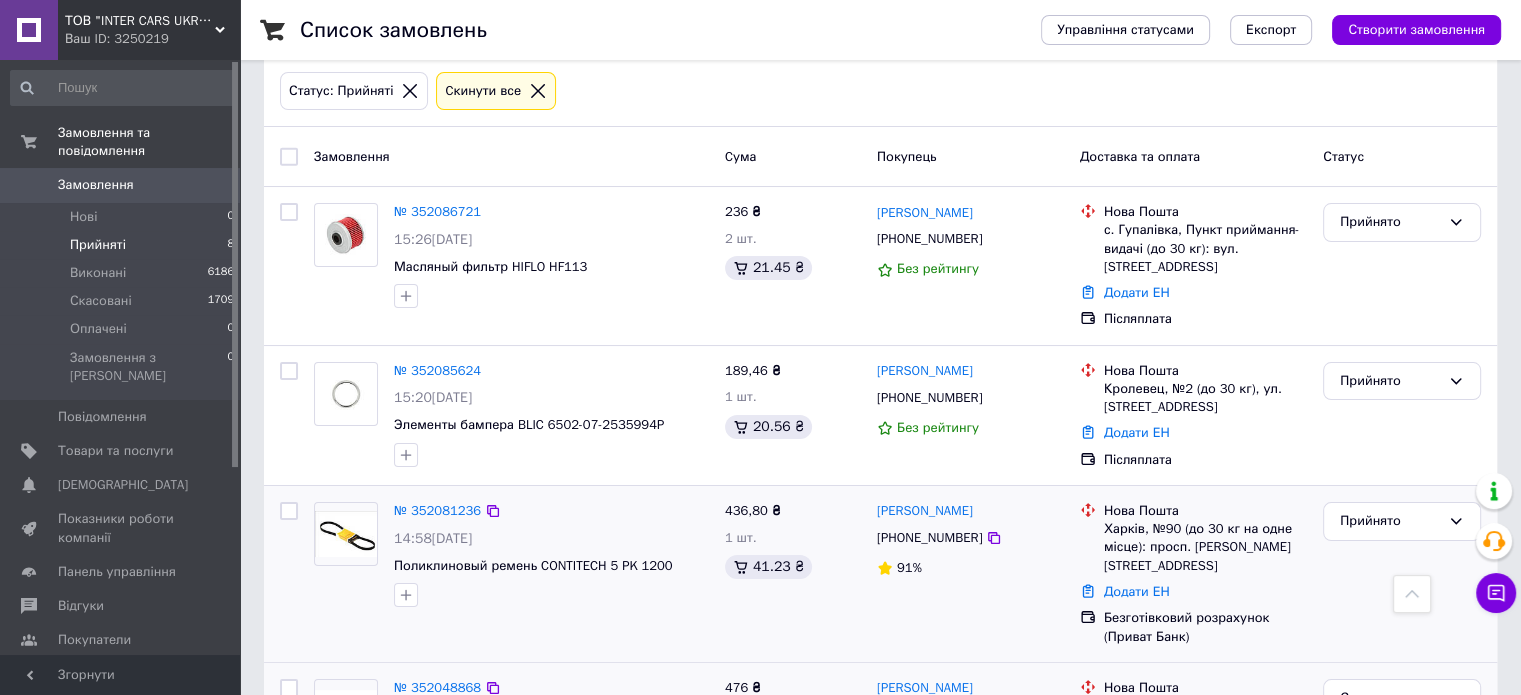 scroll, scrollTop: 0, scrollLeft: 0, axis: both 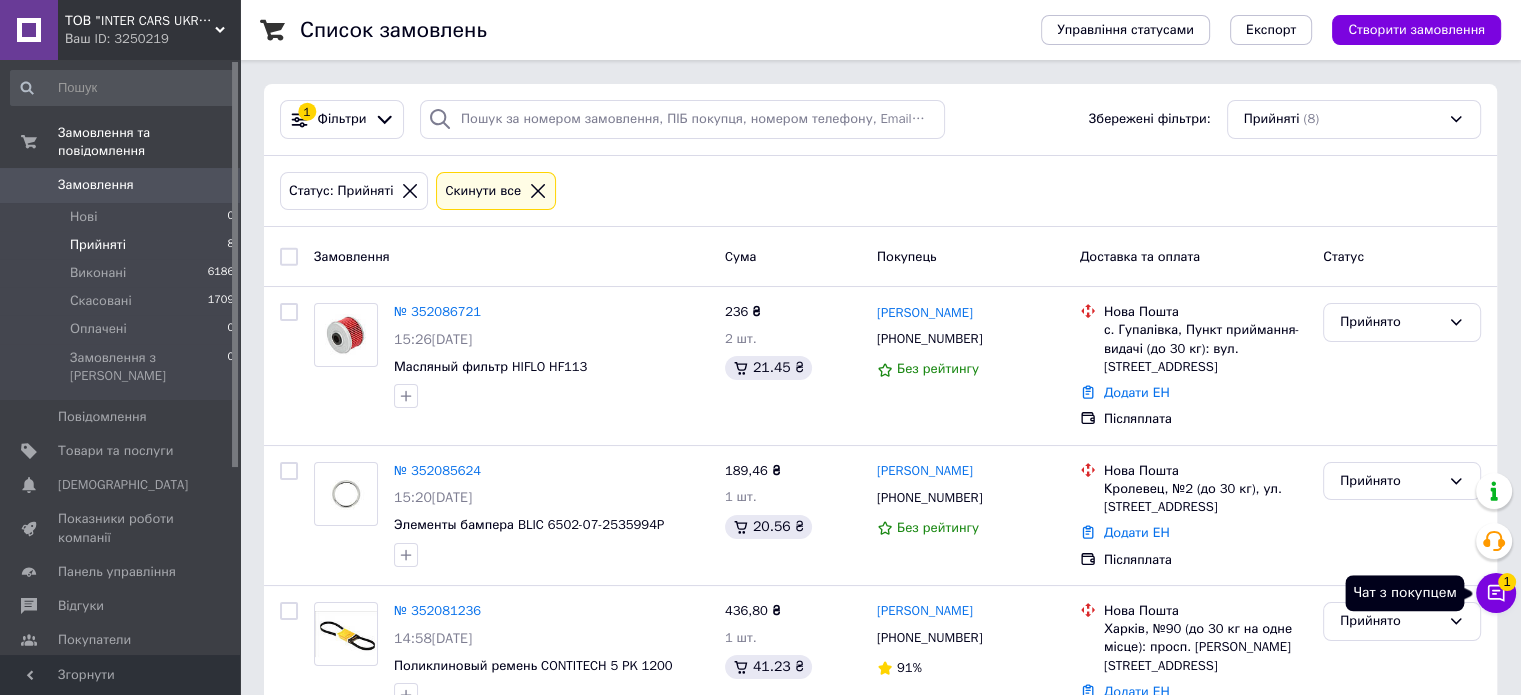 click 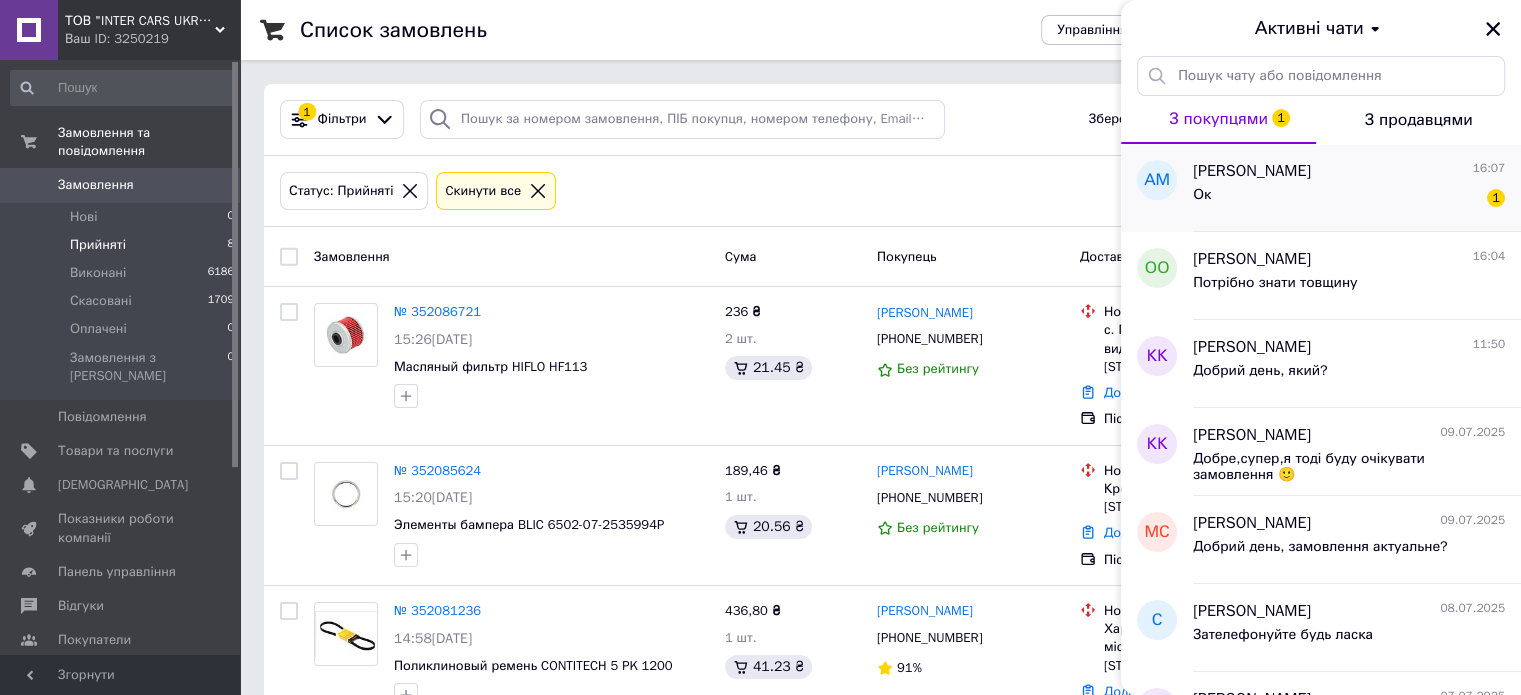 click on "Ок 1" at bounding box center (1349, 199) 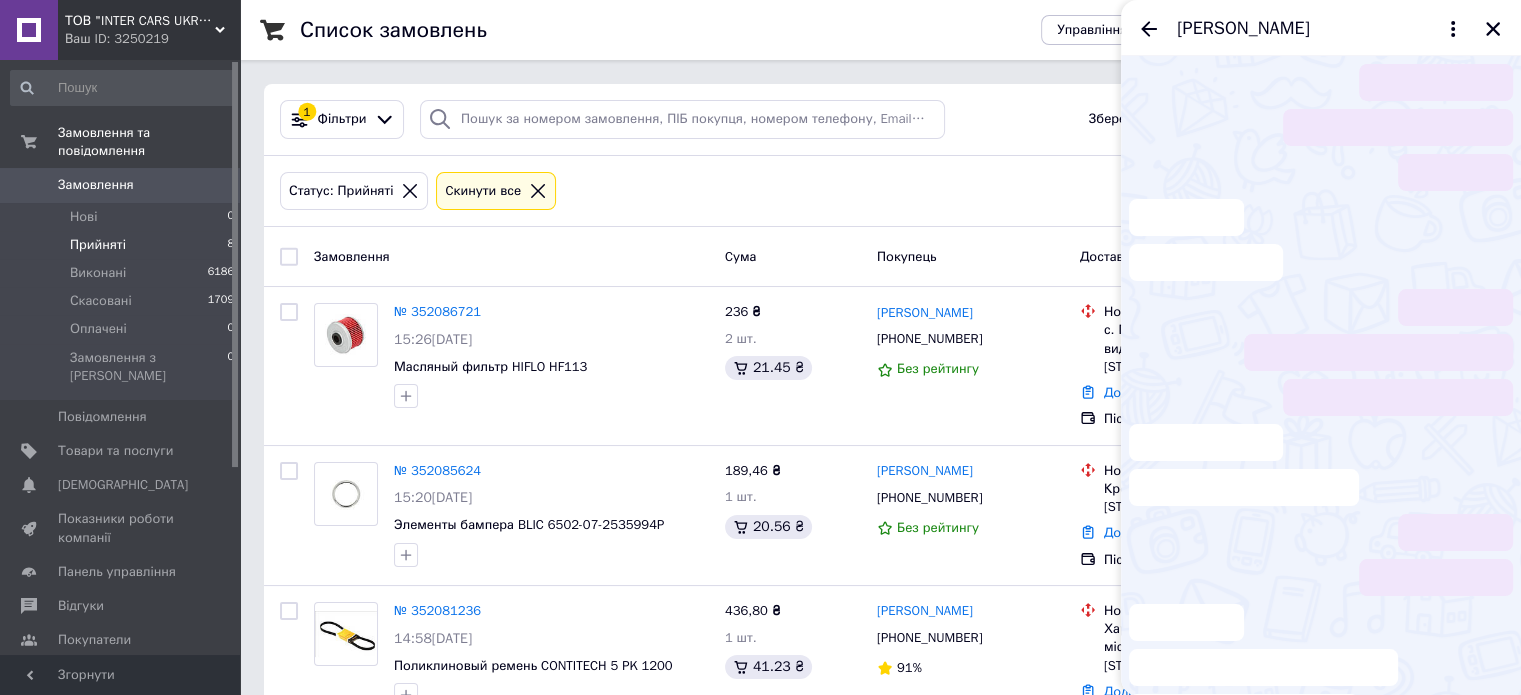 scroll, scrollTop: 271, scrollLeft: 0, axis: vertical 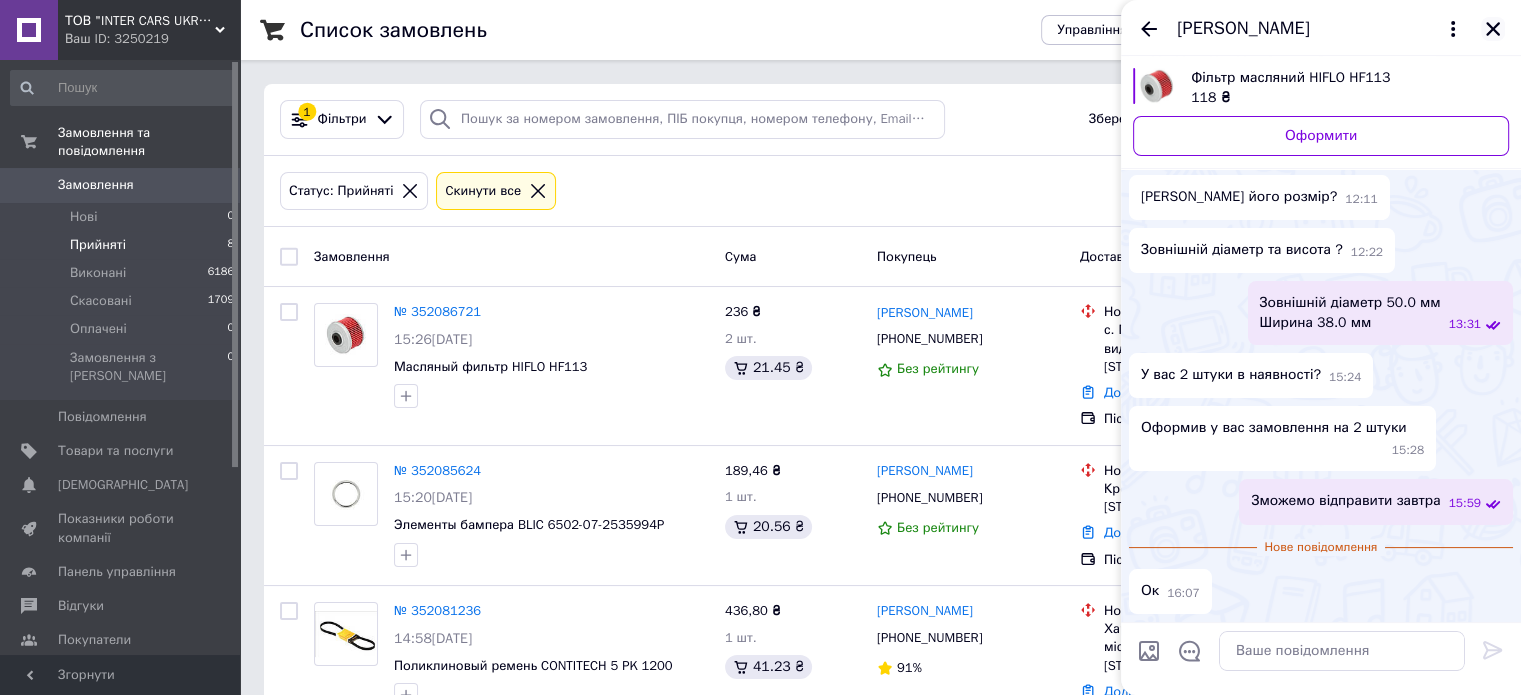 click 